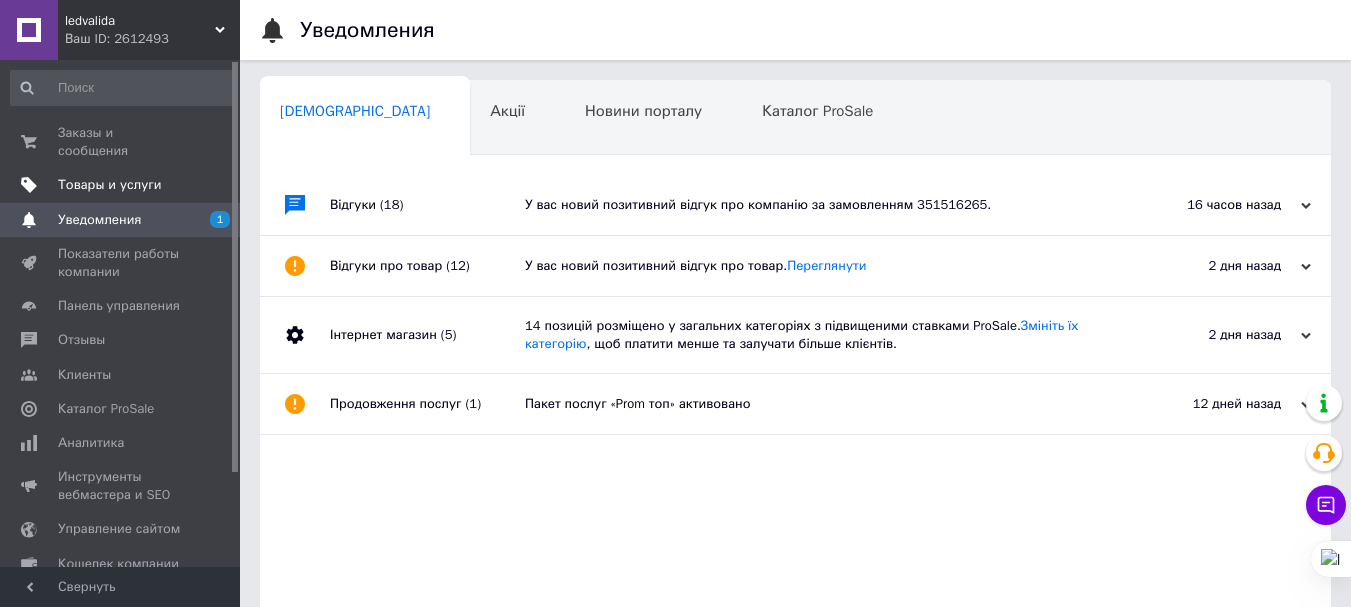 scroll, scrollTop: 0, scrollLeft: 0, axis: both 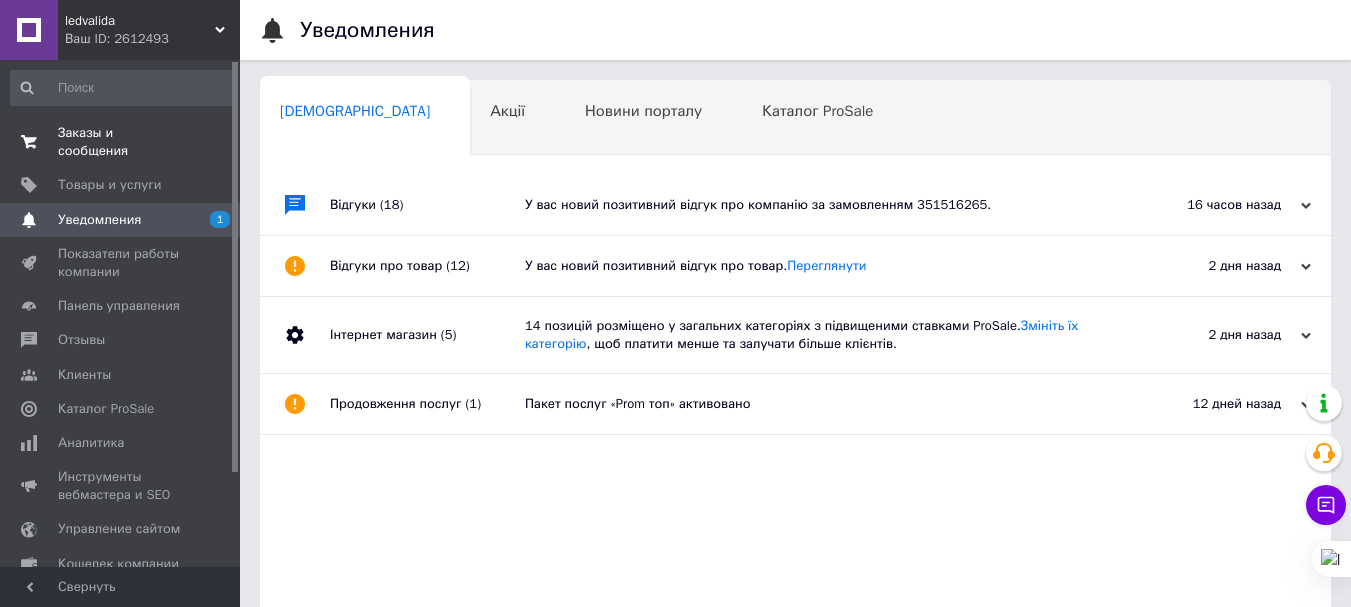 click on "Заказы и сообщения" at bounding box center (121, 142) 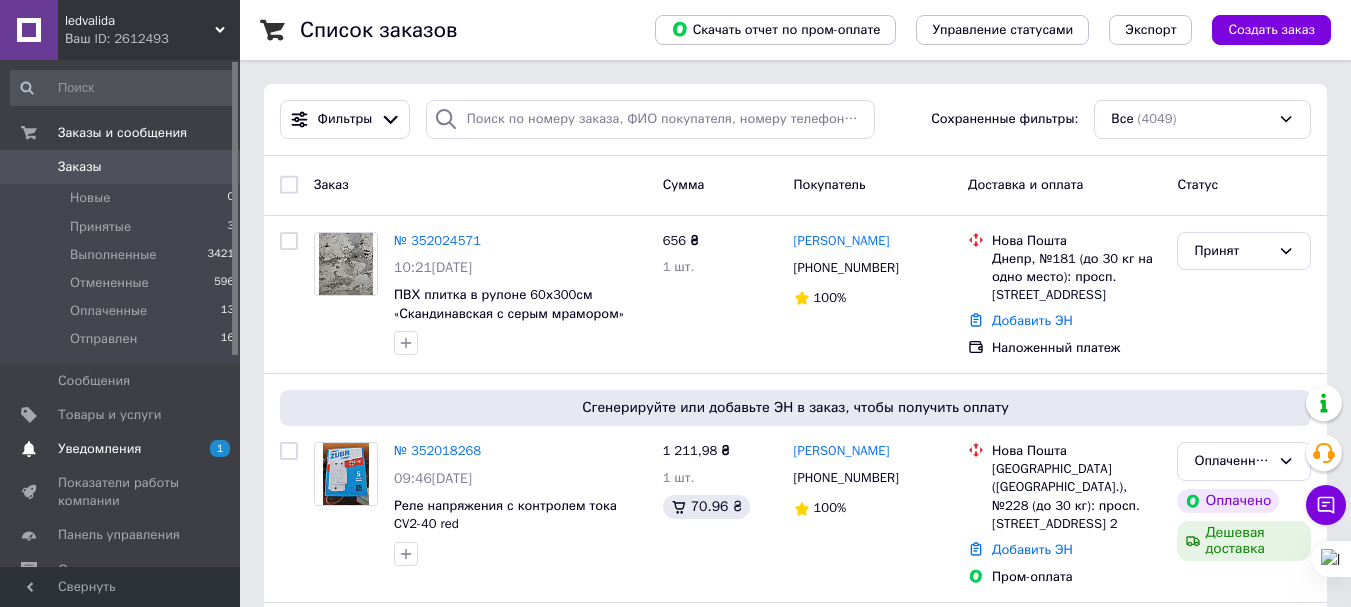click on "Уведомления" at bounding box center [121, 449] 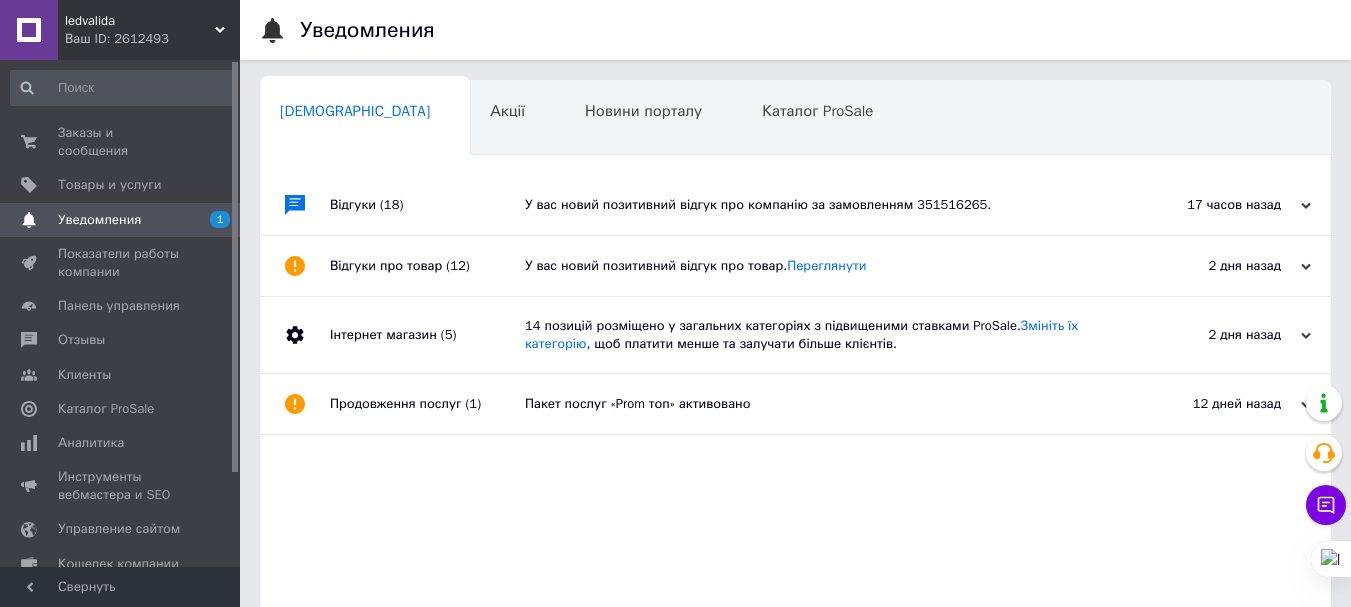 click on "У вас новий позитивний відгук про компанію за замовленням 351516265." at bounding box center (818, 205) 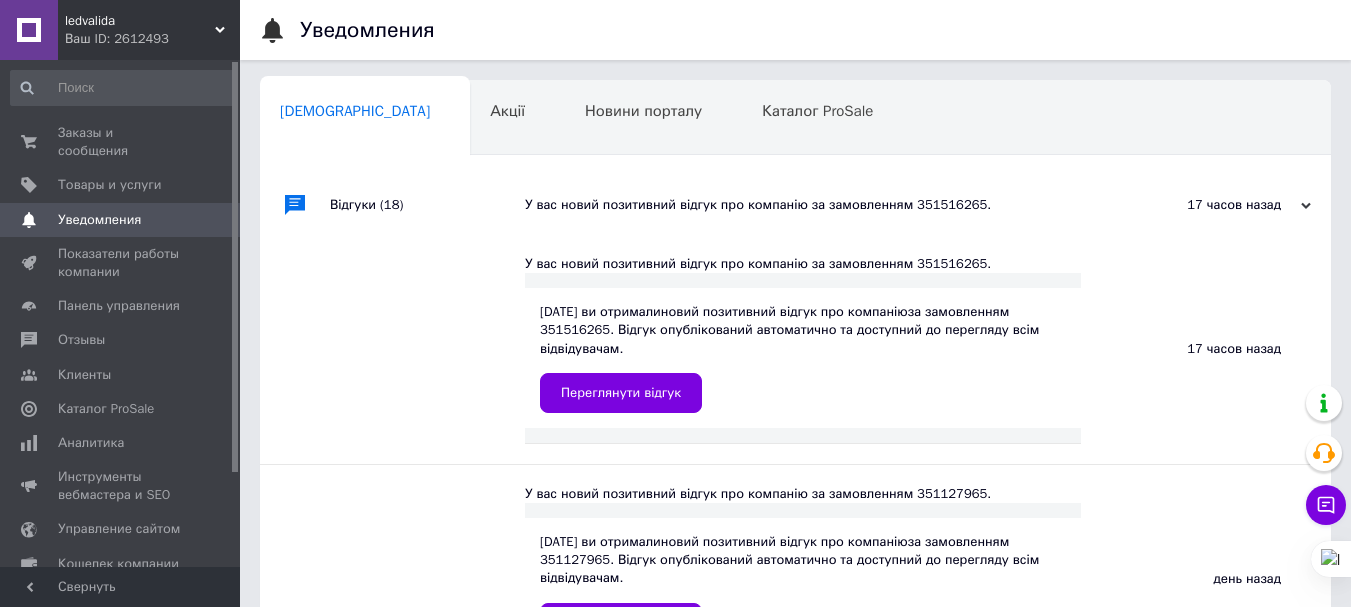 click on "У вас новий позитивний відгук про компанію за замовленням 351516265." at bounding box center [818, 205] 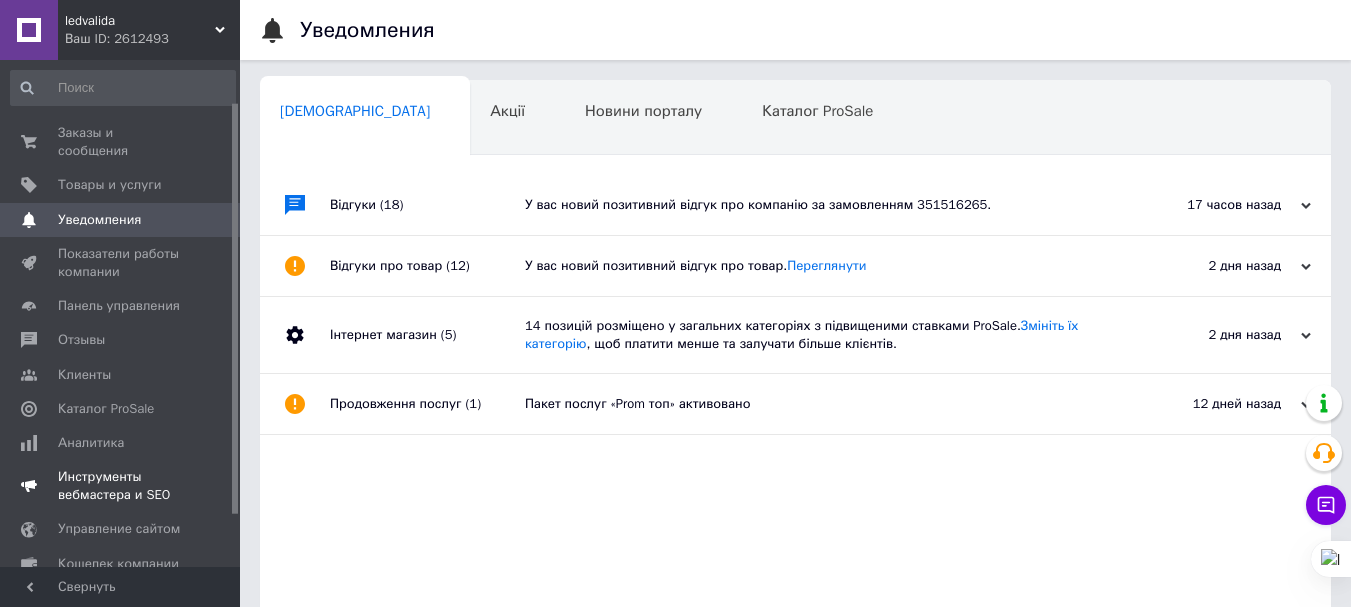 scroll, scrollTop: 100, scrollLeft: 0, axis: vertical 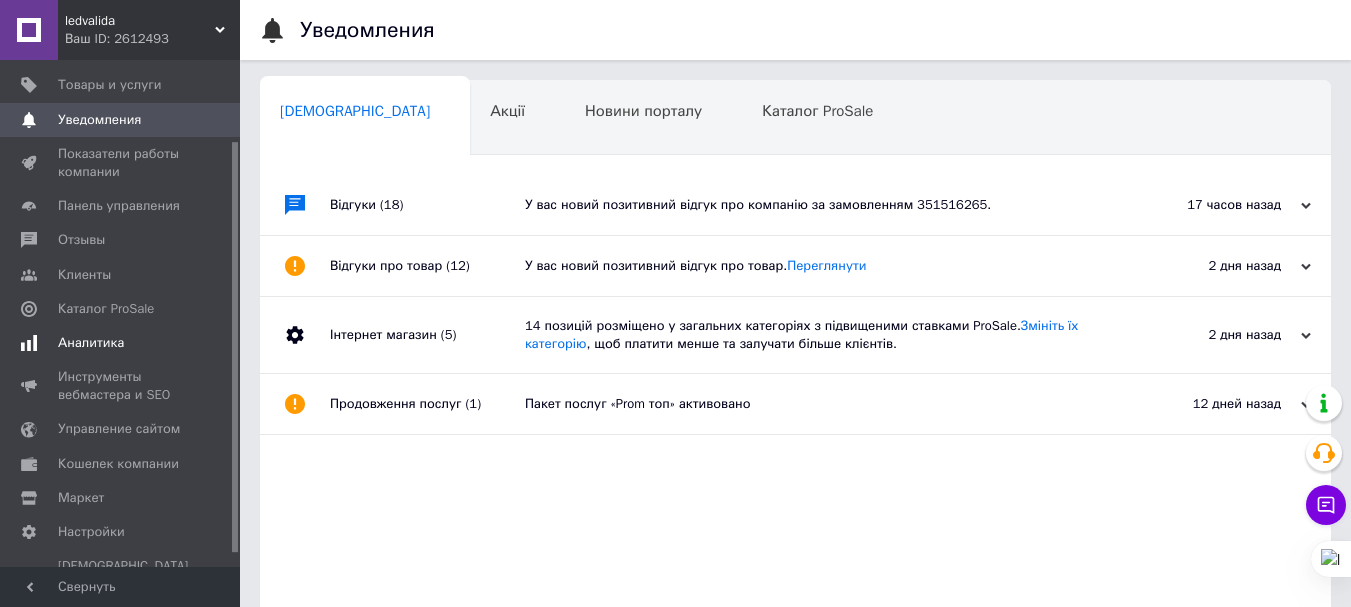 click on "Аналитика" at bounding box center [91, 343] 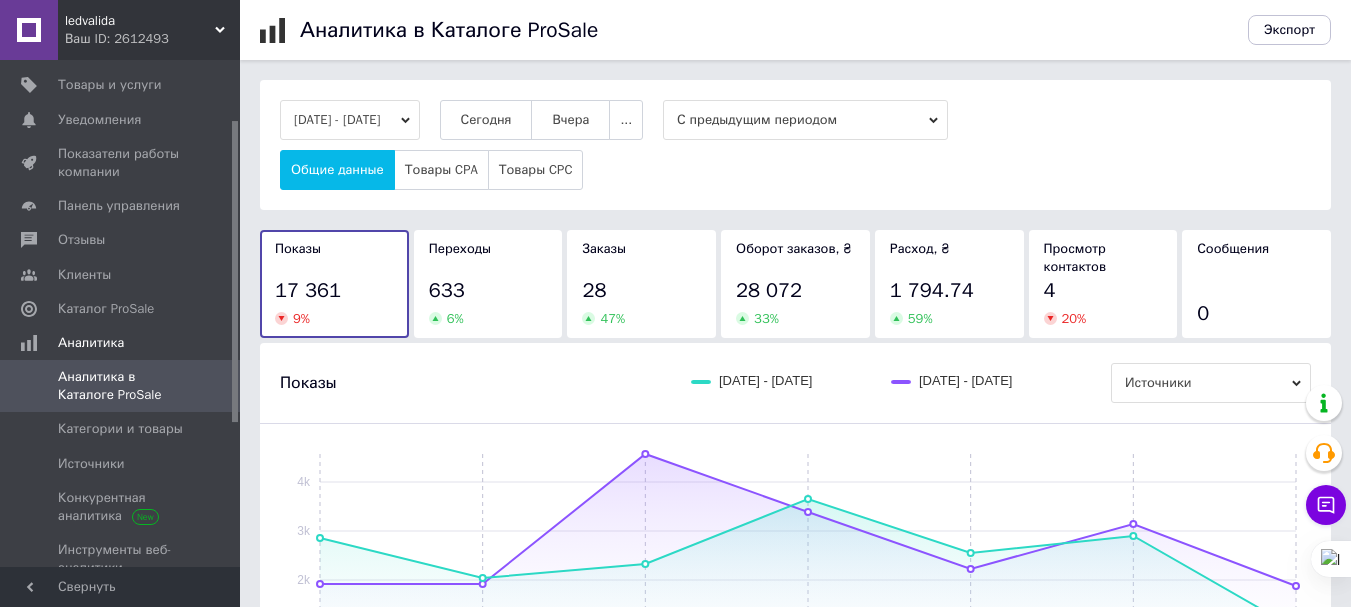 click on "04.07.2025 - 10.07.2025 Сегодня Вчера ... С предыдущим периодом Общие данные Товары CPA Товары CPC" at bounding box center [795, 145] 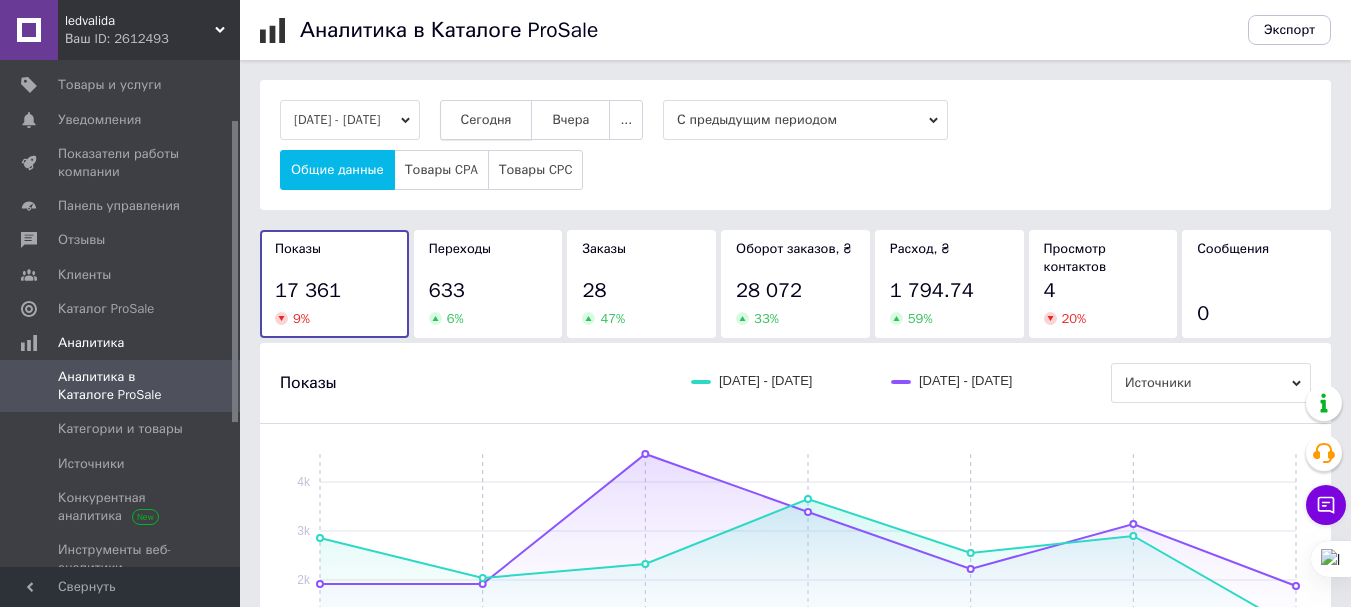 click on "Сегодня" at bounding box center (486, 120) 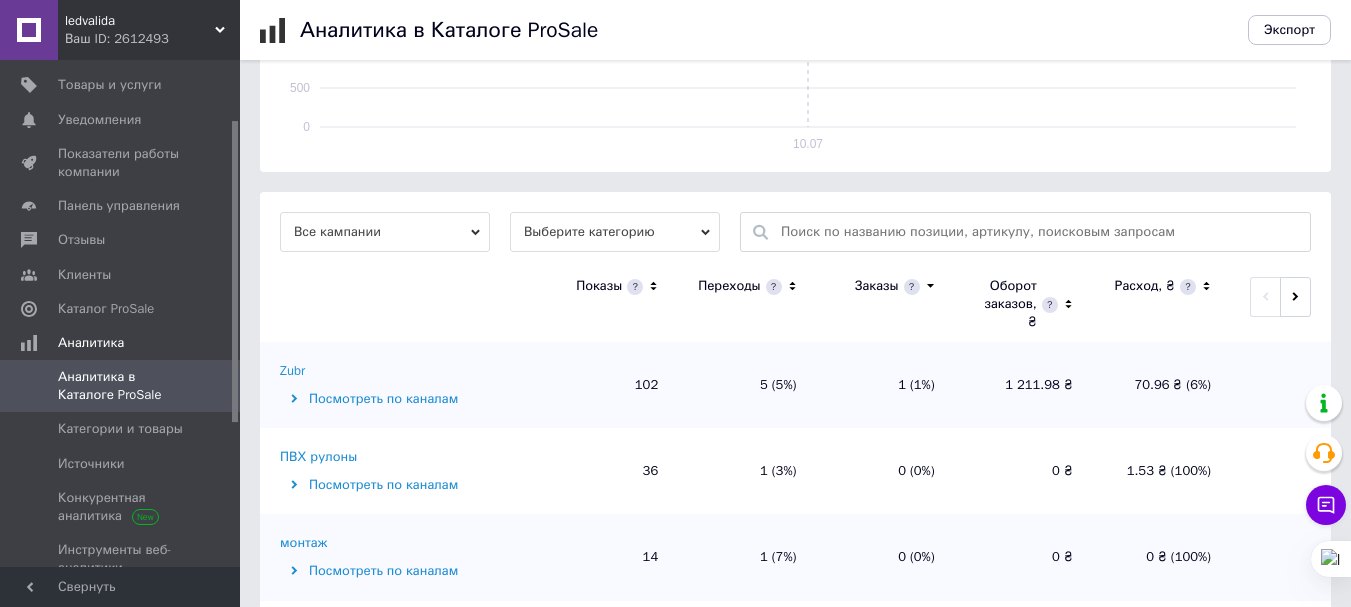 scroll, scrollTop: 651, scrollLeft: 0, axis: vertical 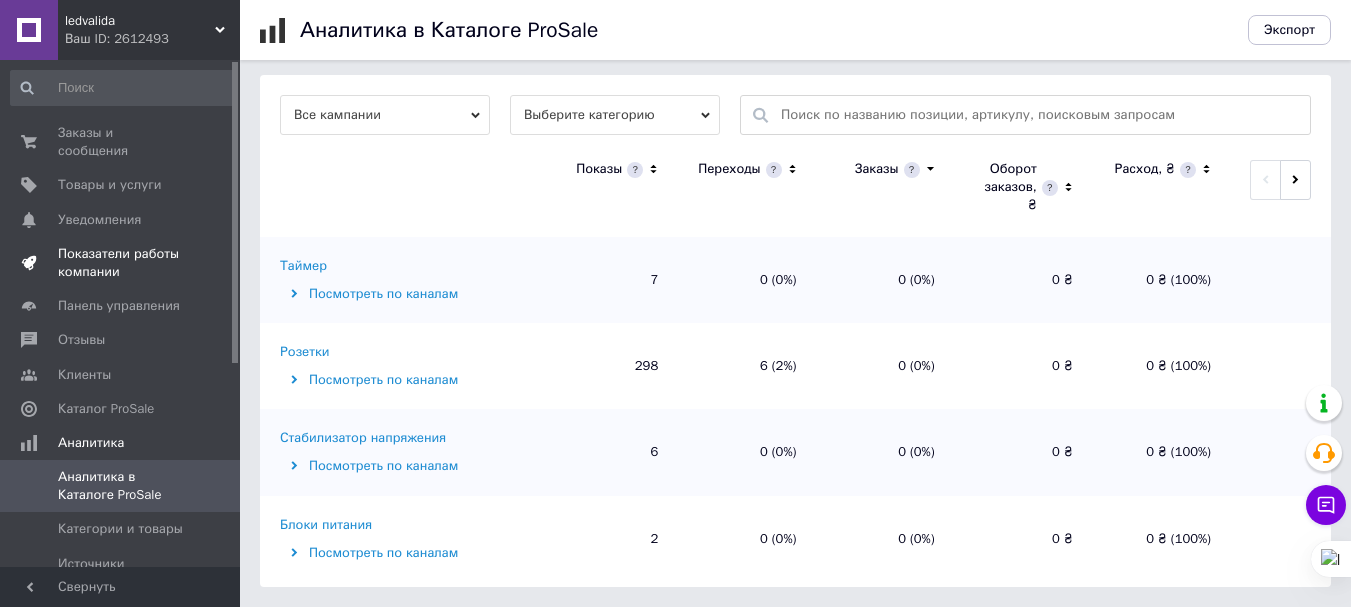 click on "Показатели работы компании" at bounding box center (121, 263) 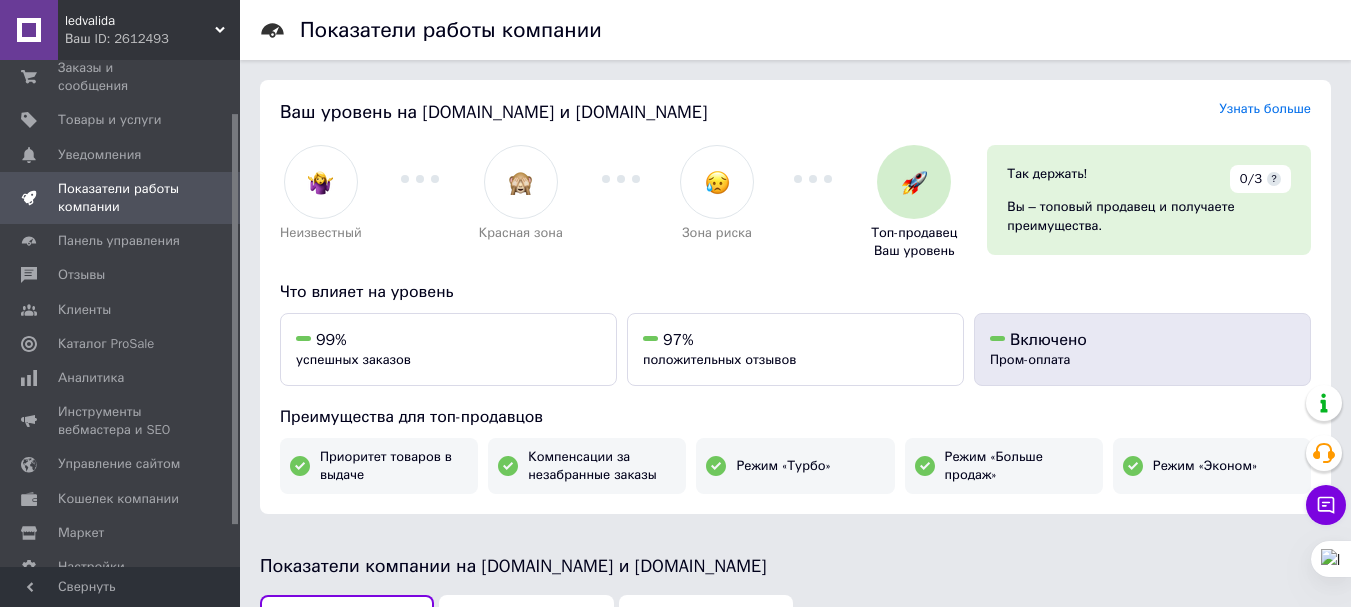 scroll, scrollTop: 116, scrollLeft: 0, axis: vertical 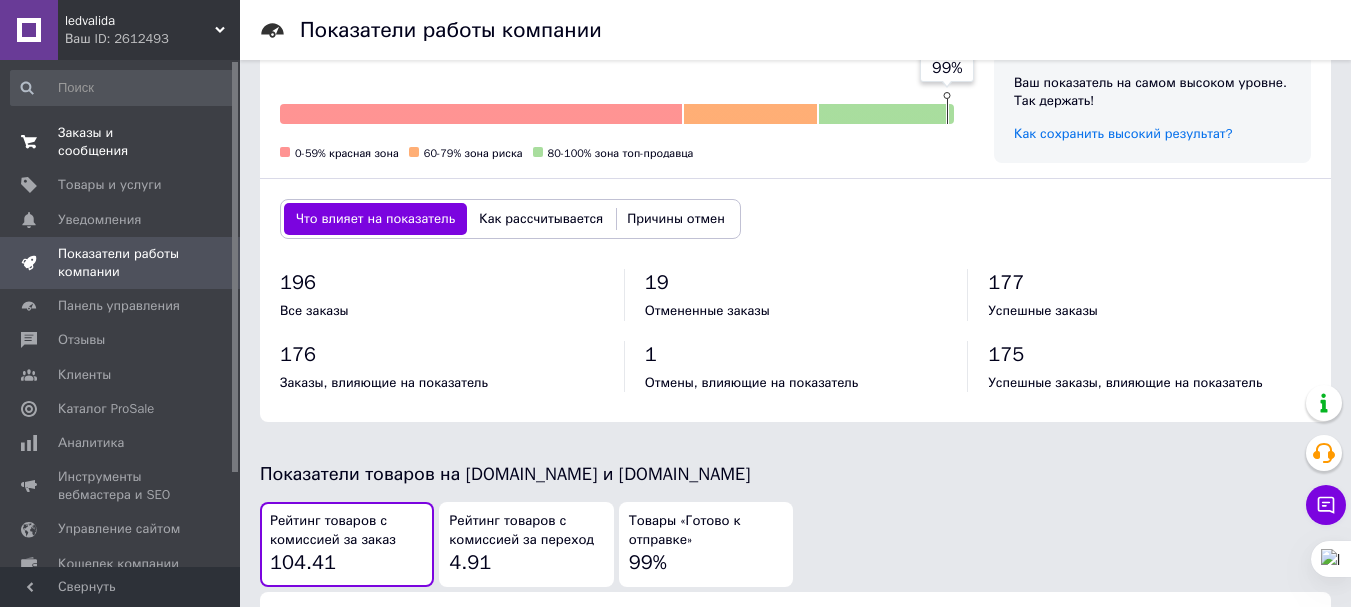 click on "Заказы и сообщения" at bounding box center [121, 142] 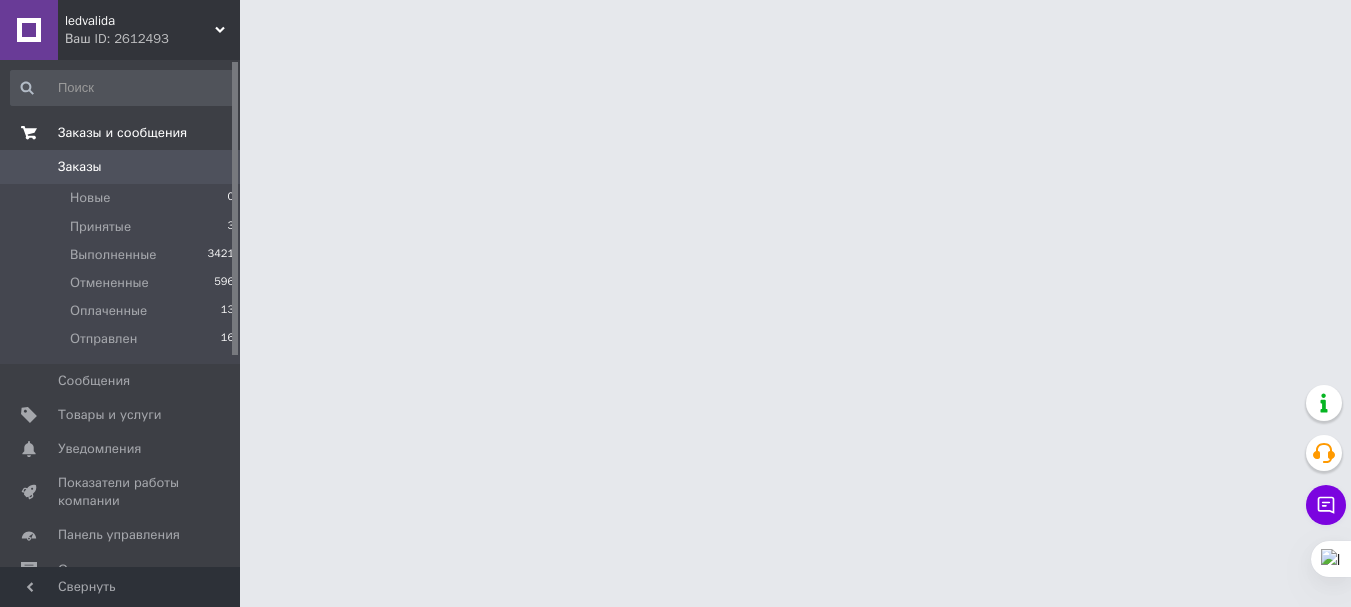 scroll, scrollTop: 0, scrollLeft: 0, axis: both 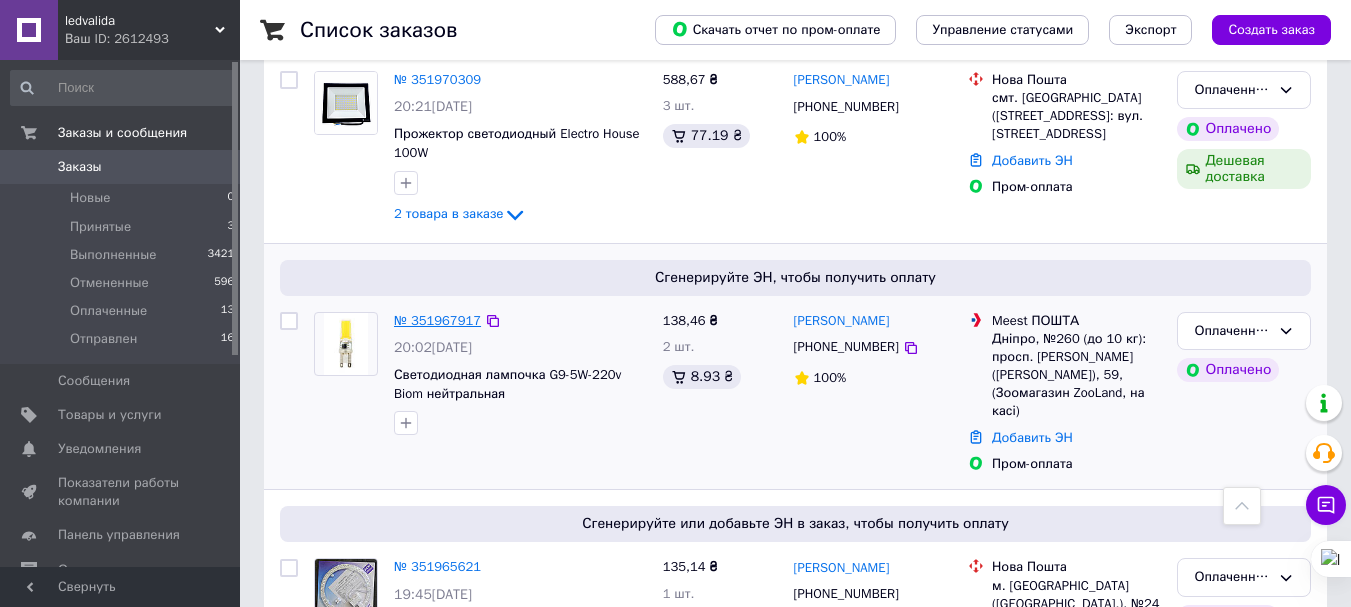 click on "№ 351967917" at bounding box center [437, 320] 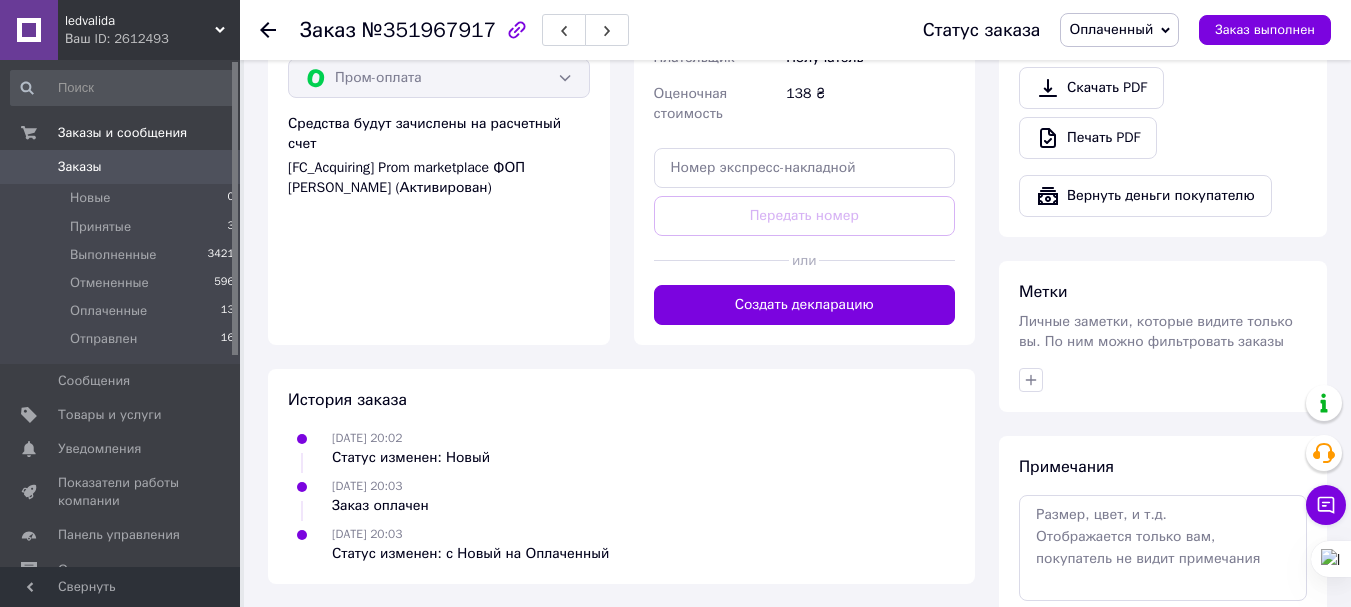 scroll, scrollTop: 800, scrollLeft: 0, axis: vertical 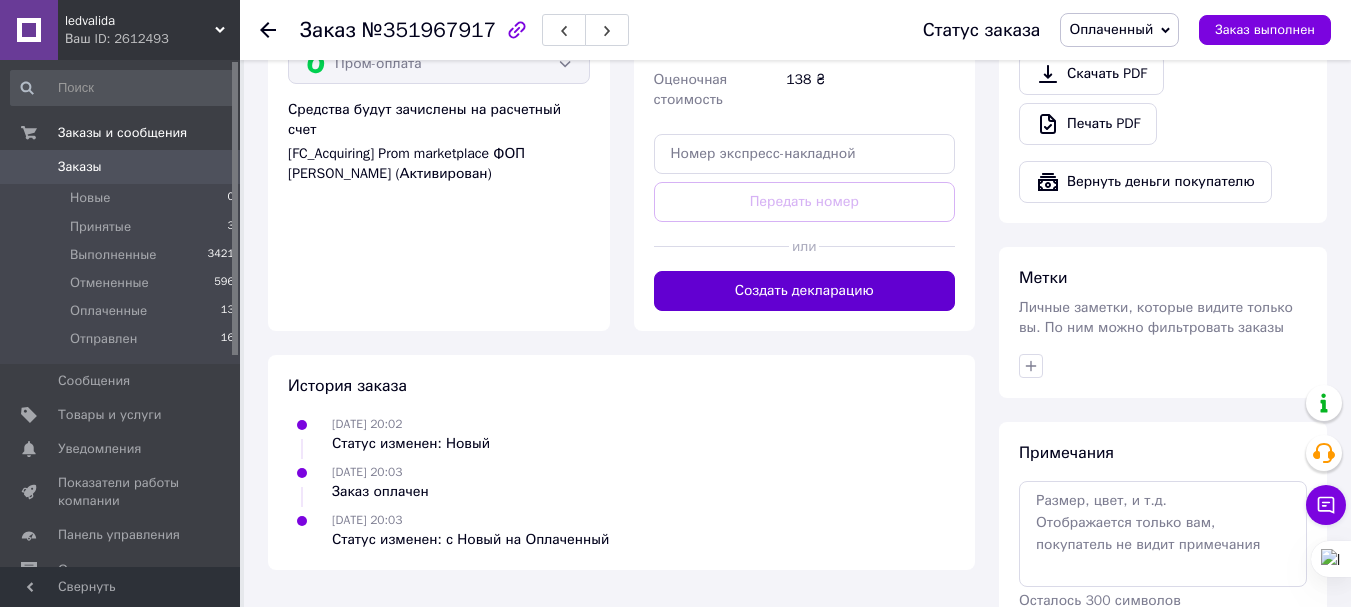 click on "Создать декларацию" at bounding box center (805, 291) 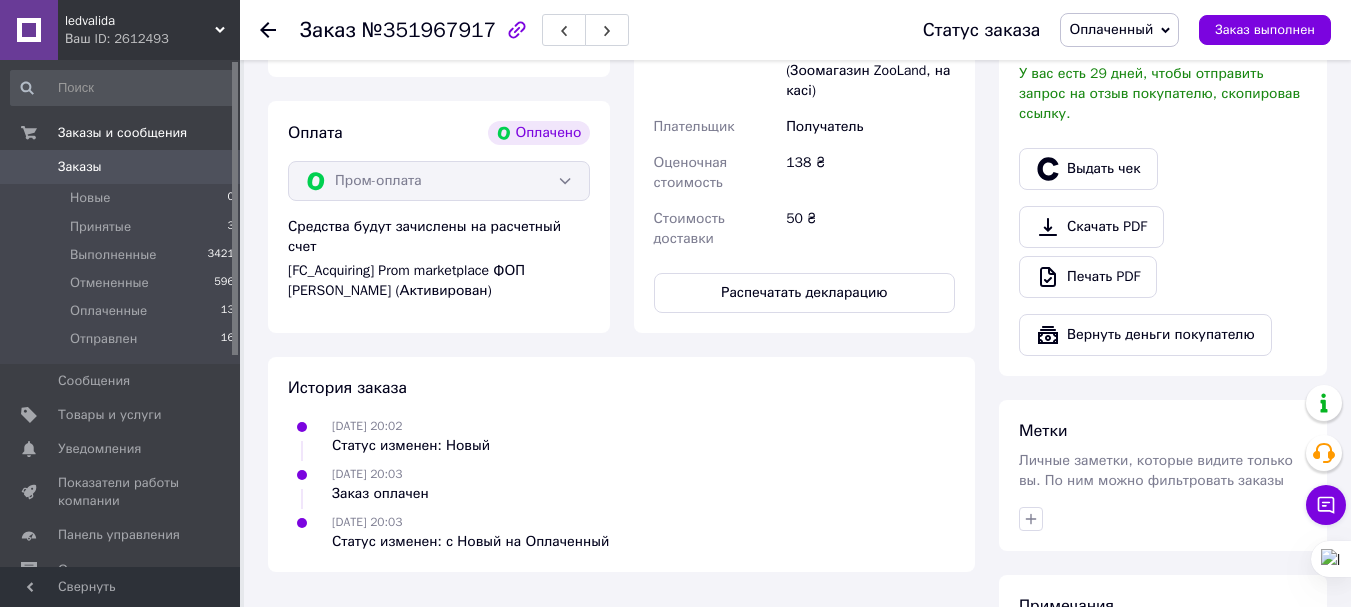 scroll, scrollTop: 500, scrollLeft: 0, axis: vertical 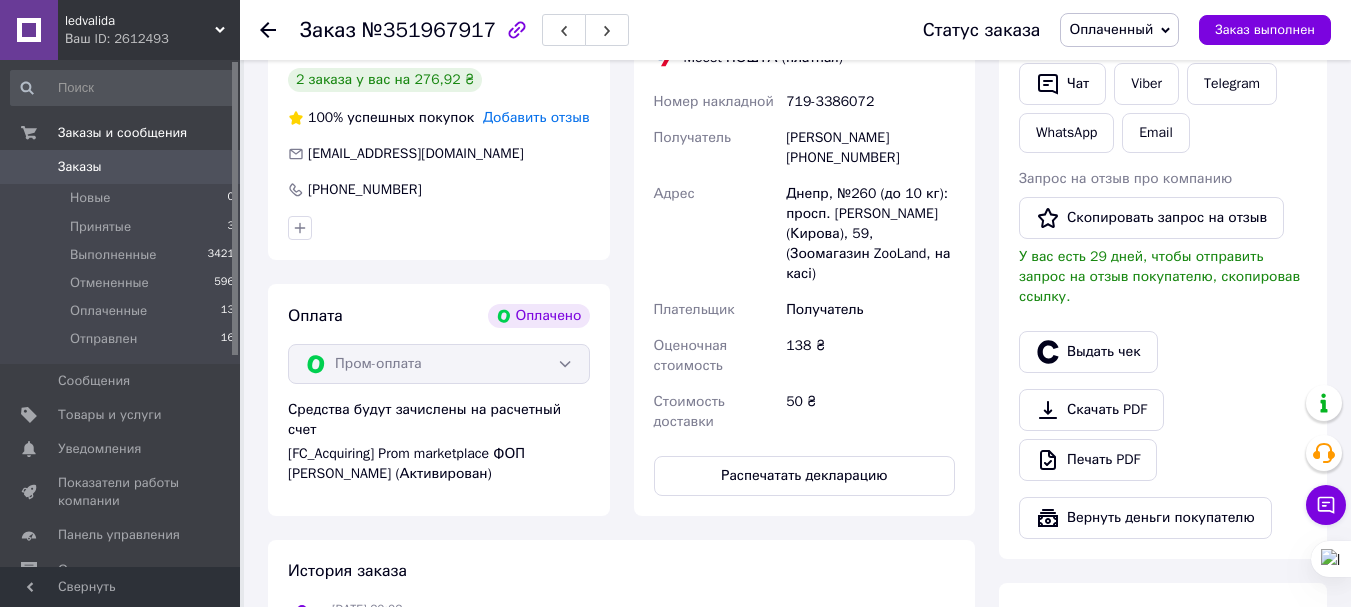 click 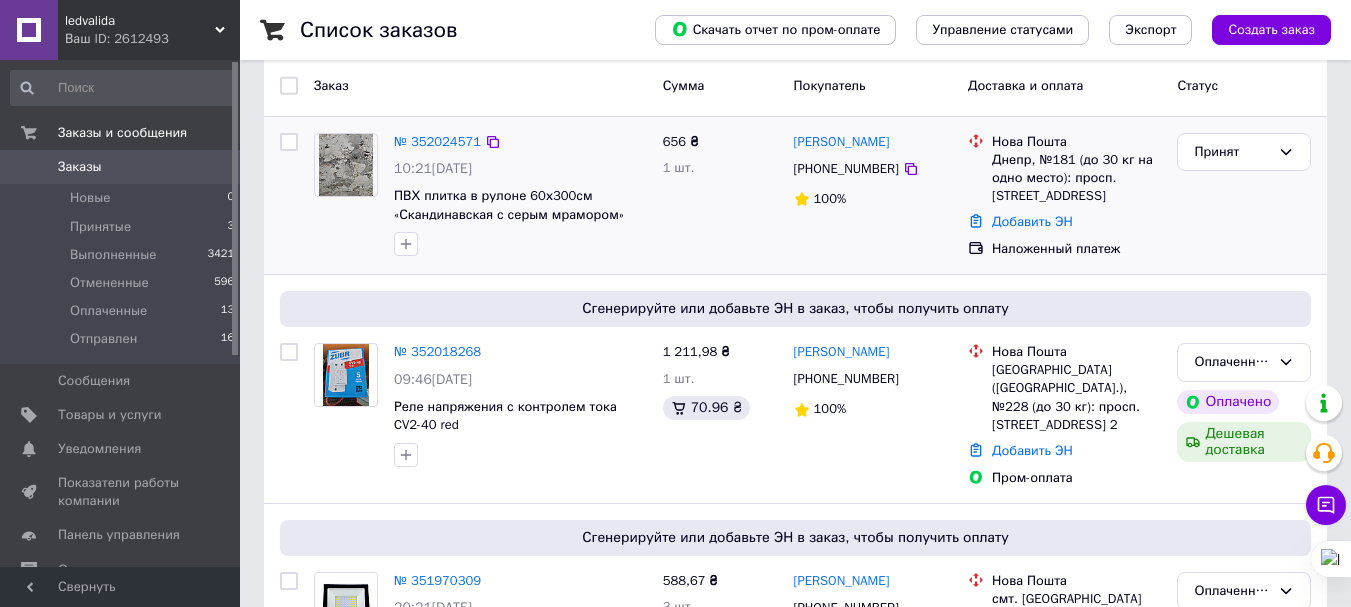 scroll, scrollTop: 0, scrollLeft: 0, axis: both 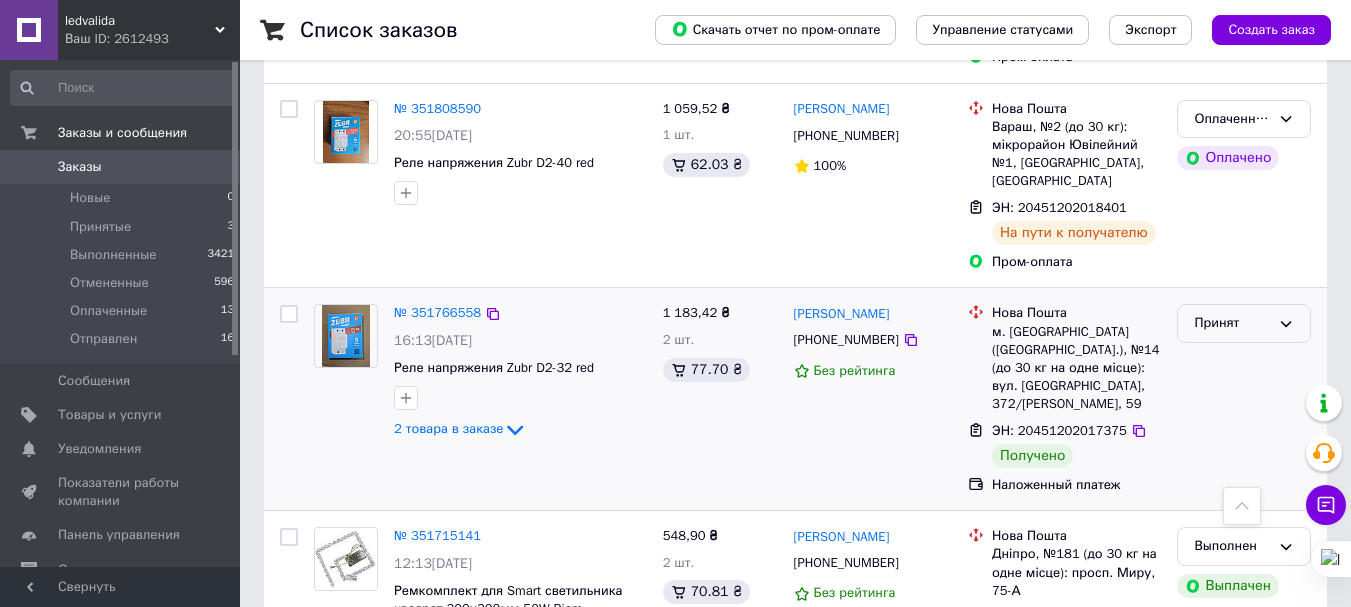click on "Принят" at bounding box center [1232, 323] 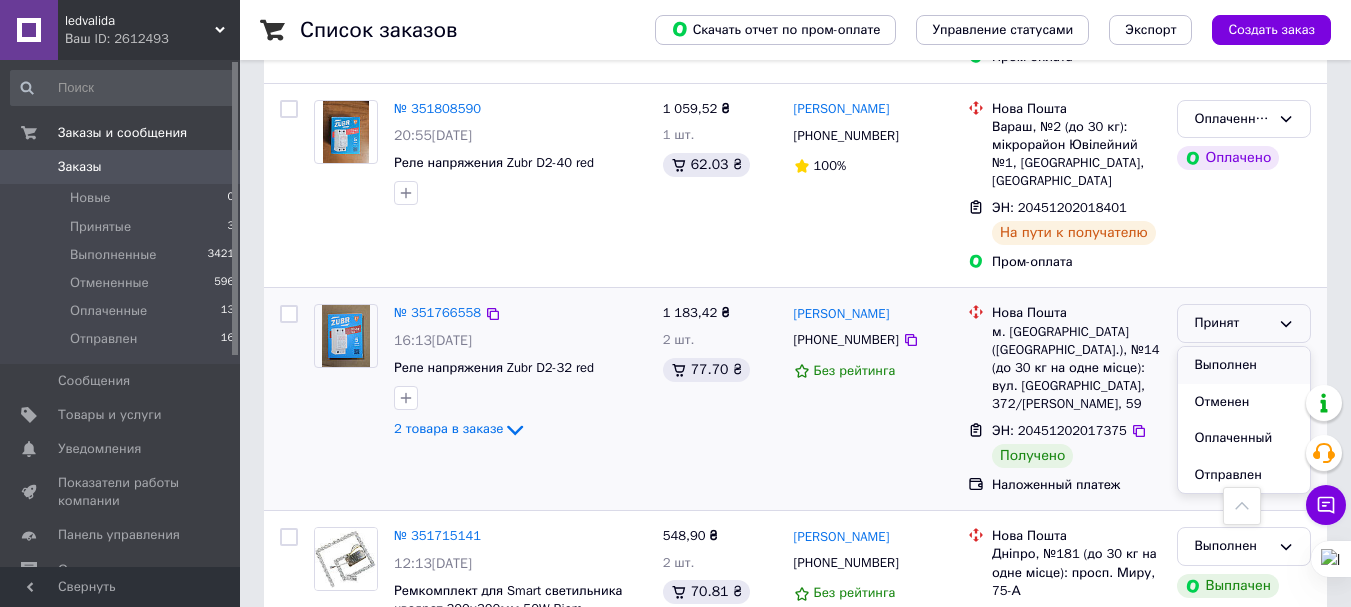 click on "Выполнен" at bounding box center (1244, 365) 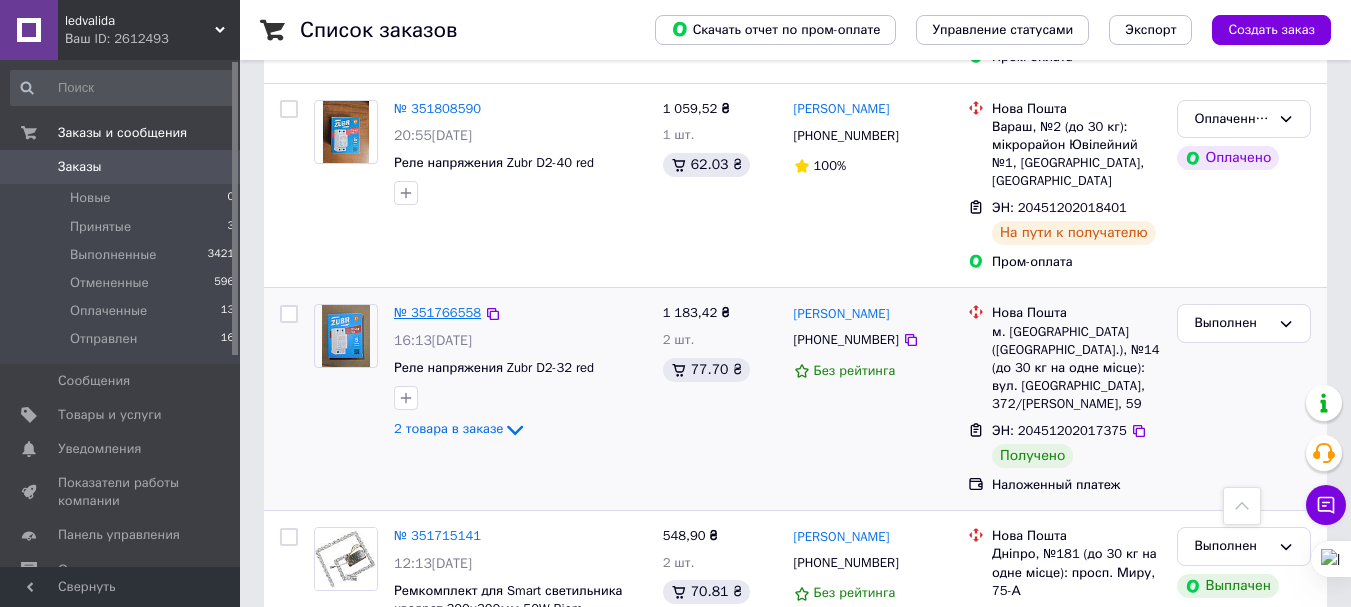 click on "№ 351766558" at bounding box center (437, 312) 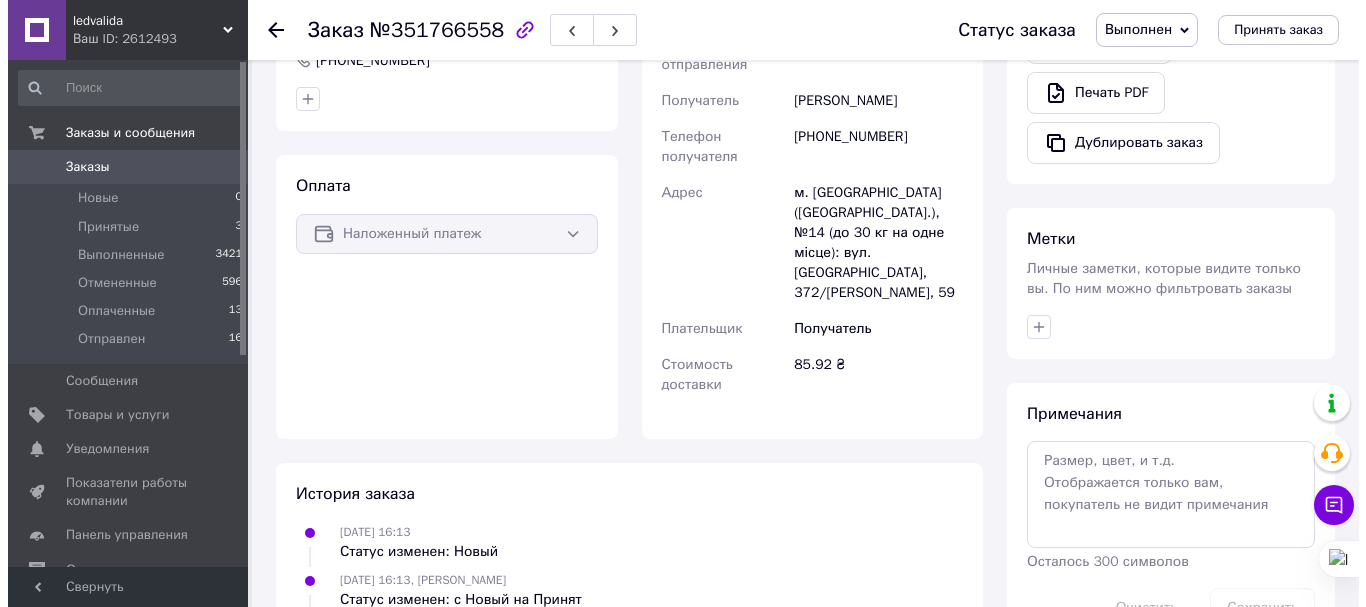 scroll, scrollTop: 555, scrollLeft: 0, axis: vertical 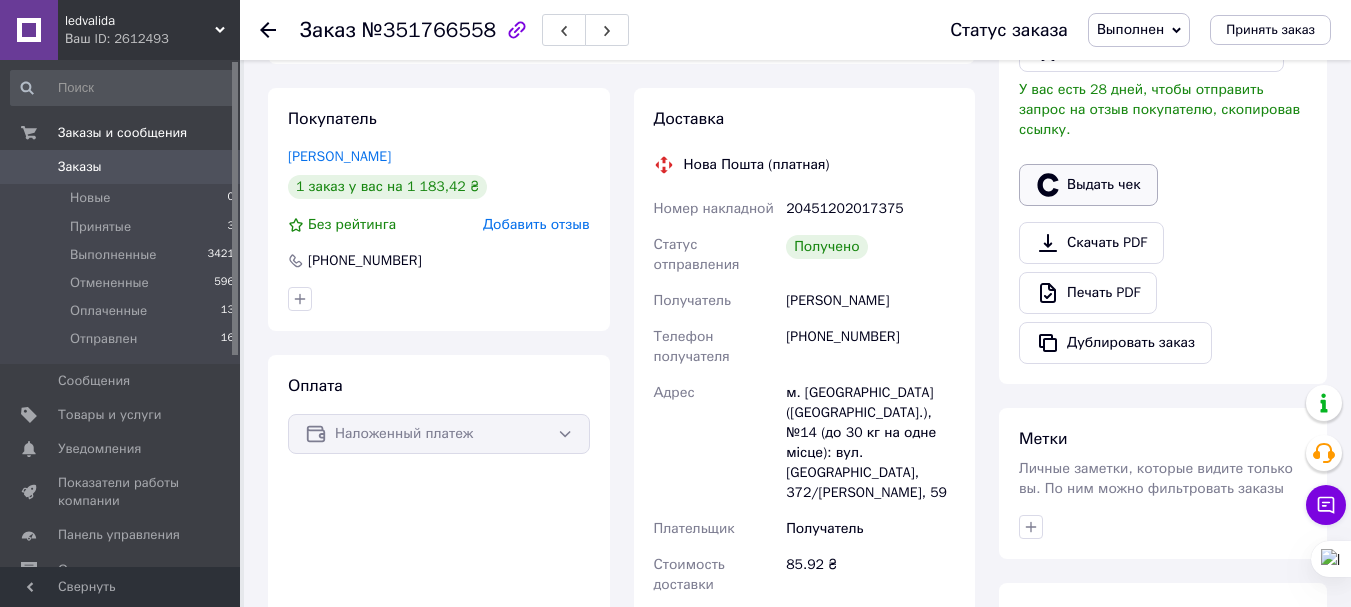 click on "Выдать чек" at bounding box center [1088, 185] 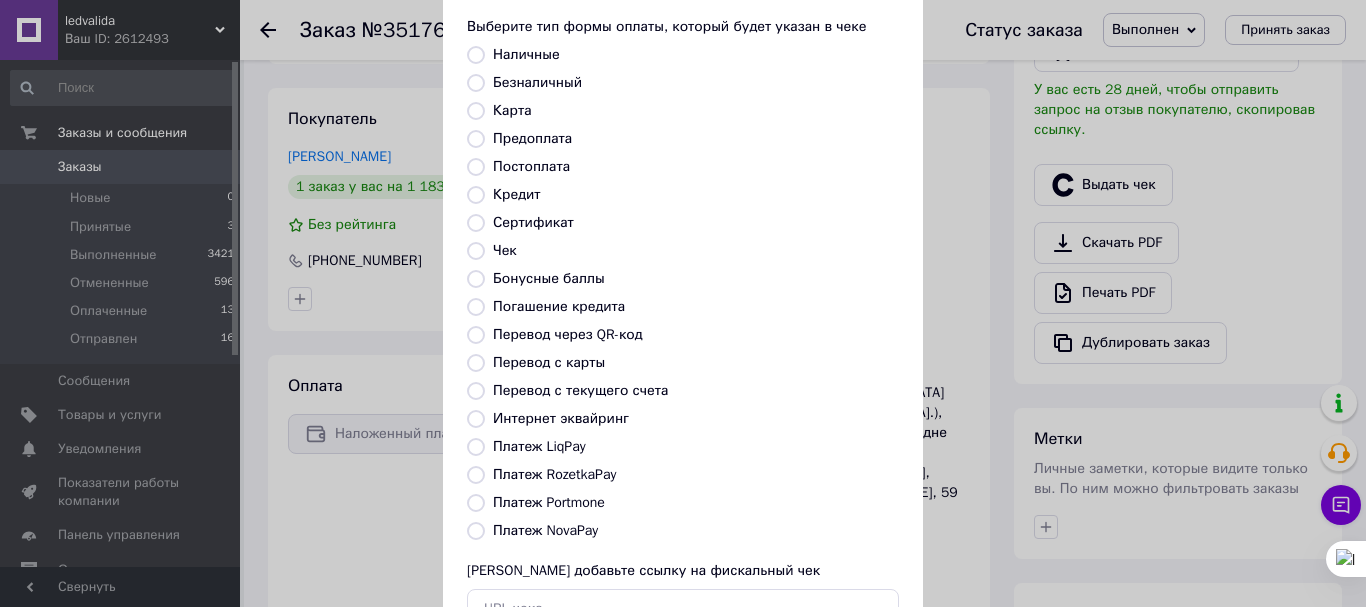 scroll, scrollTop: 252, scrollLeft: 0, axis: vertical 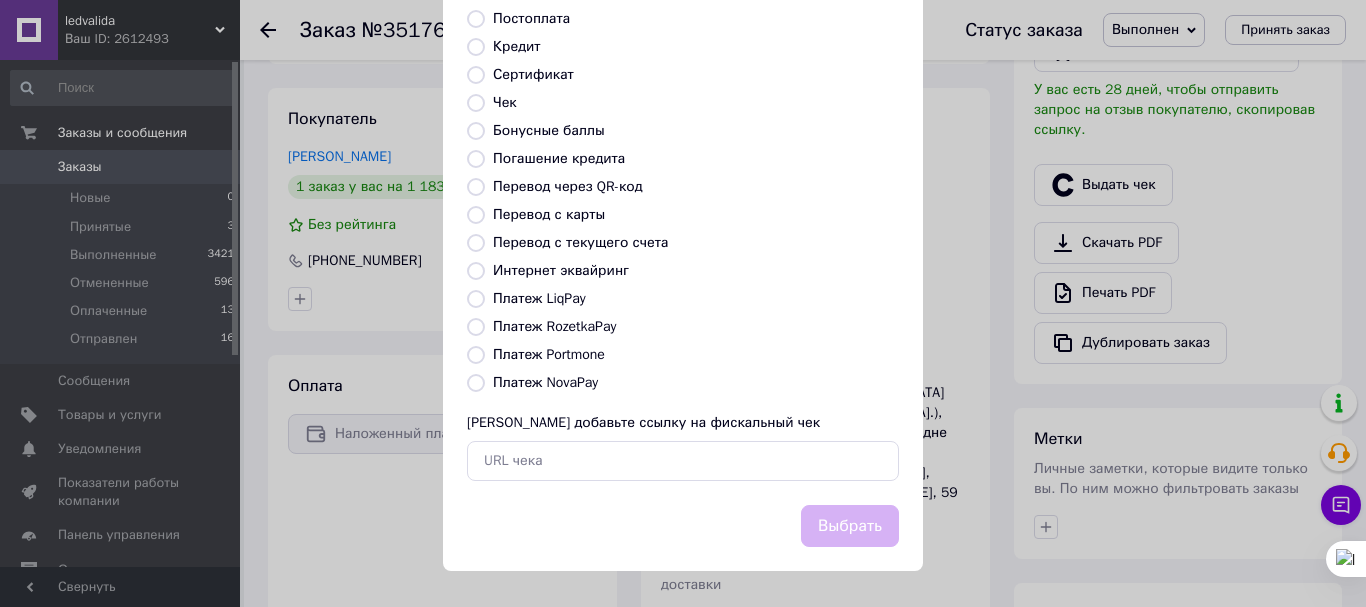 click on "Платеж NovaPay" at bounding box center (545, 382) 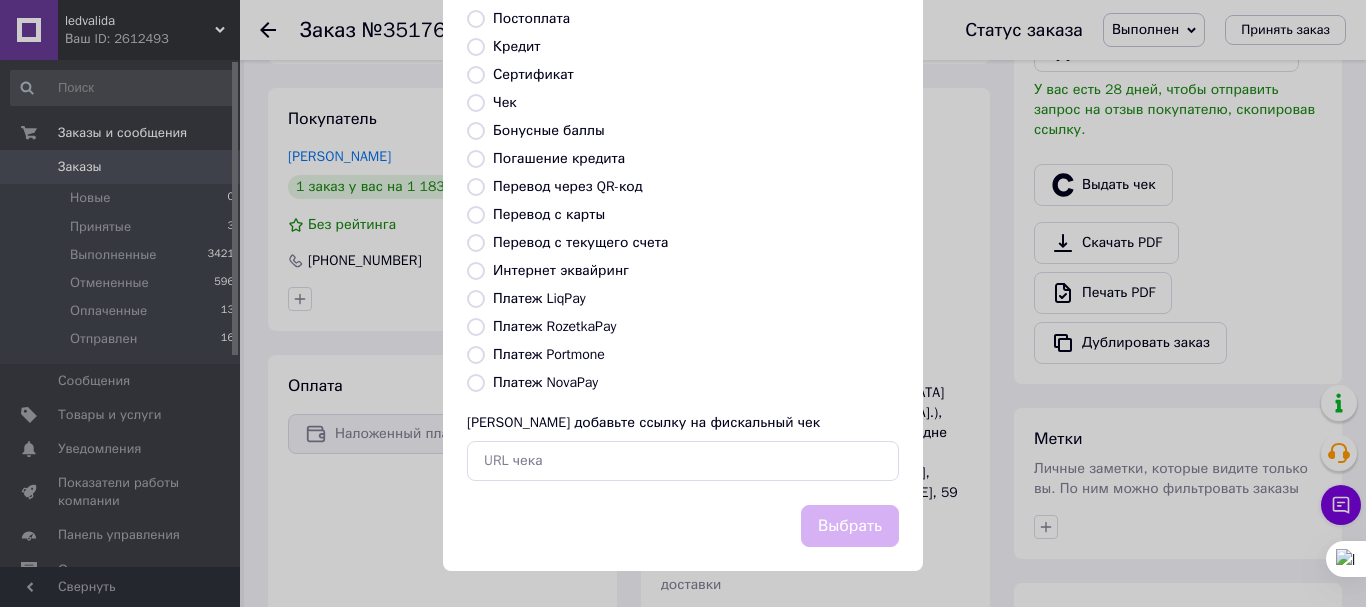 radio on "true" 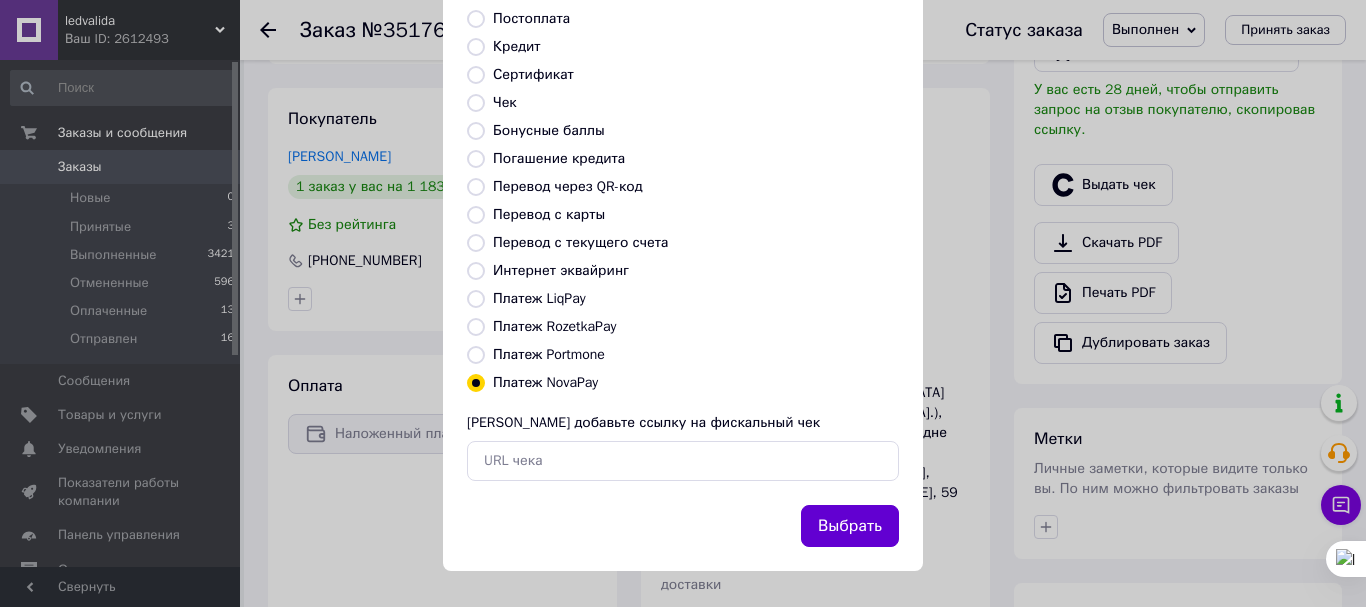 click on "Выбрать" at bounding box center (850, 526) 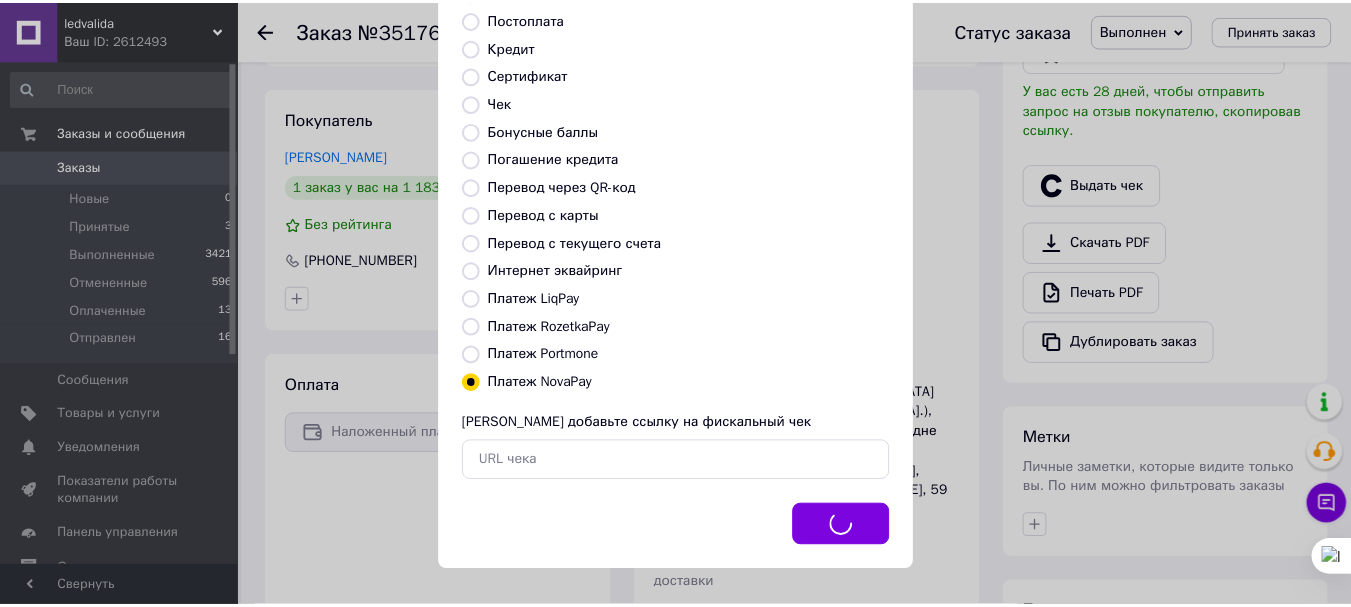 scroll, scrollTop: 575, scrollLeft: 0, axis: vertical 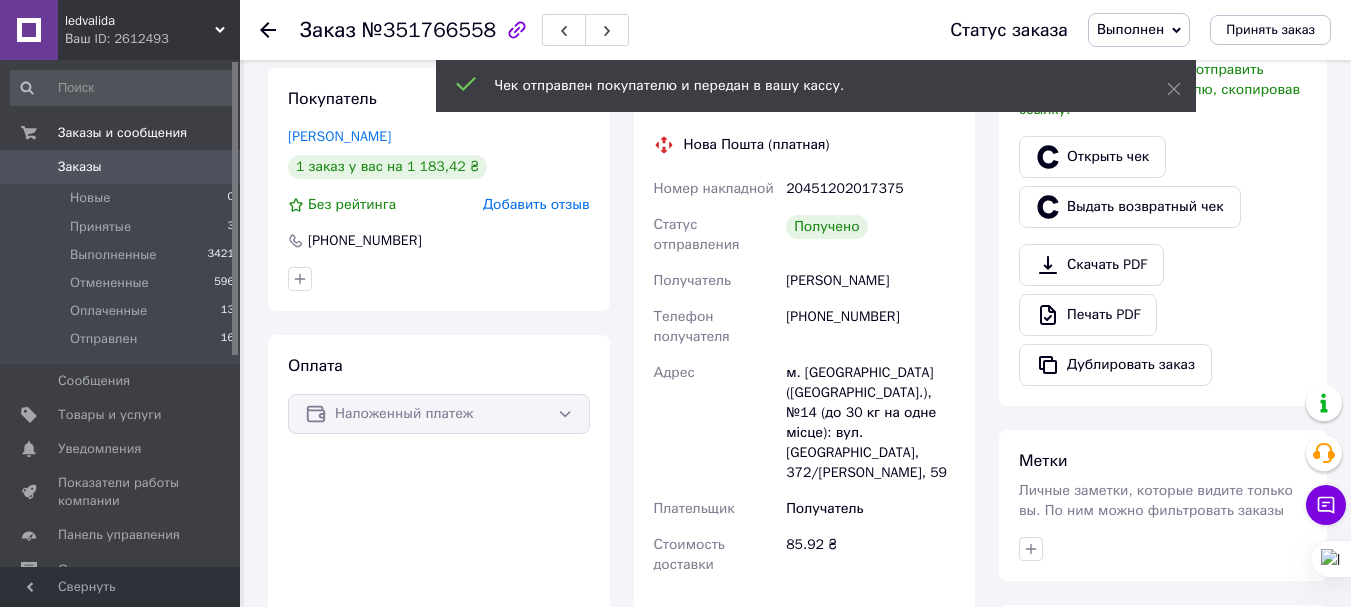 click 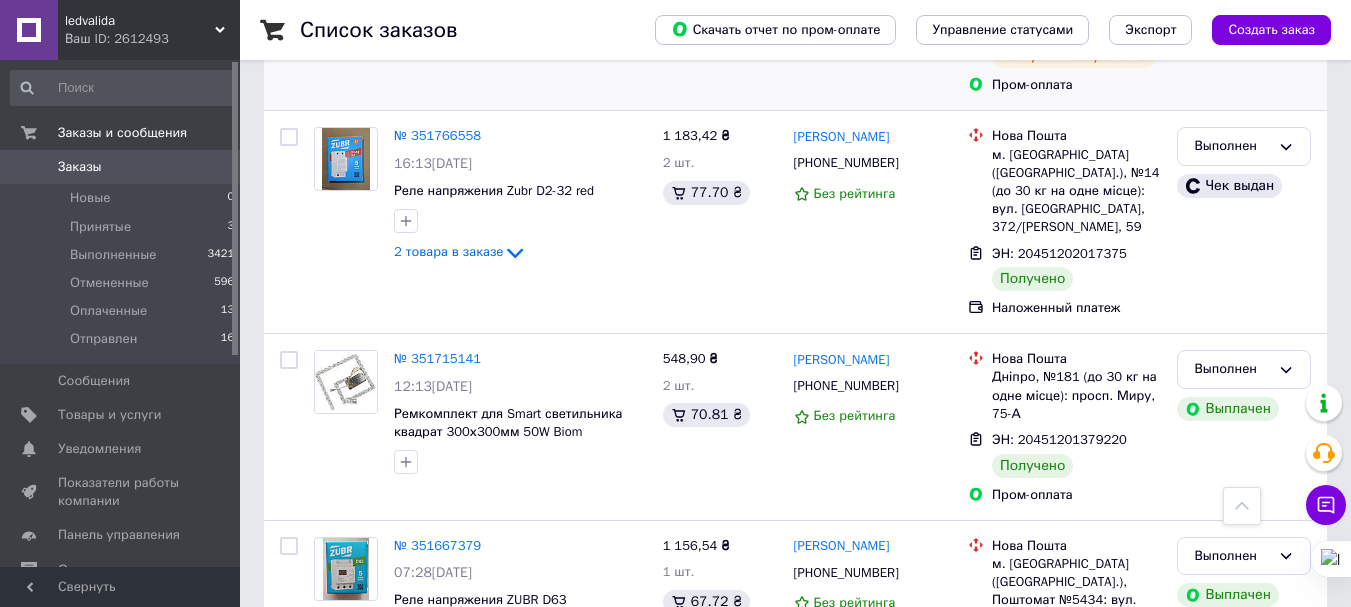 scroll, scrollTop: 2500, scrollLeft: 0, axis: vertical 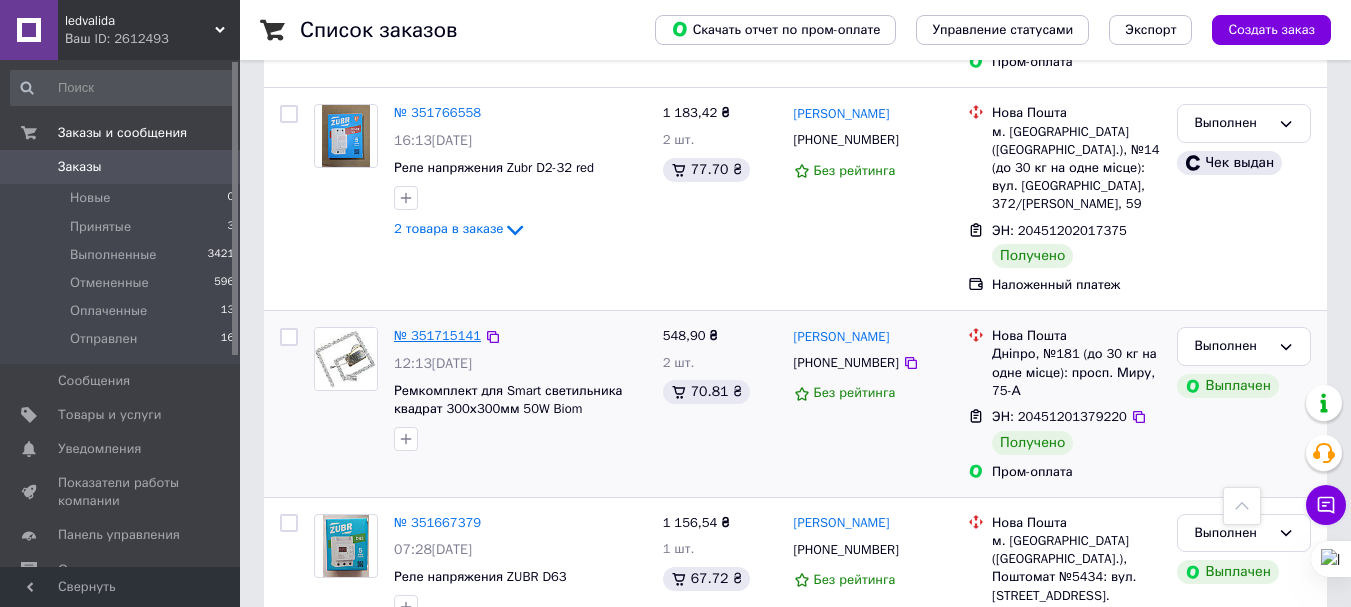 click on "№ 351715141" at bounding box center [437, 335] 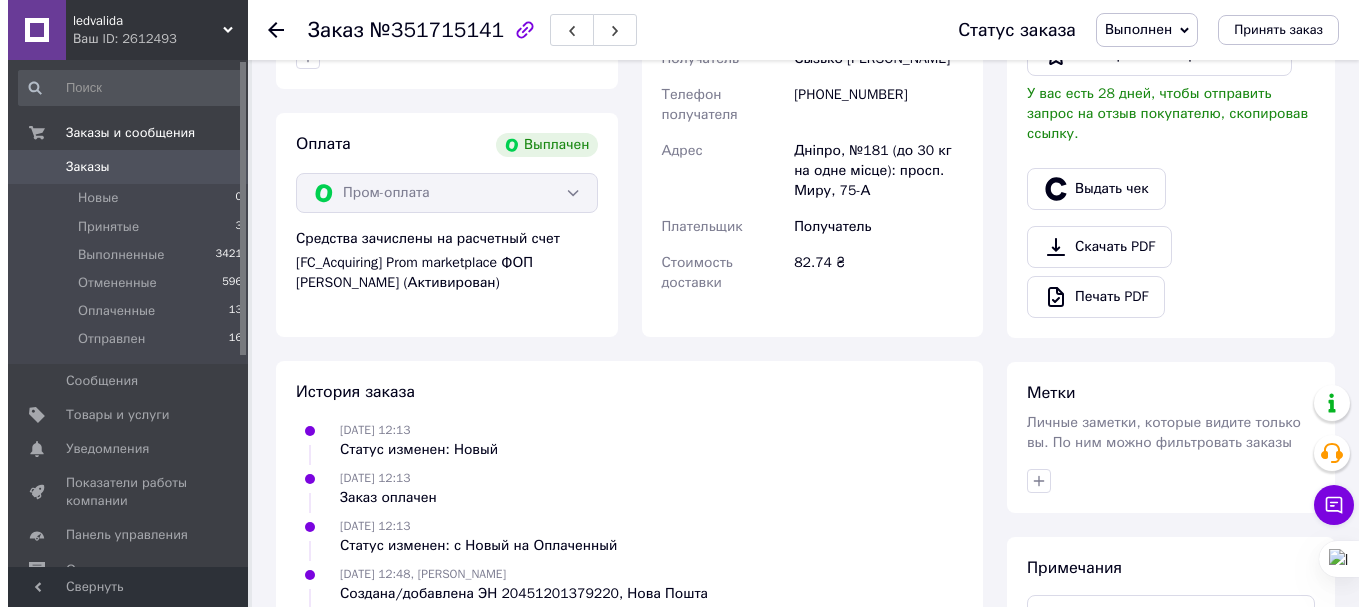 scroll, scrollTop: 582, scrollLeft: 0, axis: vertical 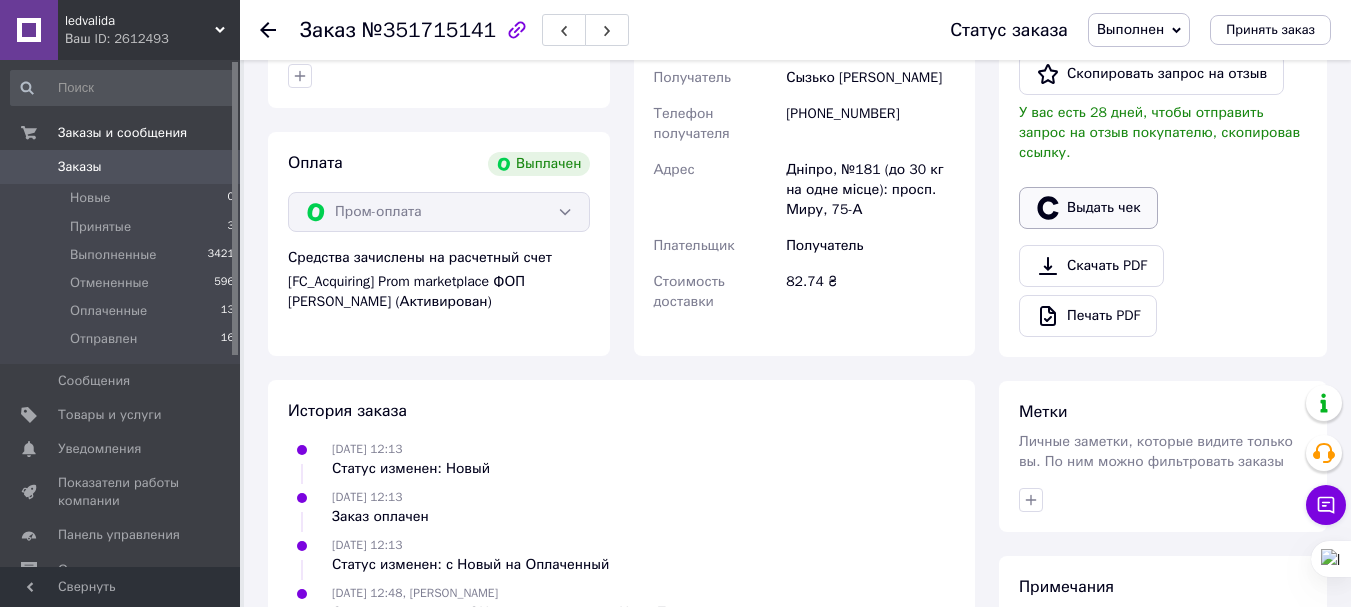 click on "Выдать чек" at bounding box center (1088, 208) 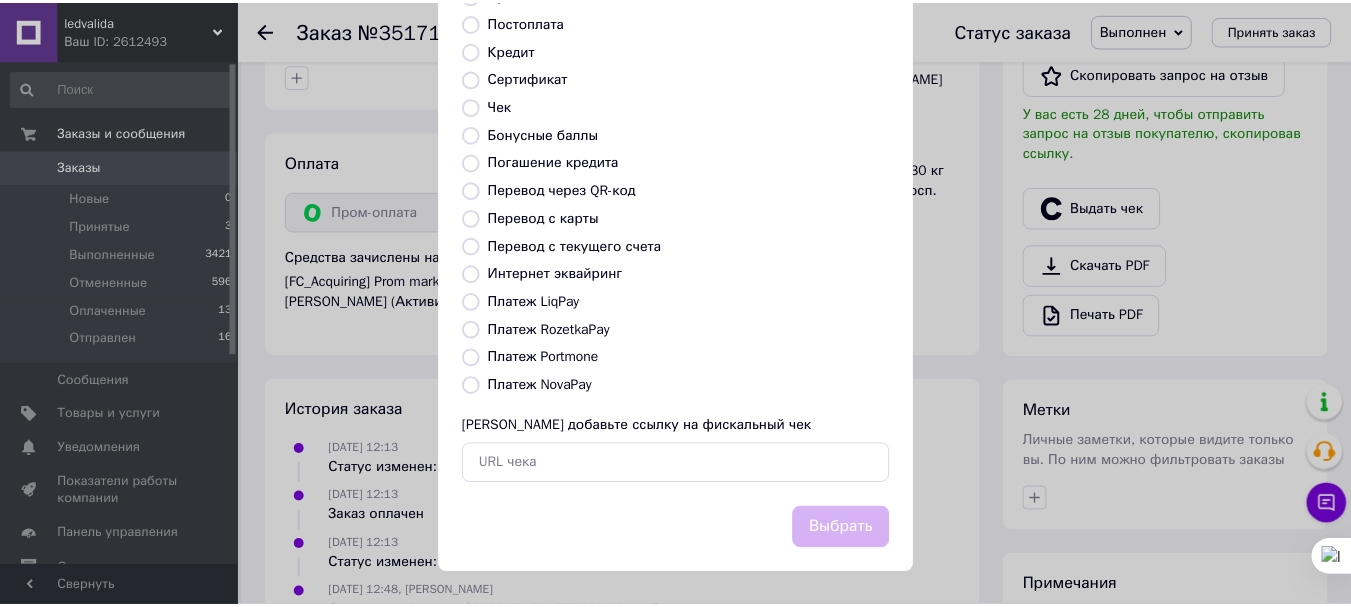 scroll, scrollTop: 252, scrollLeft: 0, axis: vertical 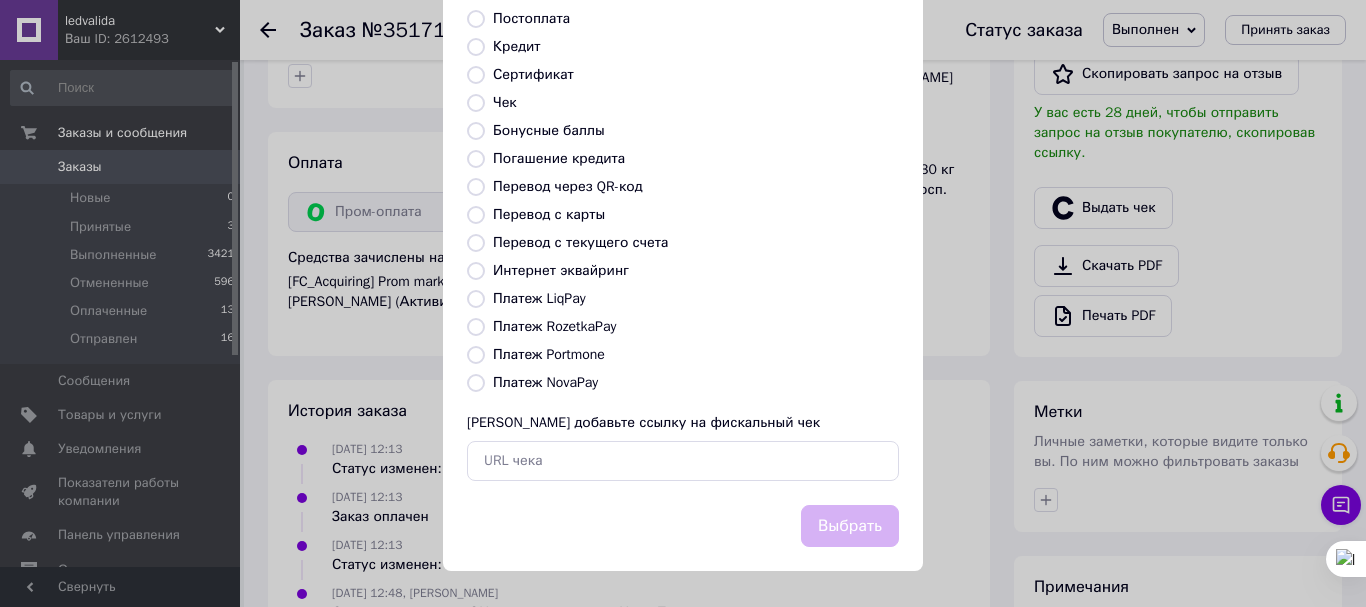 click on "Выберите тип формы оплаты, который будет указан в чеке Наличные Безналичный Карта Предоплата Постоплата Кредит Сертификат Чек Бонусные баллы Погашение кредита Перевод через QR-код [GEOGRAPHIC_DATA] с карты Перевод с текущего счета Интернет эквайринг Платеж LiqPay Платеж RozetkaPay Платеж Portmone Платеж NovaPay Или добавьте ссылку на фискальный чек" at bounding box center [683, 175] 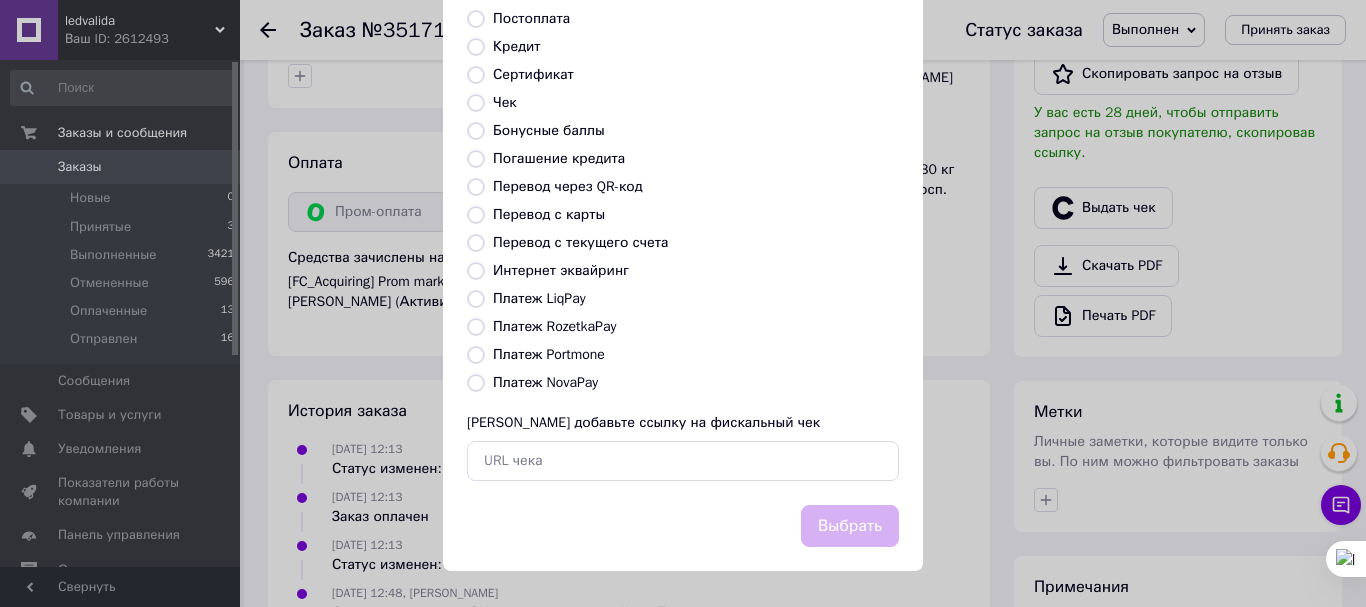 radio on "true" 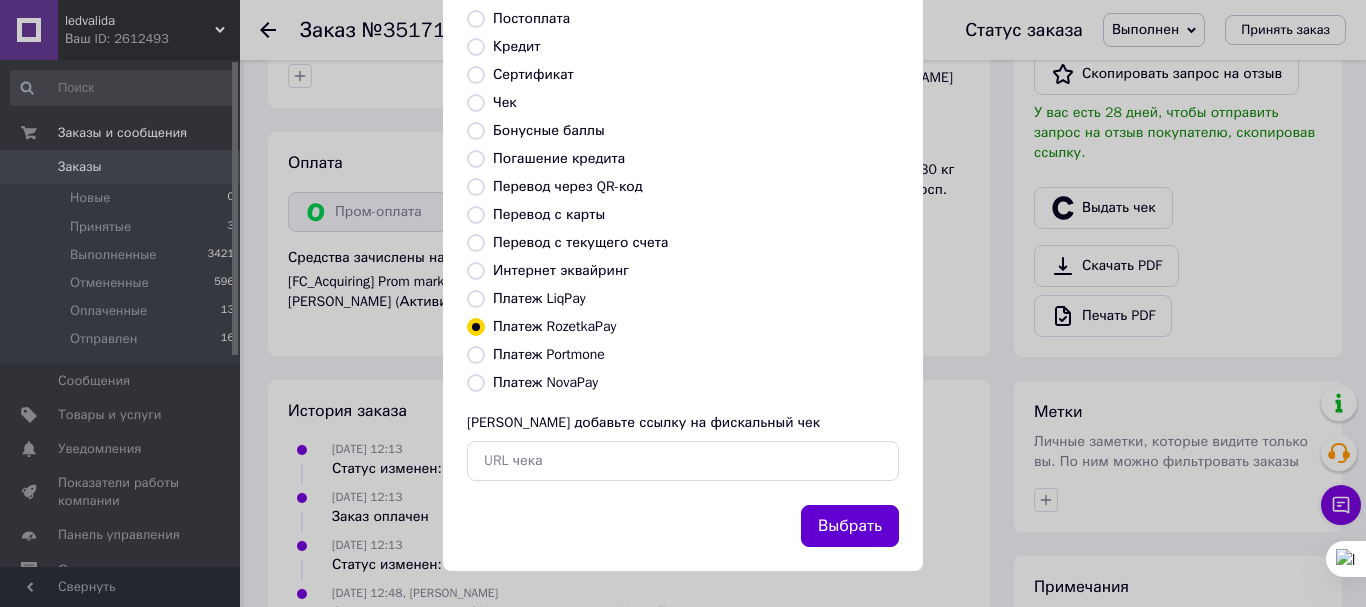 click on "Выбрать" at bounding box center (850, 526) 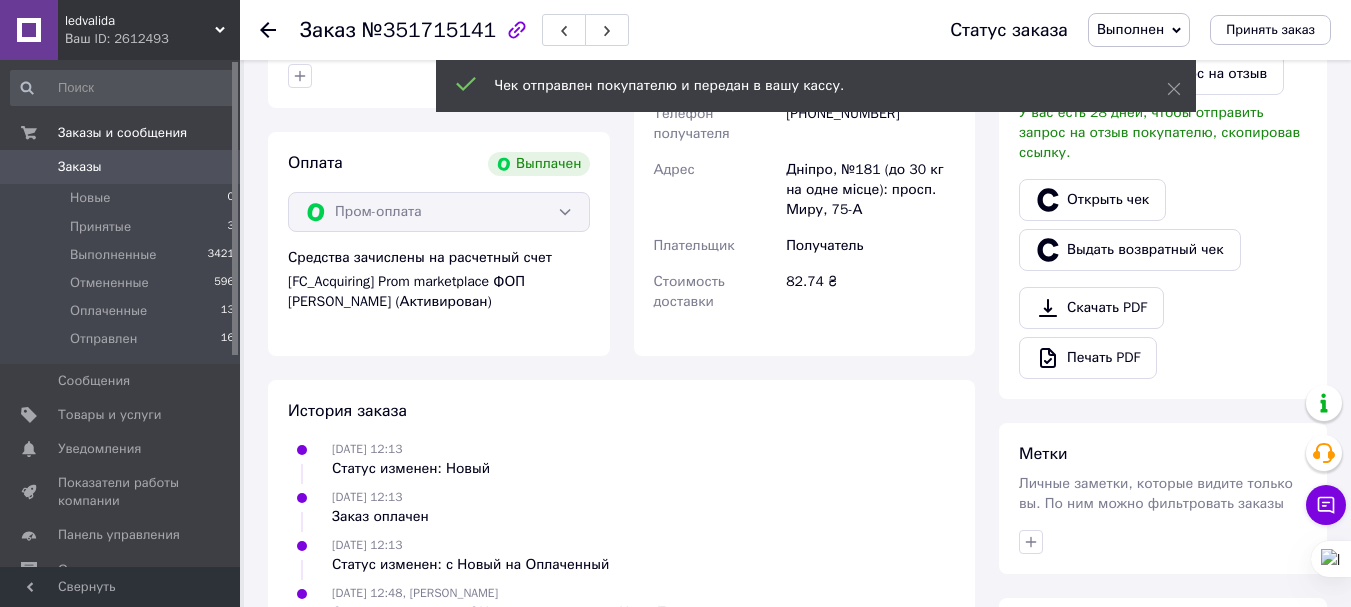 click 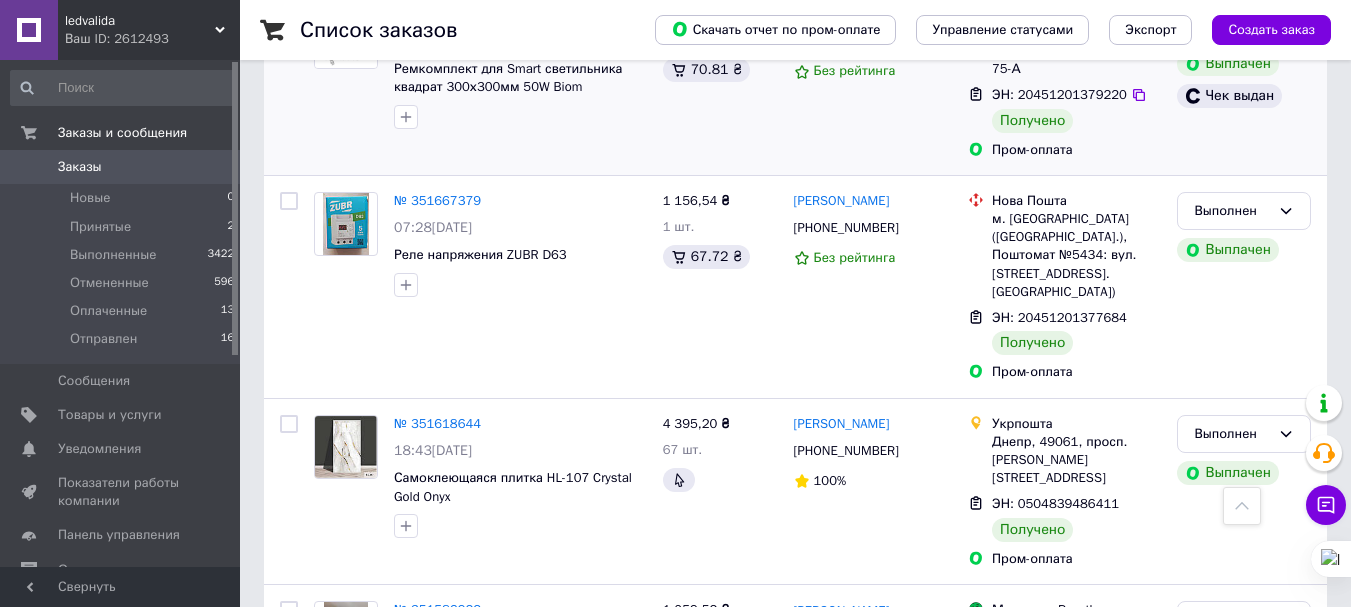 scroll, scrollTop: 2800, scrollLeft: 0, axis: vertical 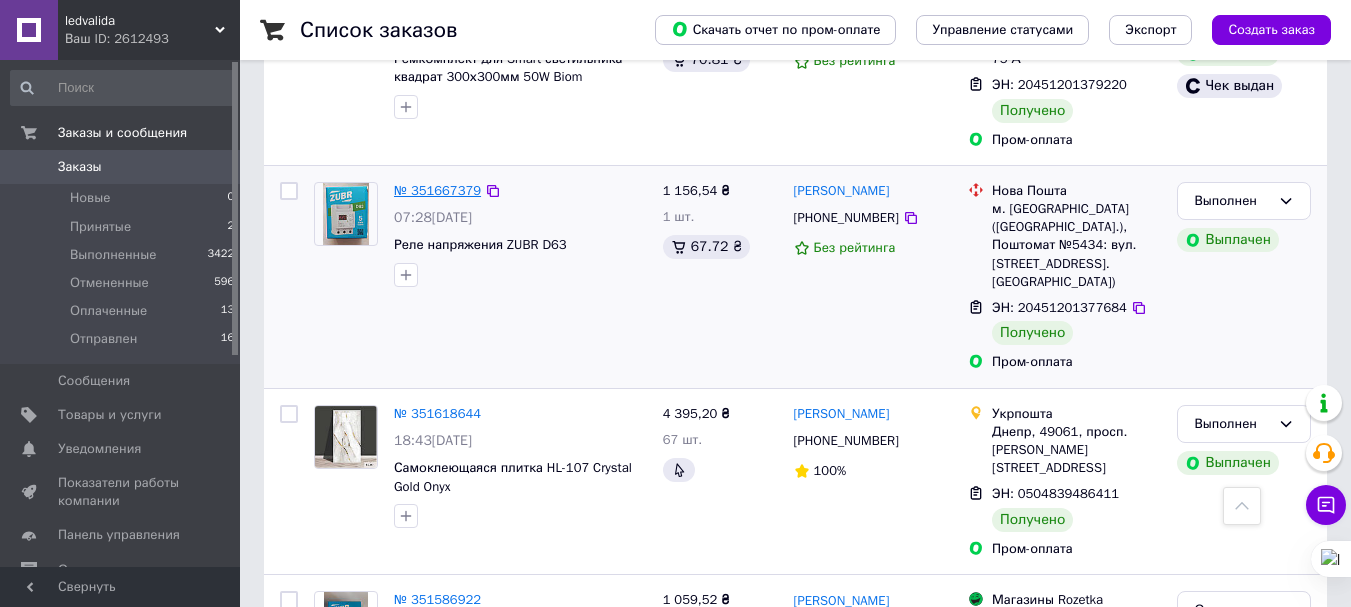 click on "№ 351667379" at bounding box center (437, 190) 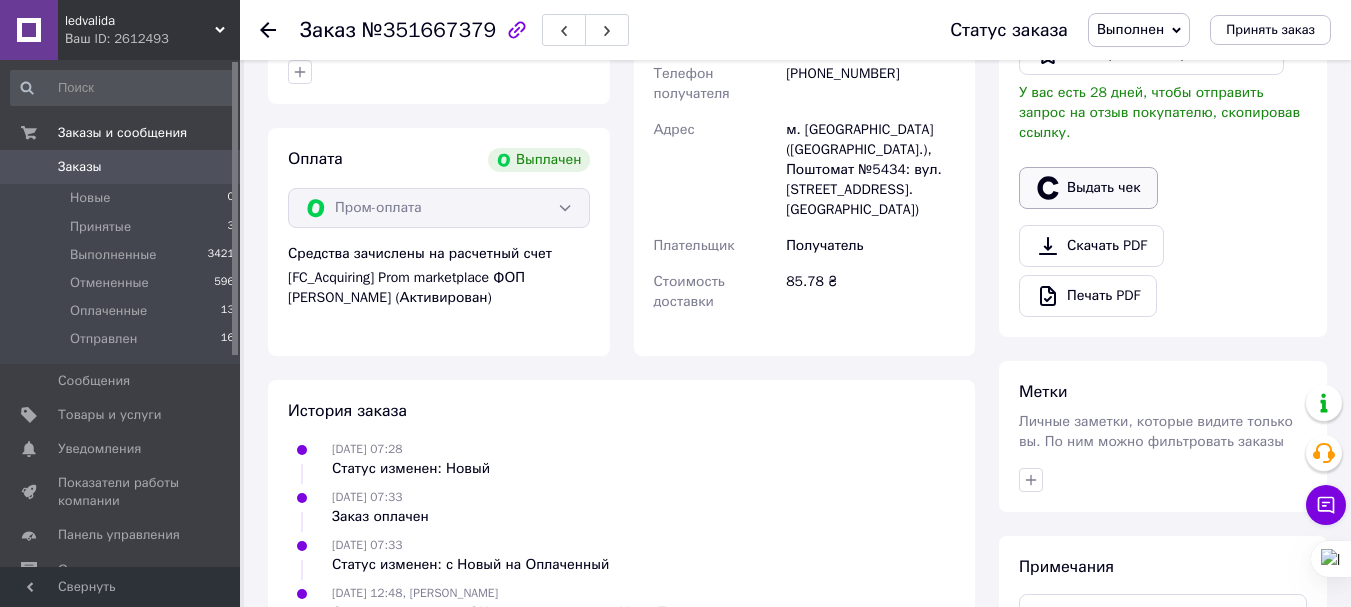 click on "Выдать чек" at bounding box center [1088, 188] 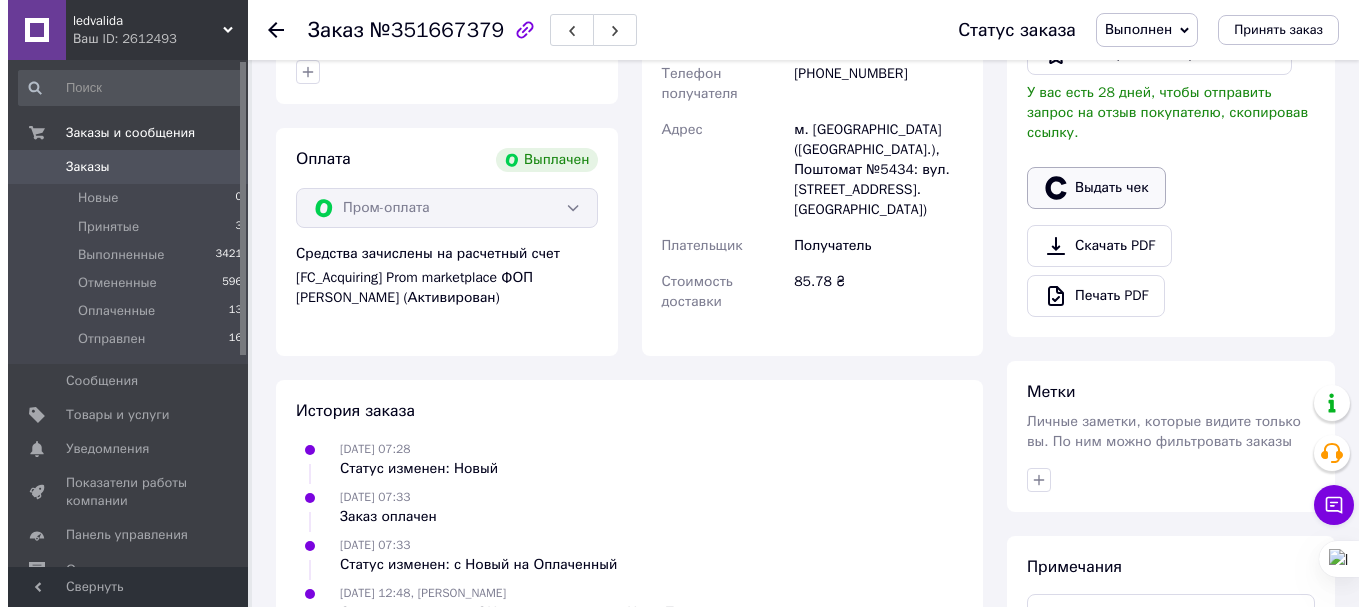 scroll, scrollTop: 582, scrollLeft: 0, axis: vertical 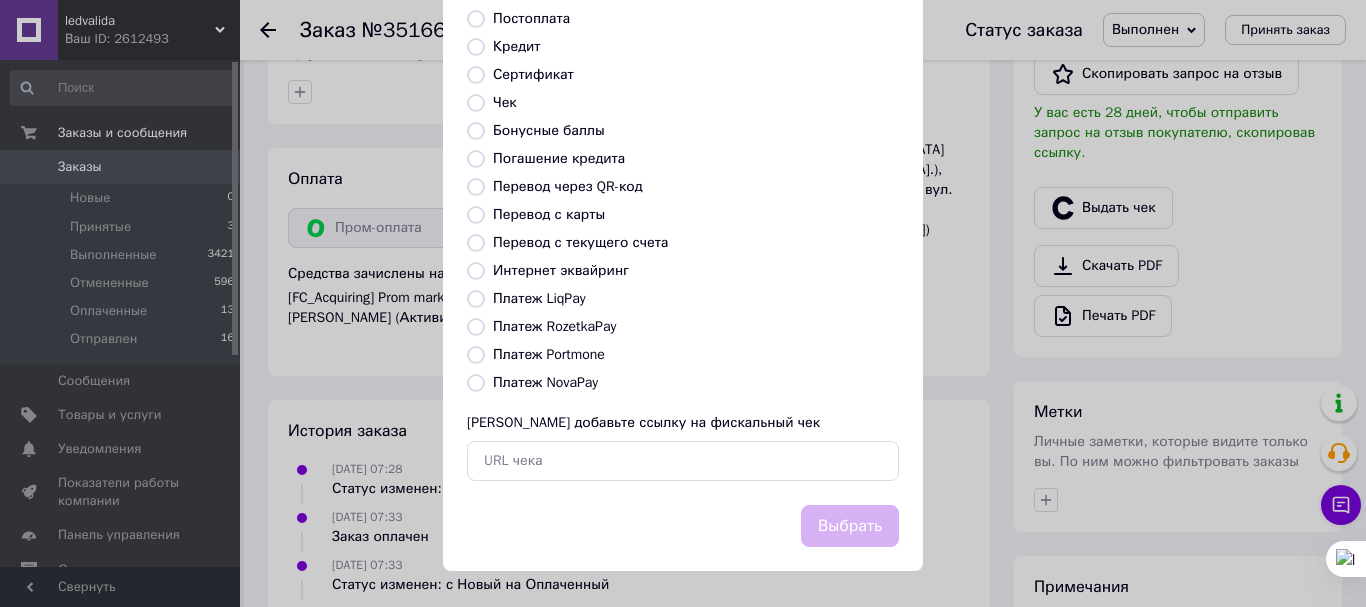 click on "Платеж RozetkaPay" at bounding box center (554, 326) 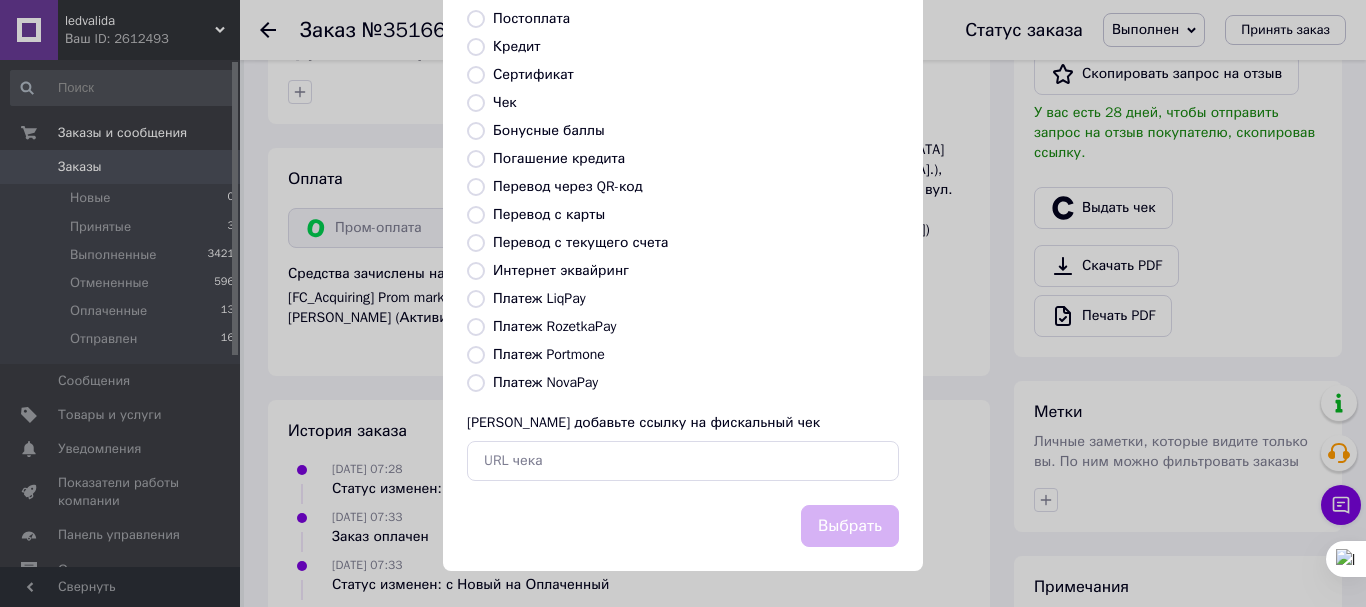 radio on "true" 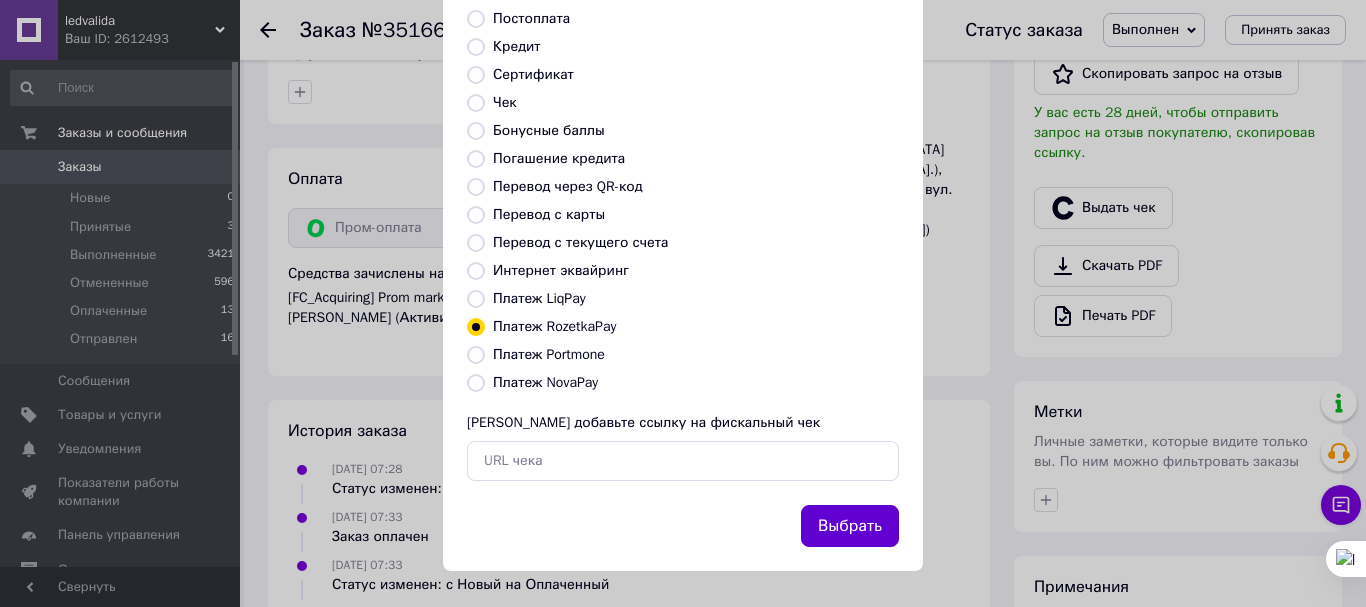 click on "Выбрать" at bounding box center [850, 526] 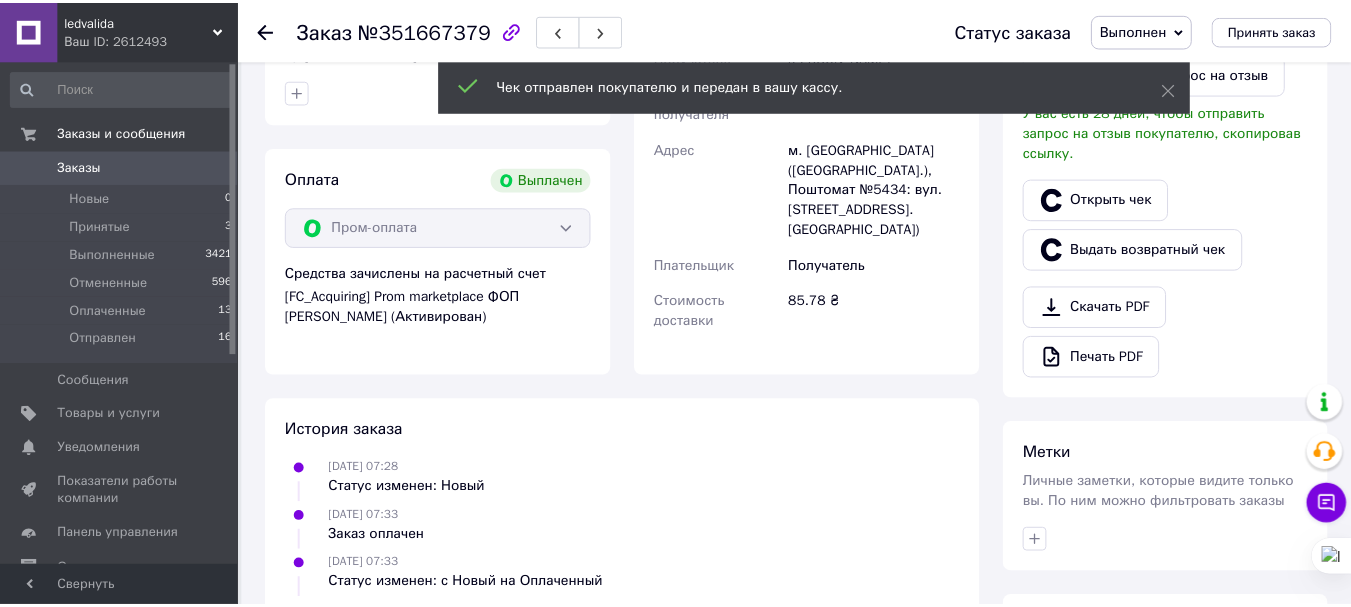 scroll, scrollTop: 602, scrollLeft: 0, axis: vertical 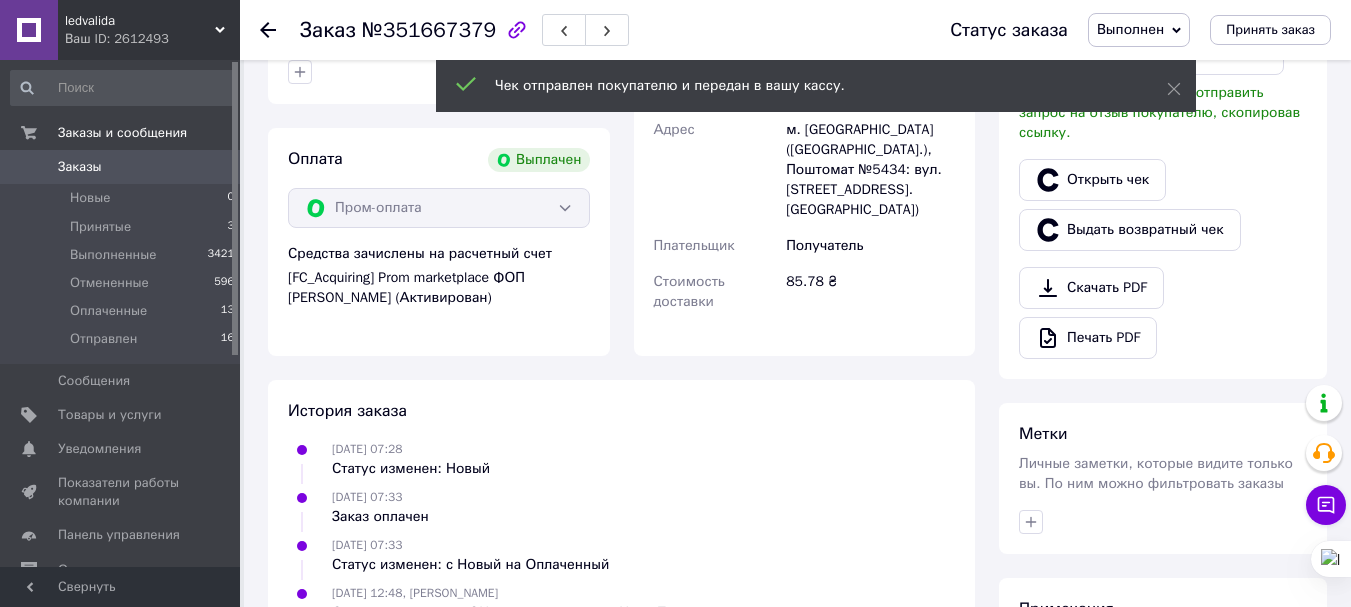 click 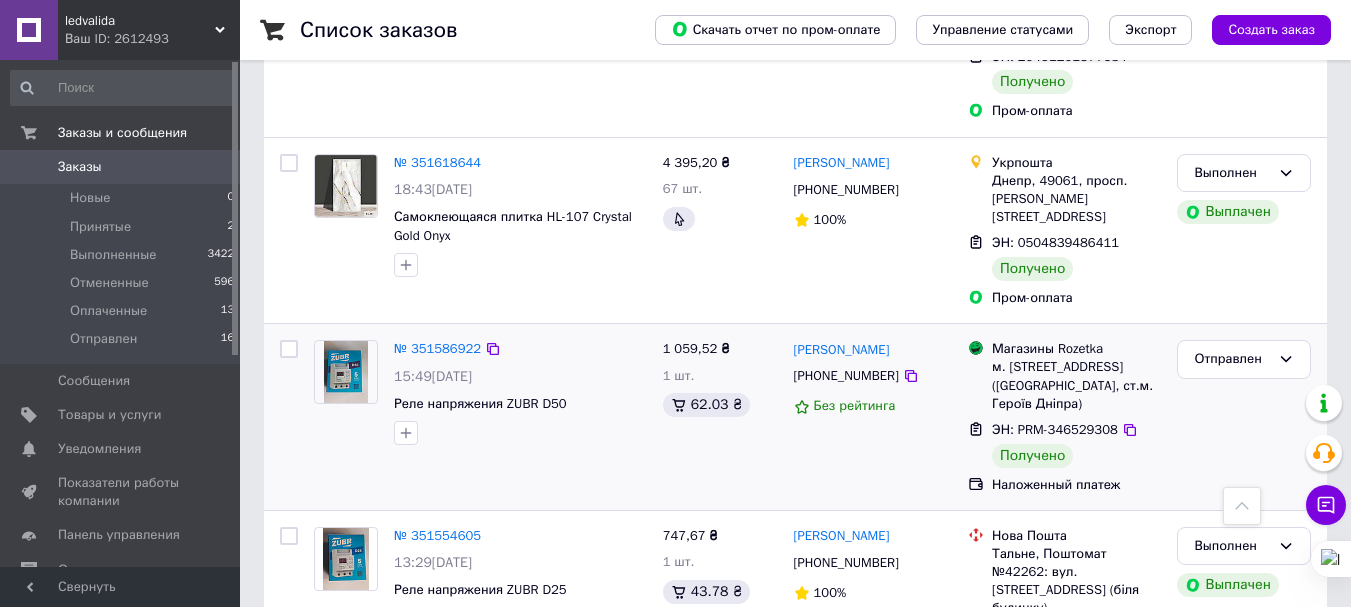 scroll, scrollTop: 3100, scrollLeft: 0, axis: vertical 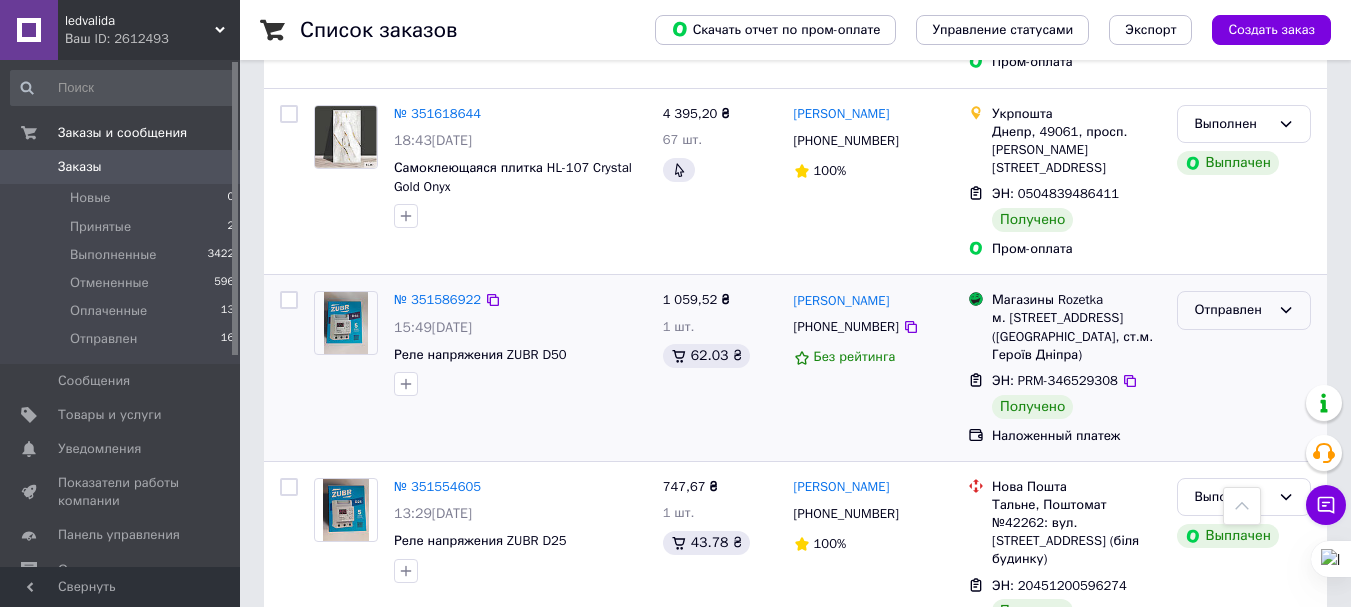 click on "Отправлен" at bounding box center (1232, 310) 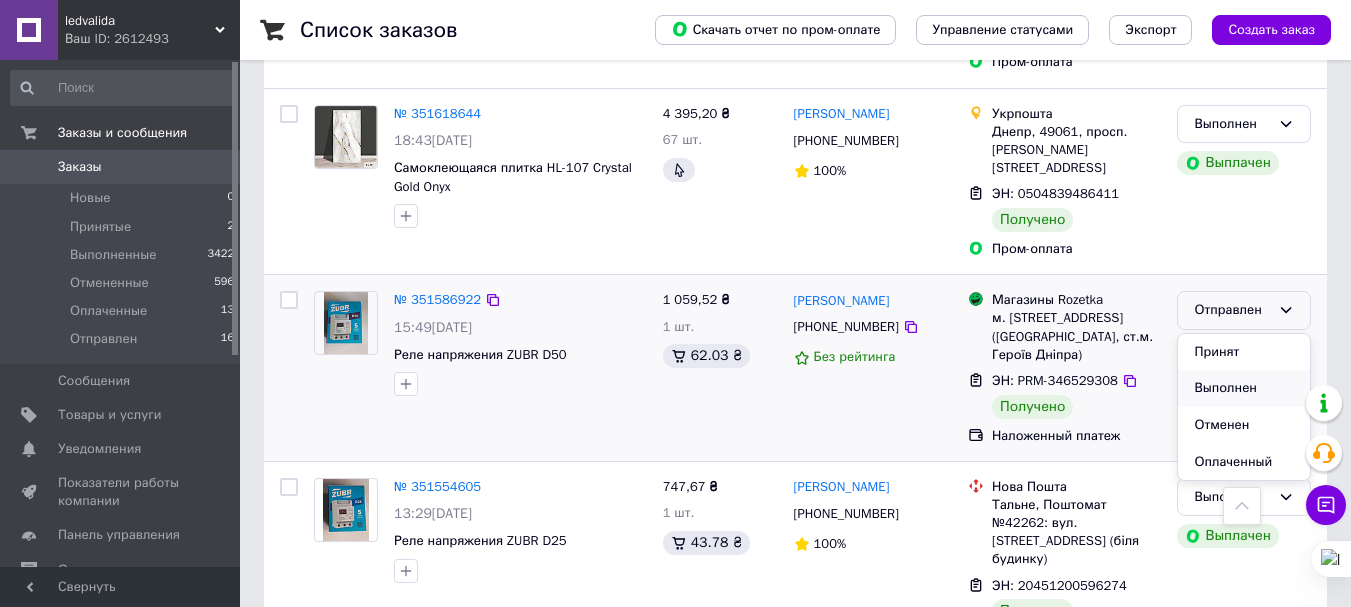 click on "Выполнен" at bounding box center (1244, 388) 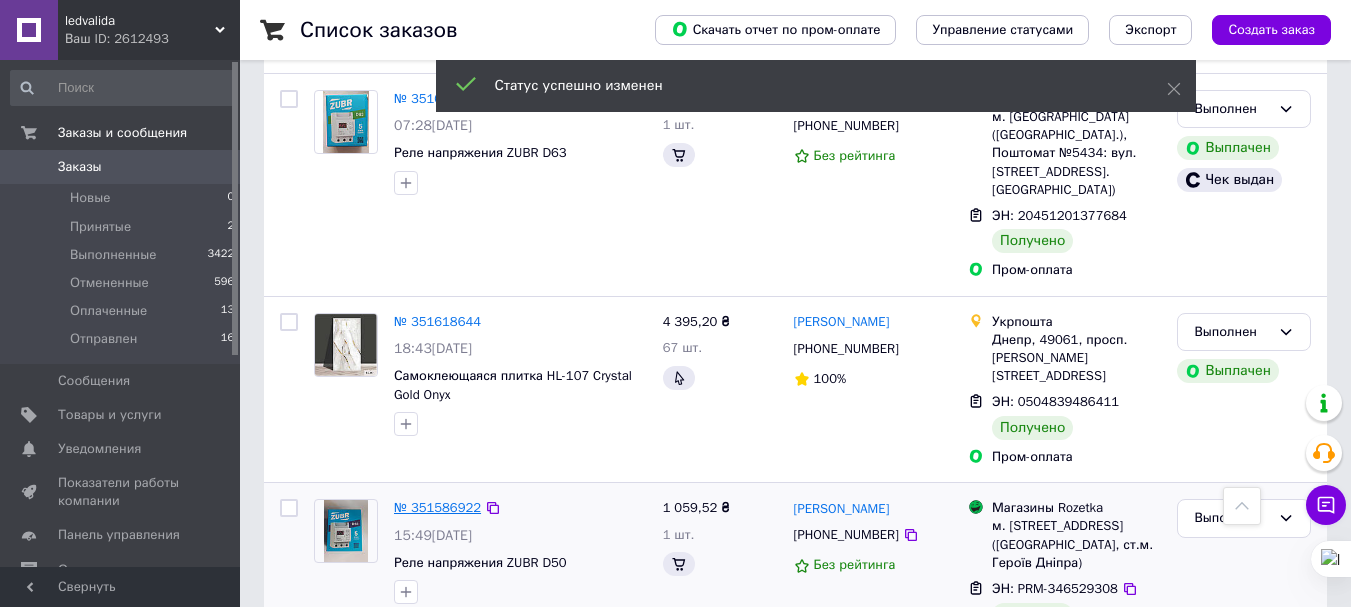 scroll, scrollTop: 3100, scrollLeft: 0, axis: vertical 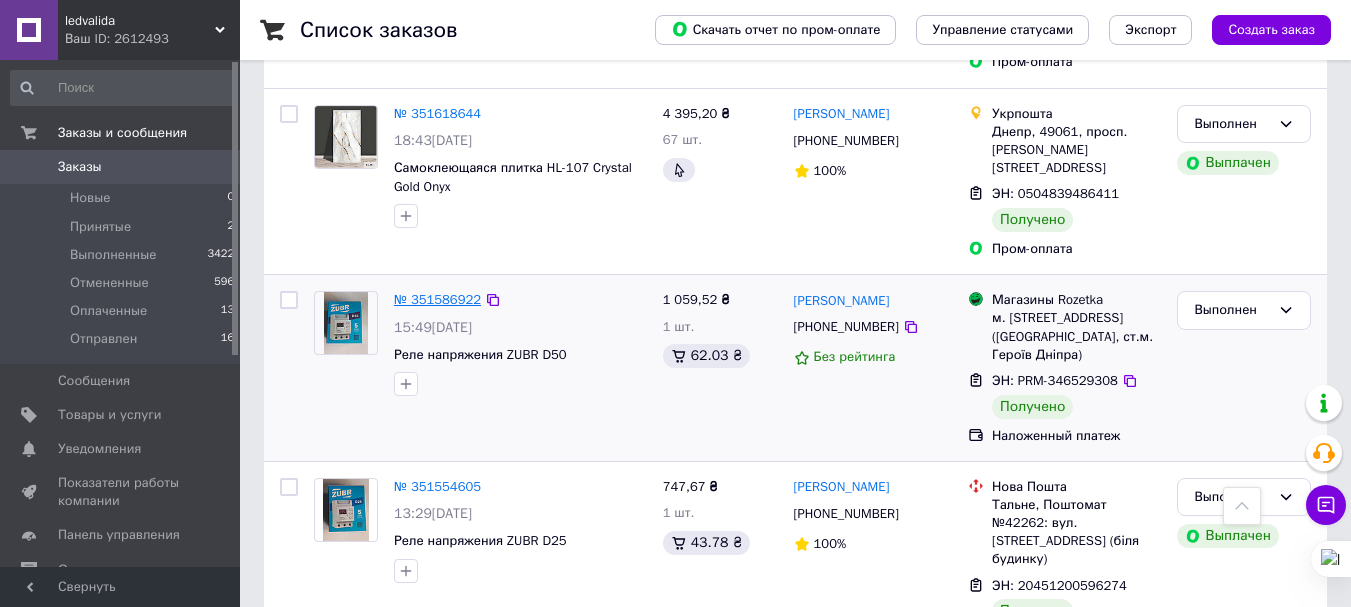 click on "№ 351586922" at bounding box center (437, 299) 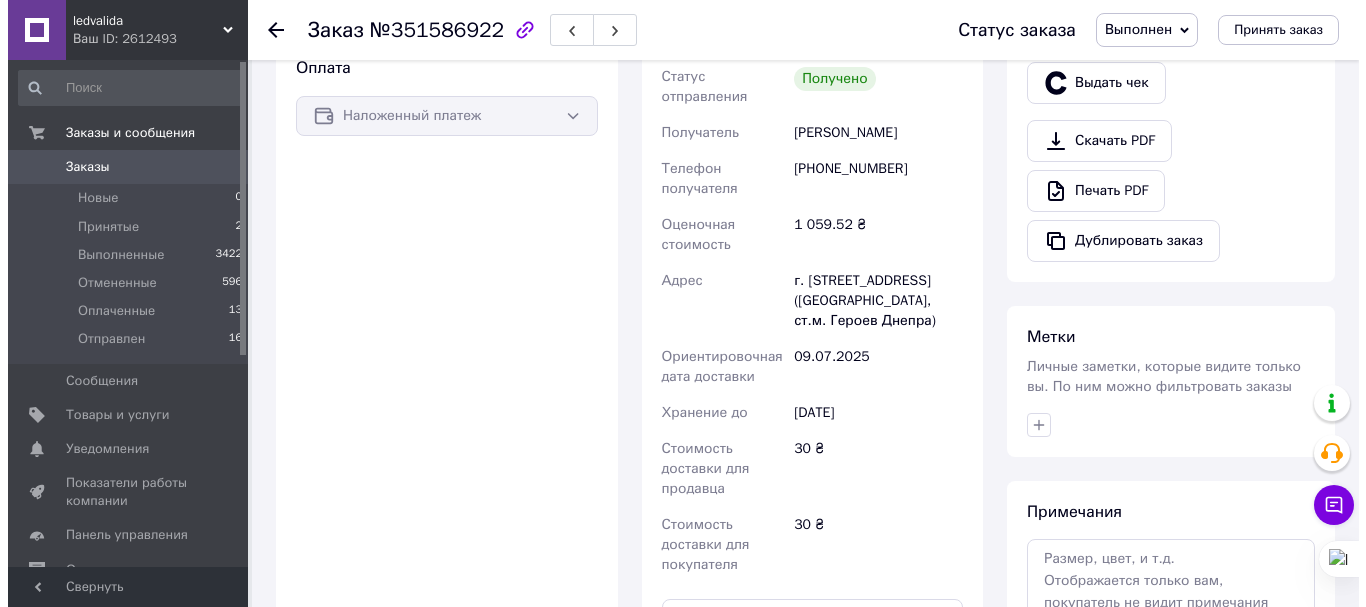 scroll, scrollTop: 384, scrollLeft: 0, axis: vertical 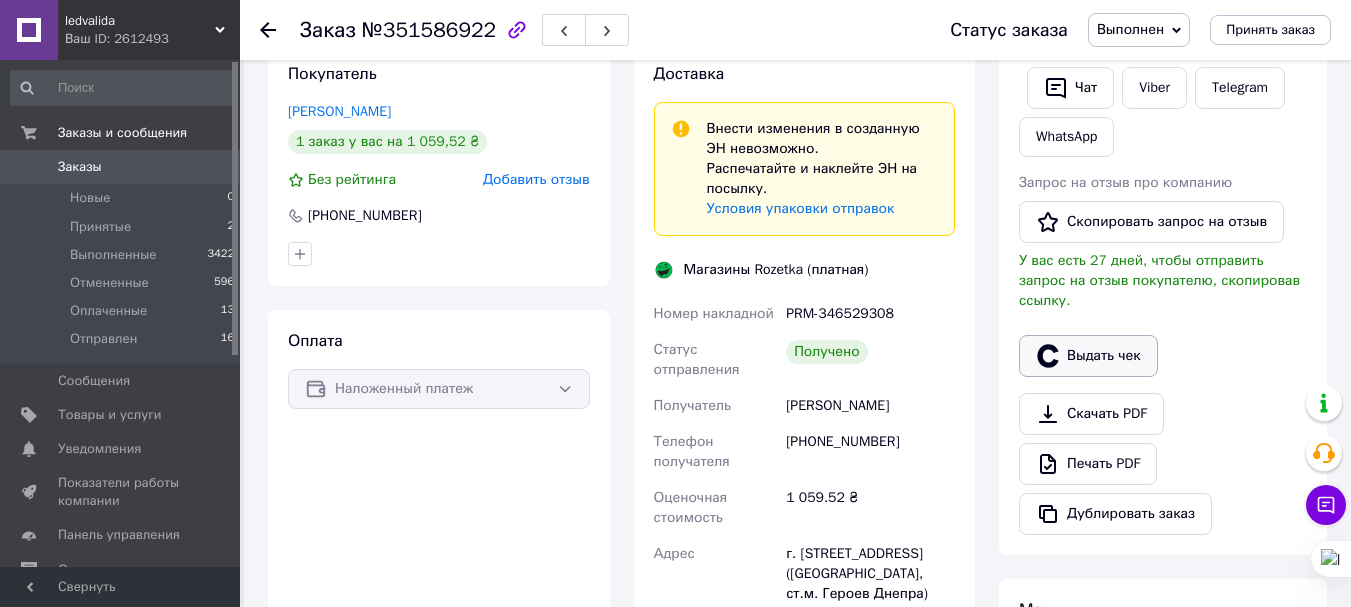 click on "Выдать чек" at bounding box center [1088, 356] 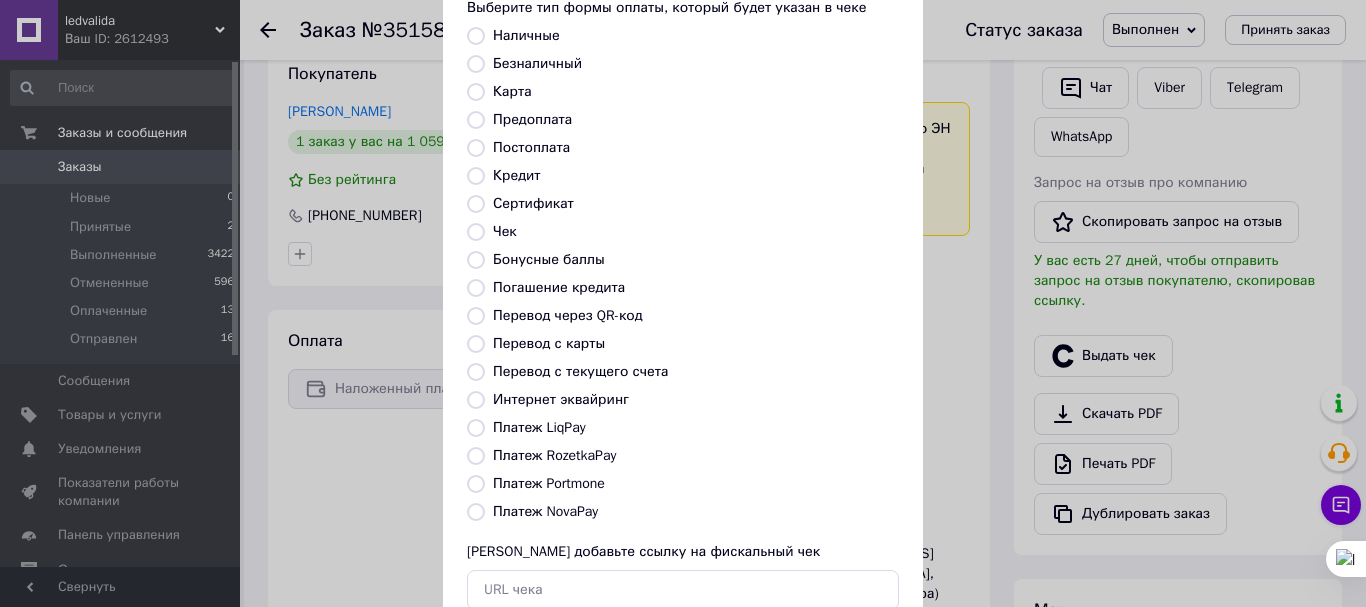 scroll, scrollTop: 252, scrollLeft: 0, axis: vertical 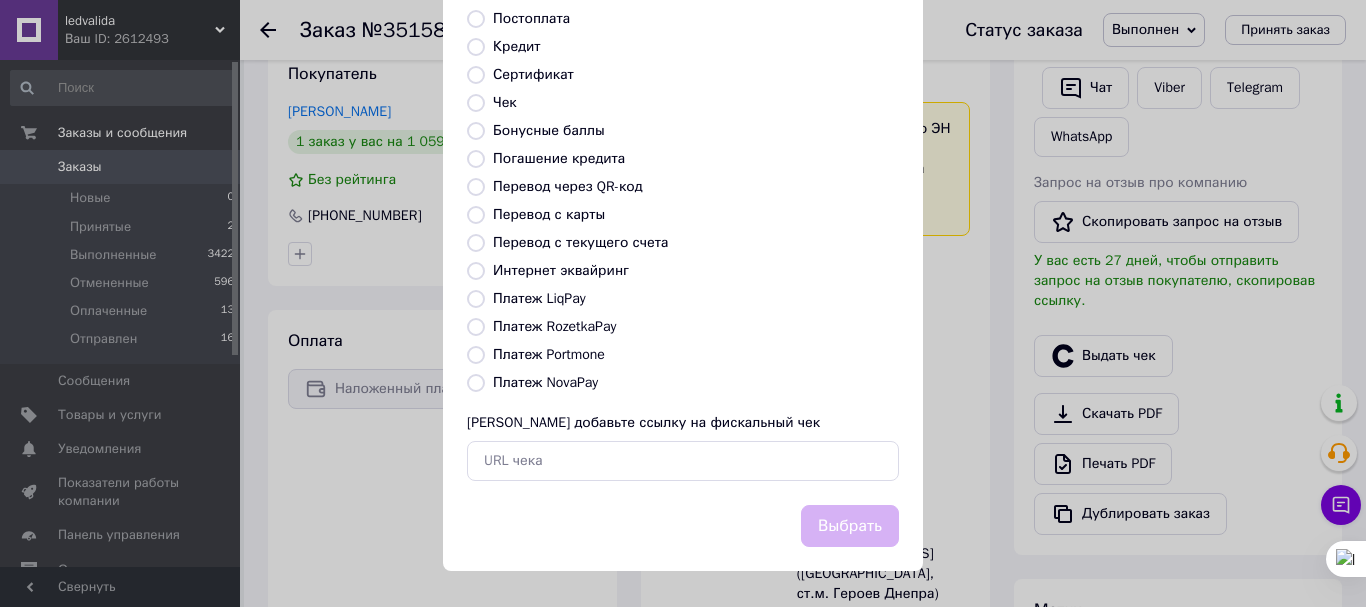 click on "Платеж RozetkaPay" at bounding box center [554, 326] 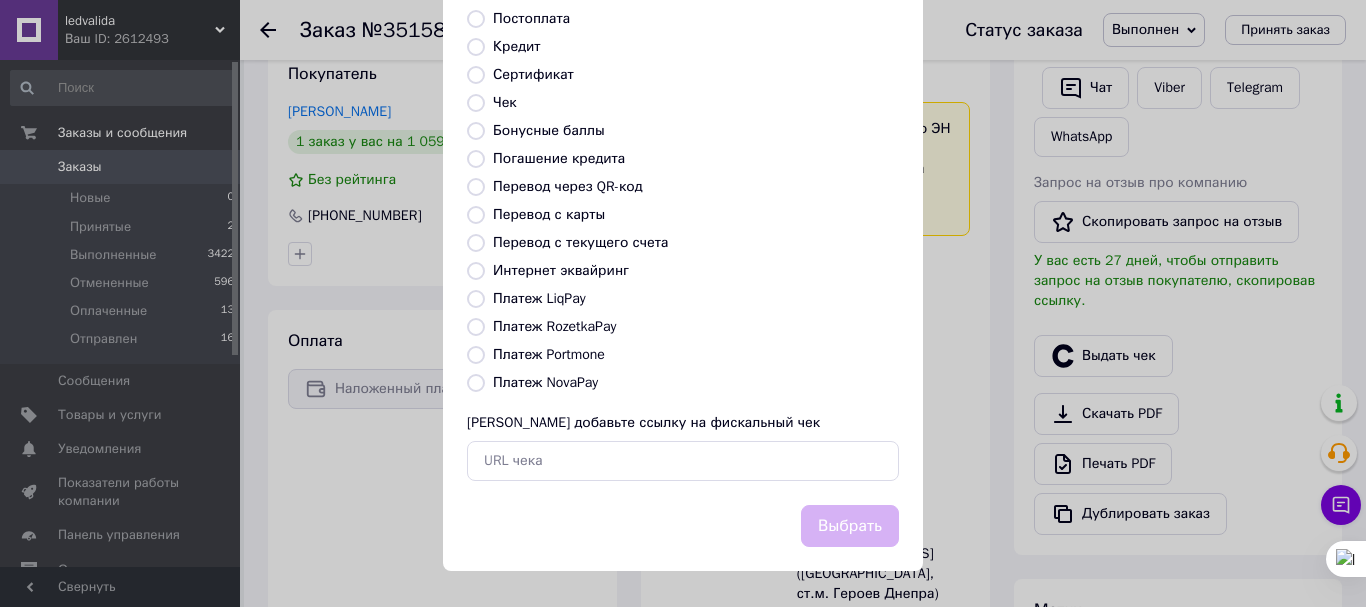radio on "true" 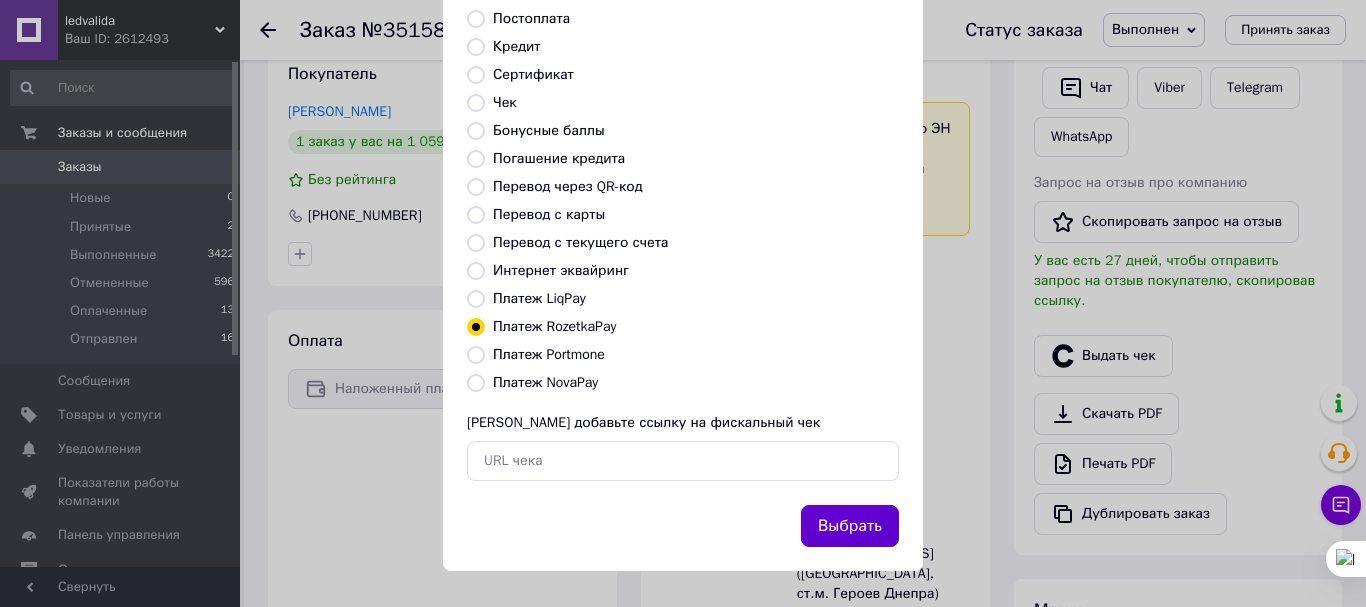 click on "Выбрать" at bounding box center [850, 526] 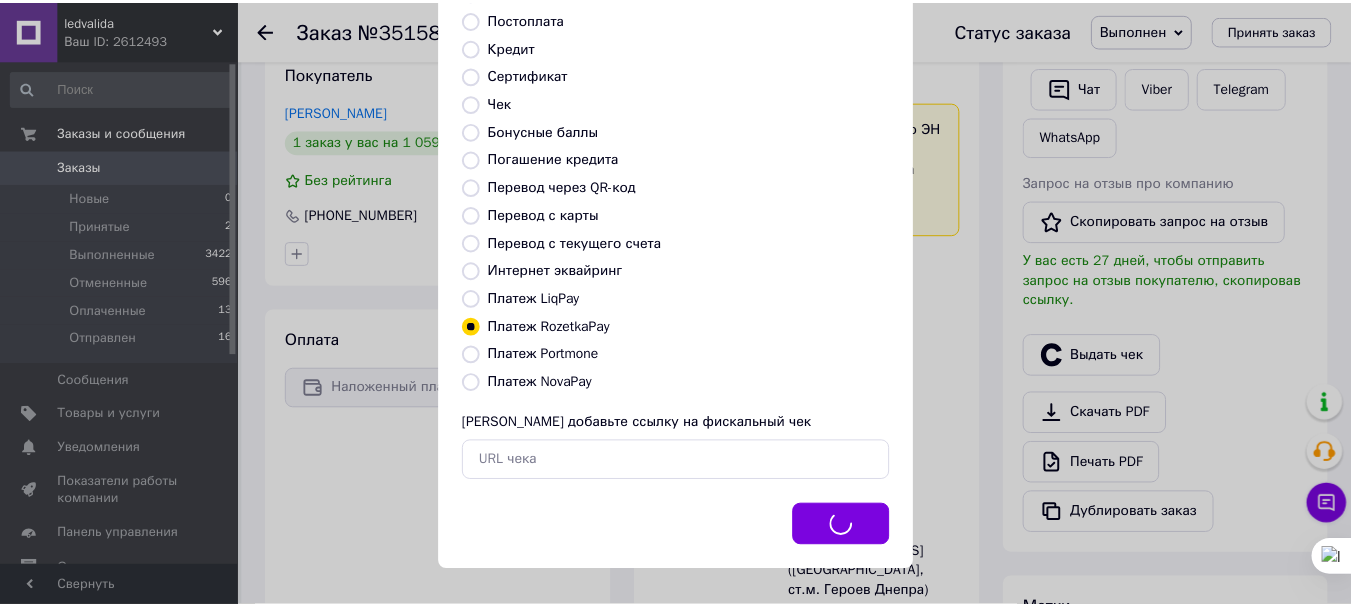 scroll, scrollTop: 404, scrollLeft: 0, axis: vertical 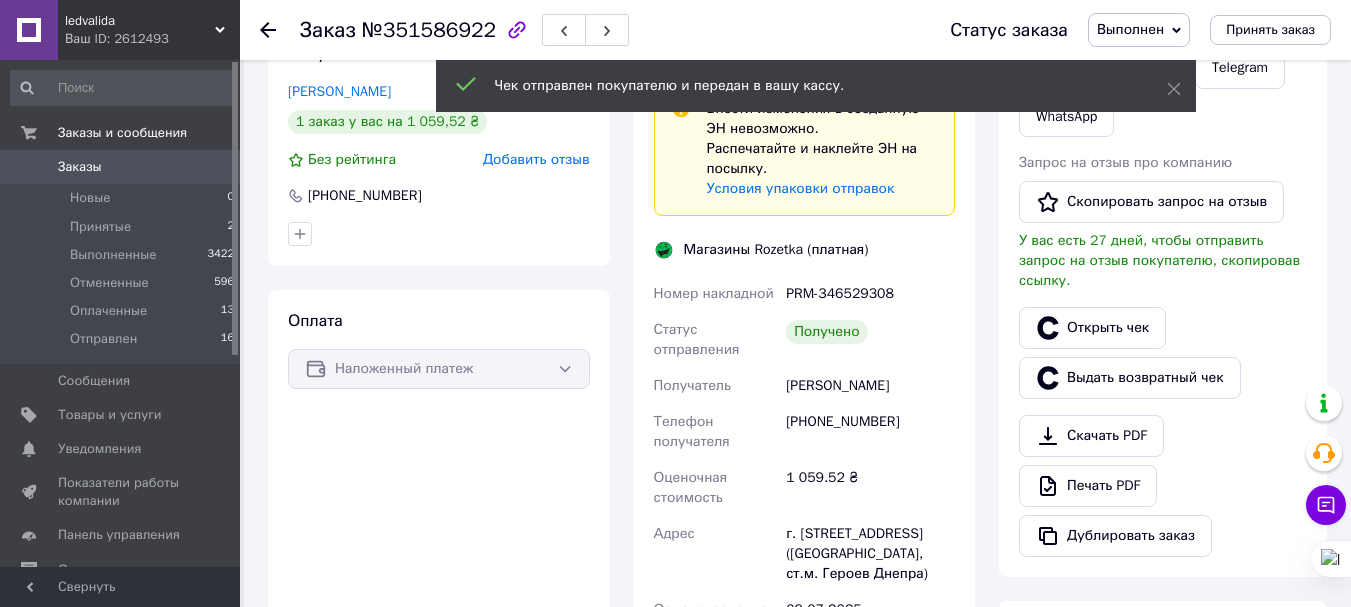 click 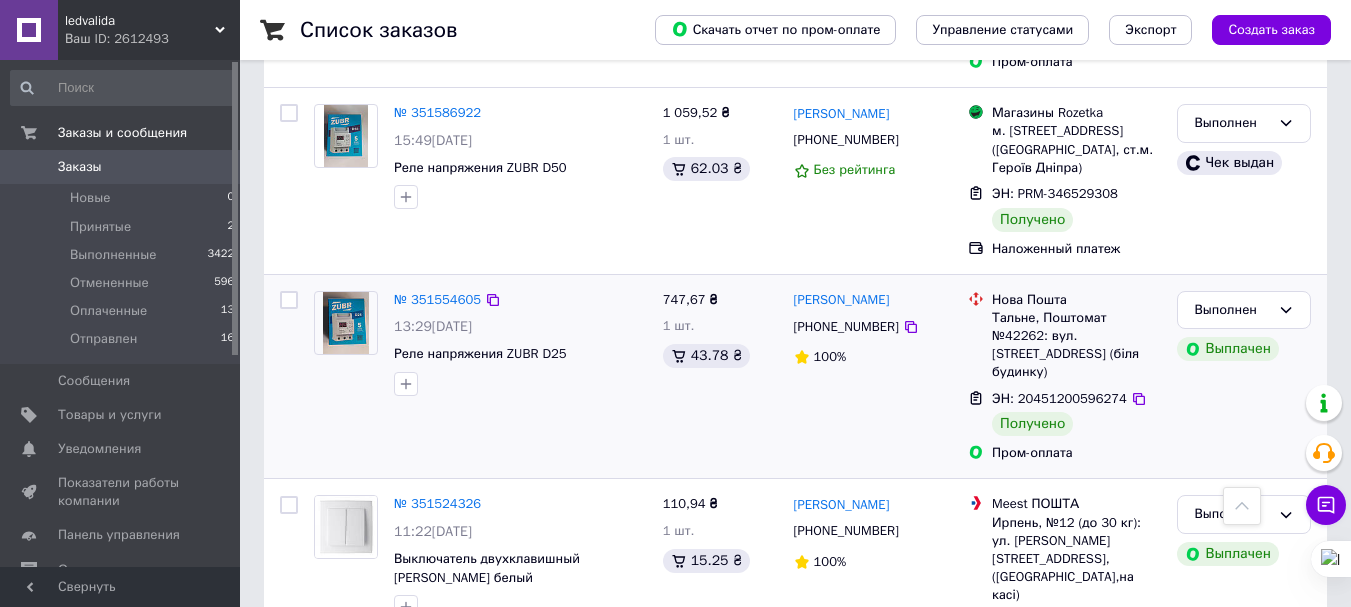 scroll, scrollTop: 3000, scrollLeft: 0, axis: vertical 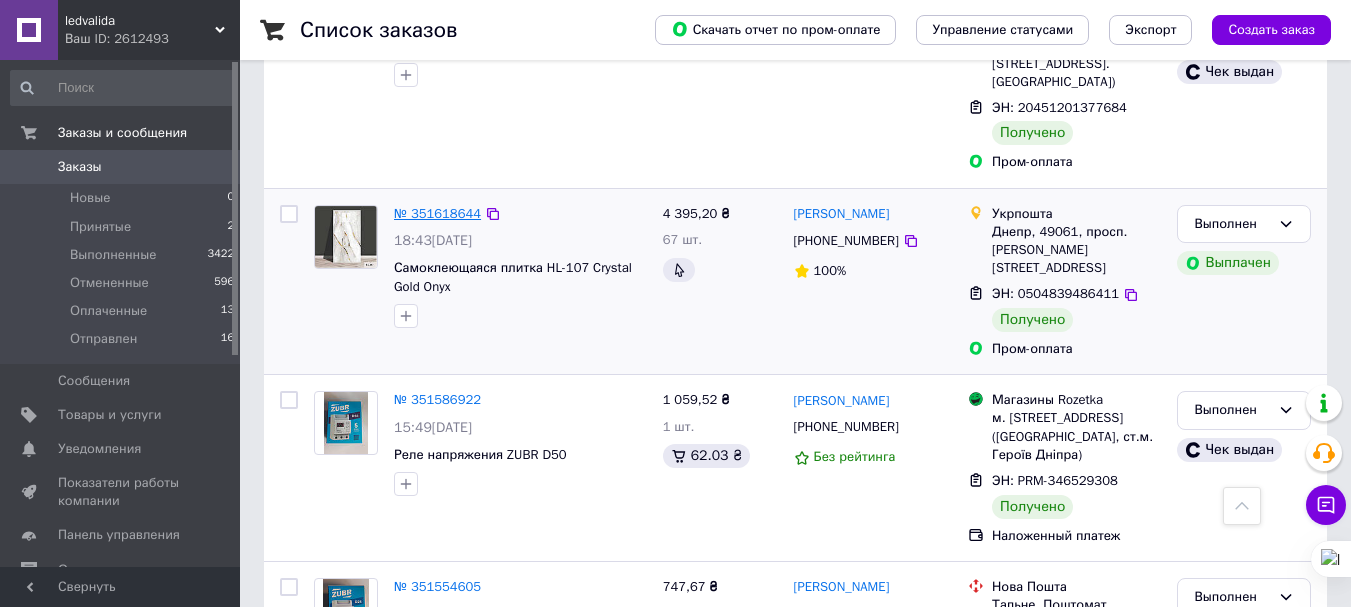 click on "№ 351618644" at bounding box center (437, 213) 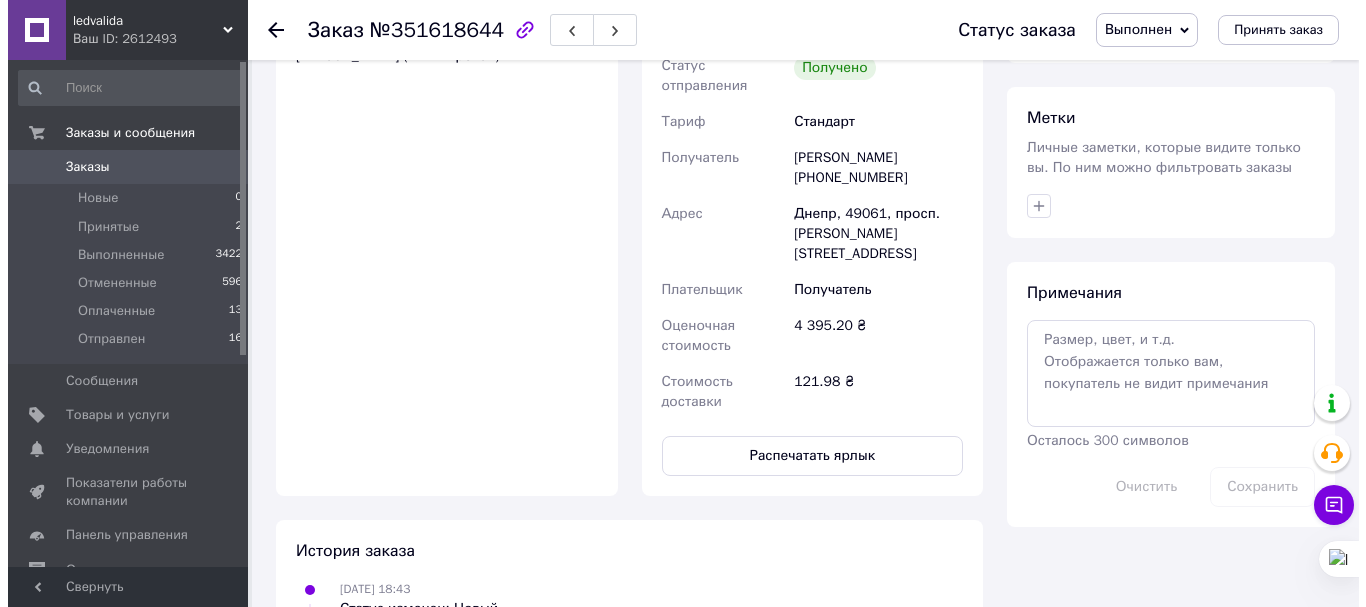 scroll, scrollTop: 616, scrollLeft: 0, axis: vertical 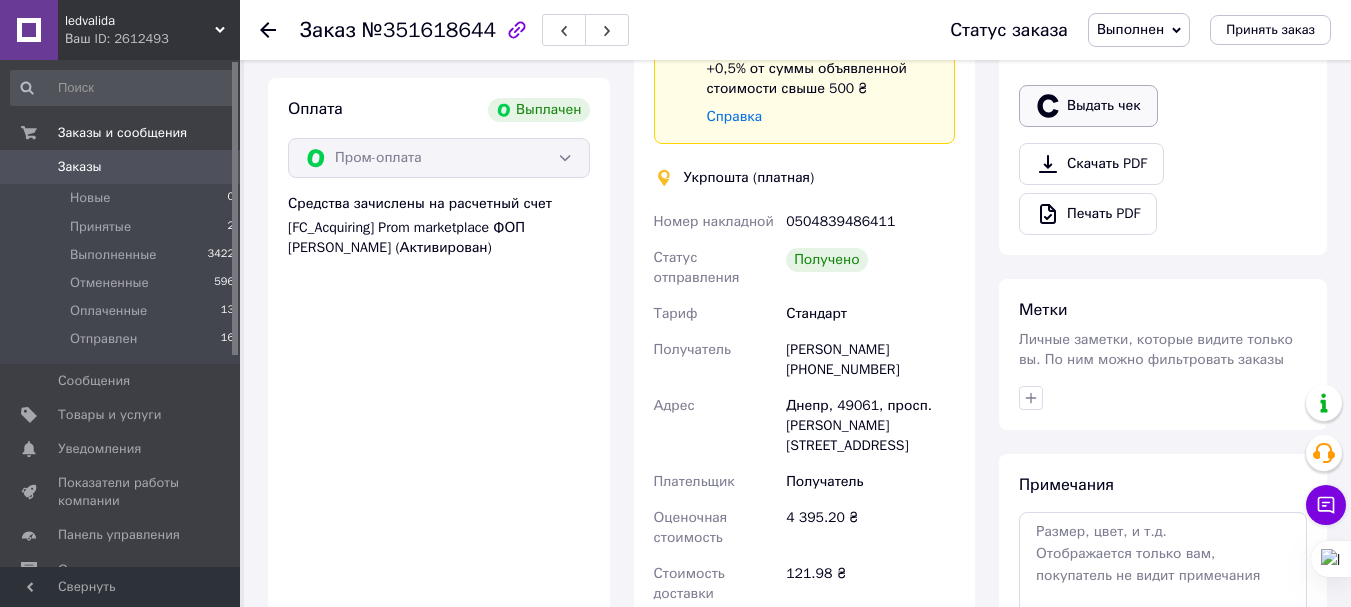 click on "Выдать чек" at bounding box center (1088, 106) 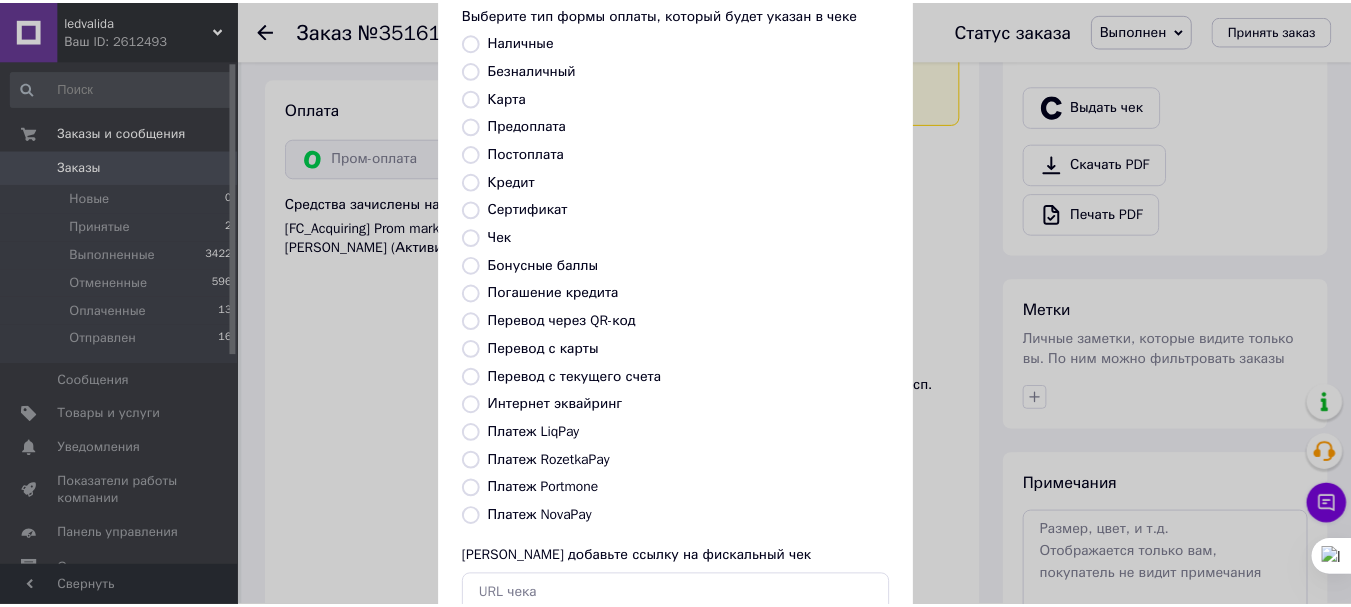 scroll, scrollTop: 252, scrollLeft: 0, axis: vertical 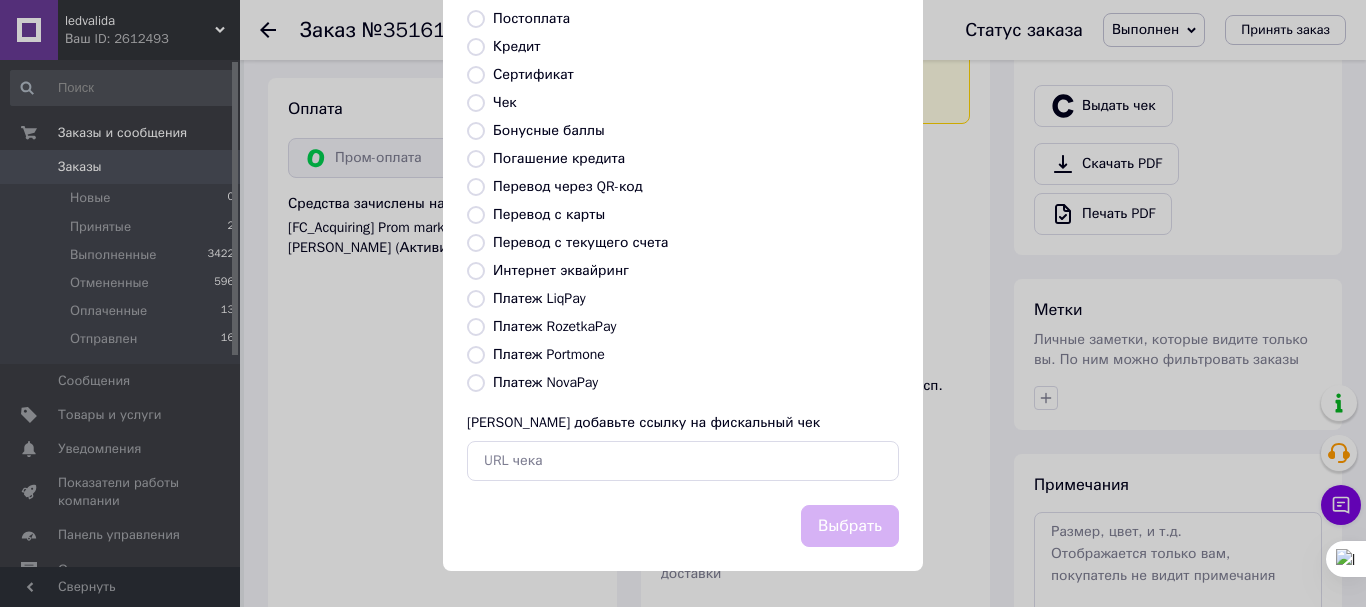 click on "Платеж RozetkaPay" at bounding box center [554, 326] 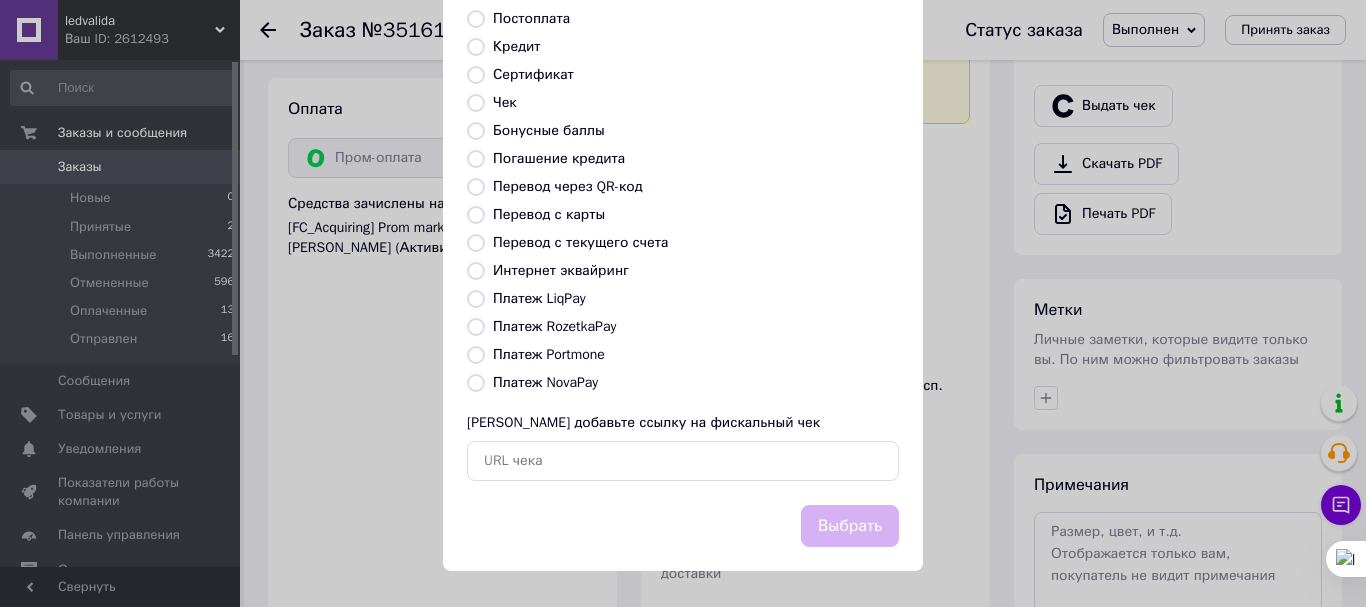 radio on "true" 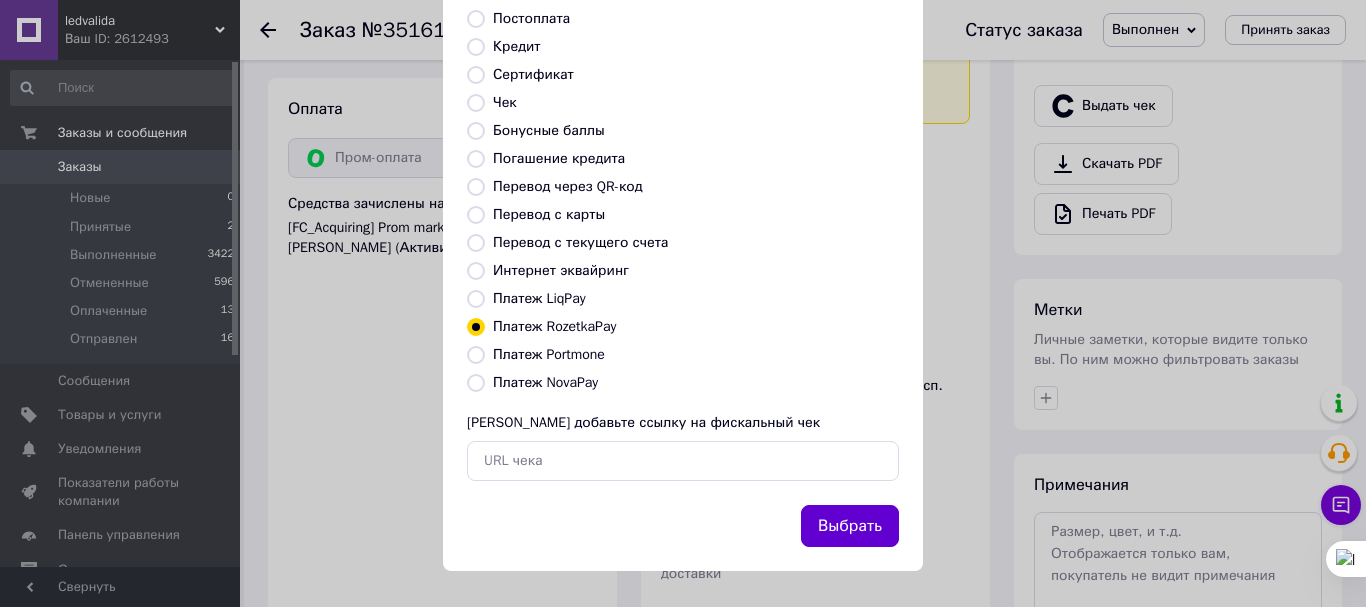 click on "Выбрать" at bounding box center [850, 526] 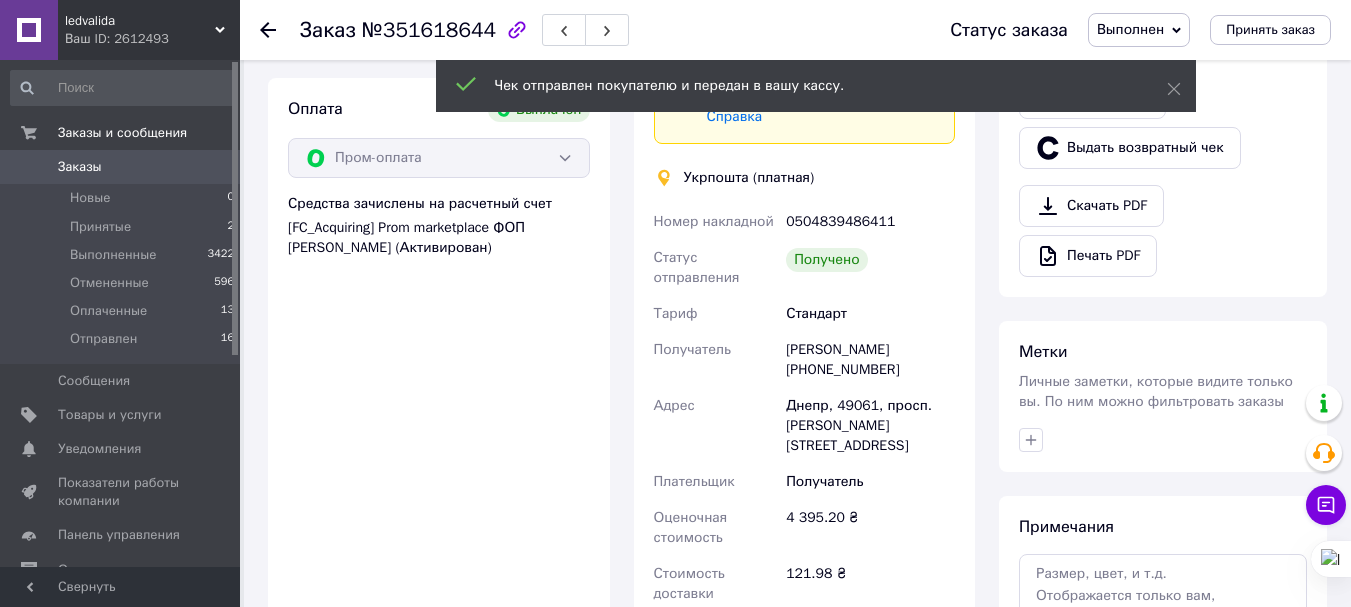 click 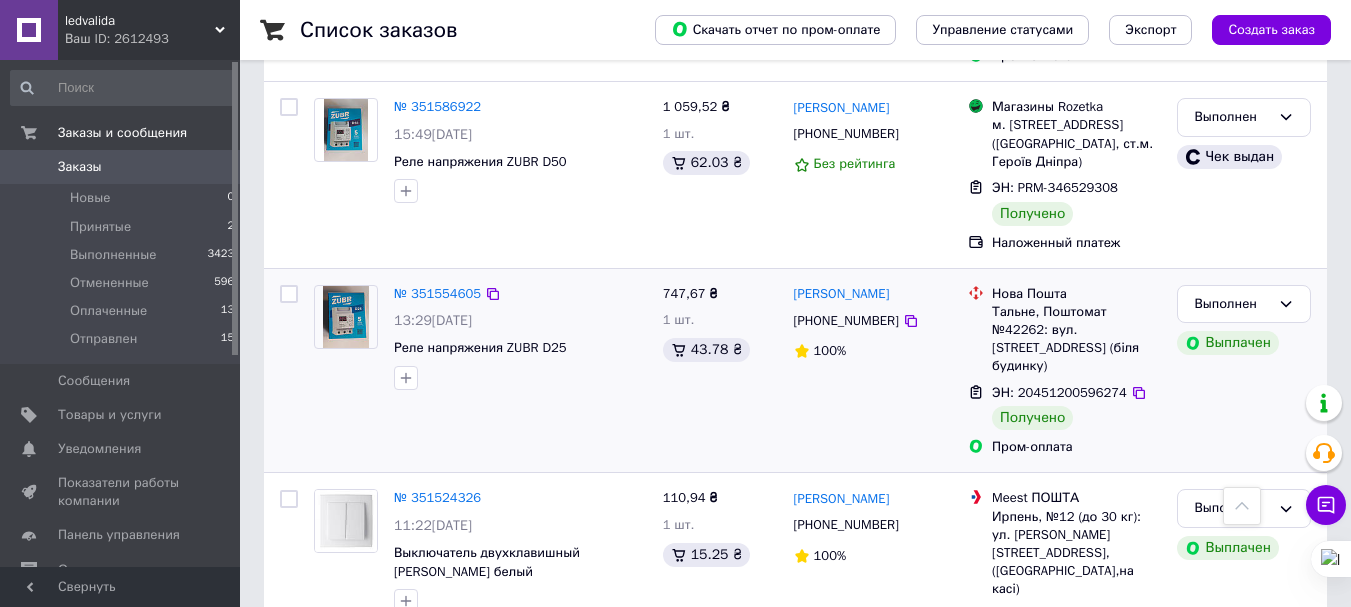 scroll, scrollTop: 3294, scrollLeft: 0, axis: vertical 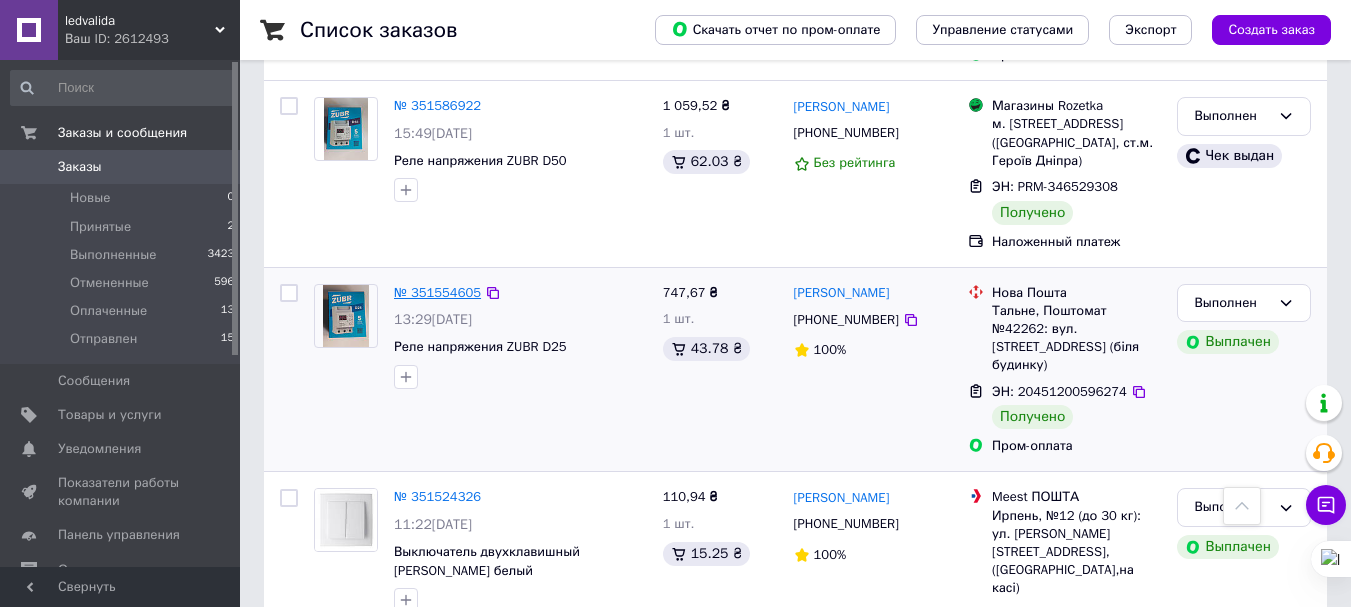 click on "№ 351554605" at bounding box center [437, 292] 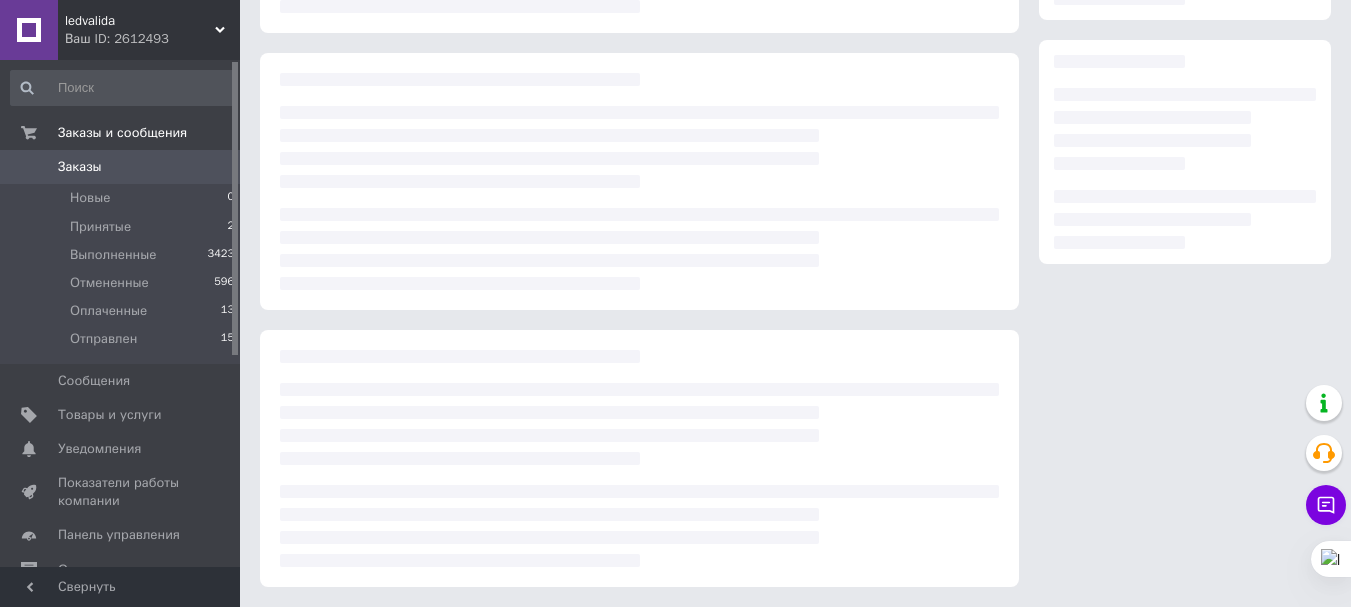scroll, scrollTop: 307, scrollLeft: 0, axis: vertical 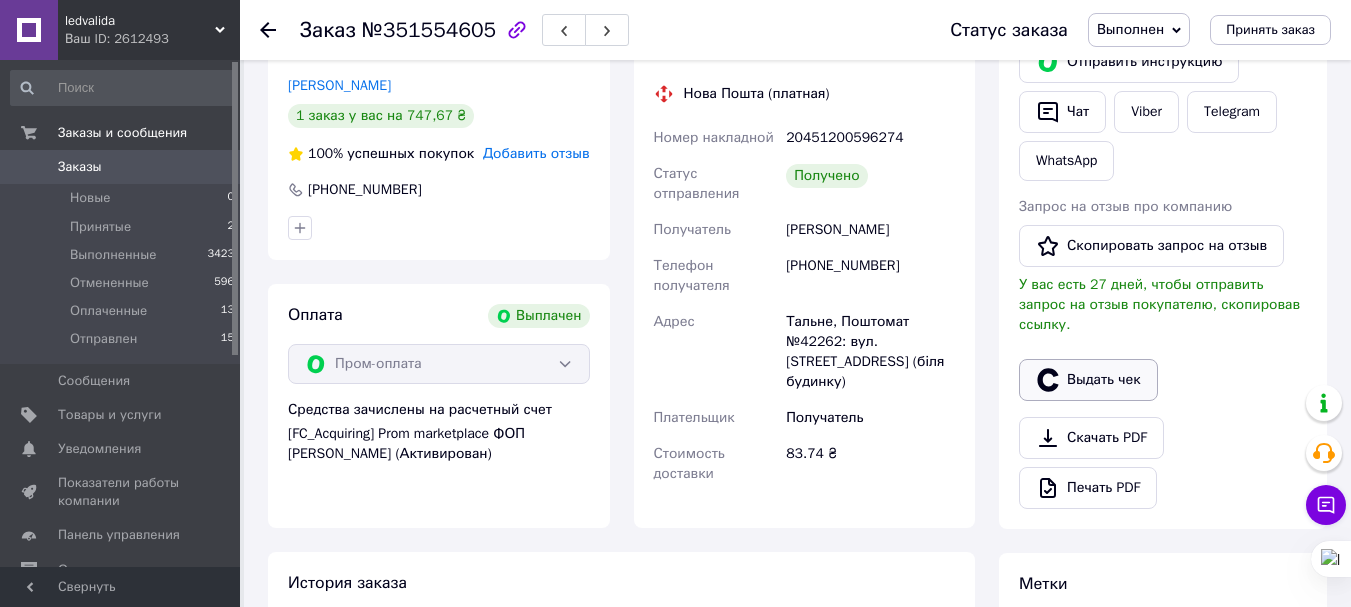 click on "Выдать чек" at bounding box center (1088, 380) 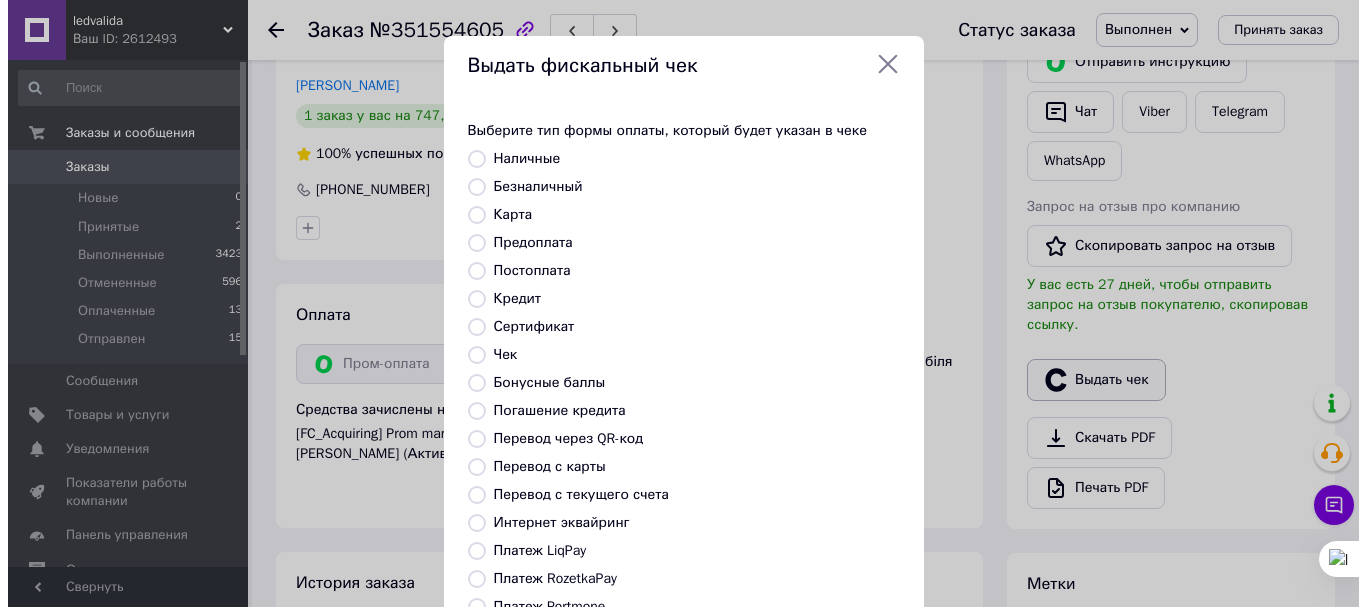 scroll, scrollTop: 390, scrollLeft: 0, axis: vertical 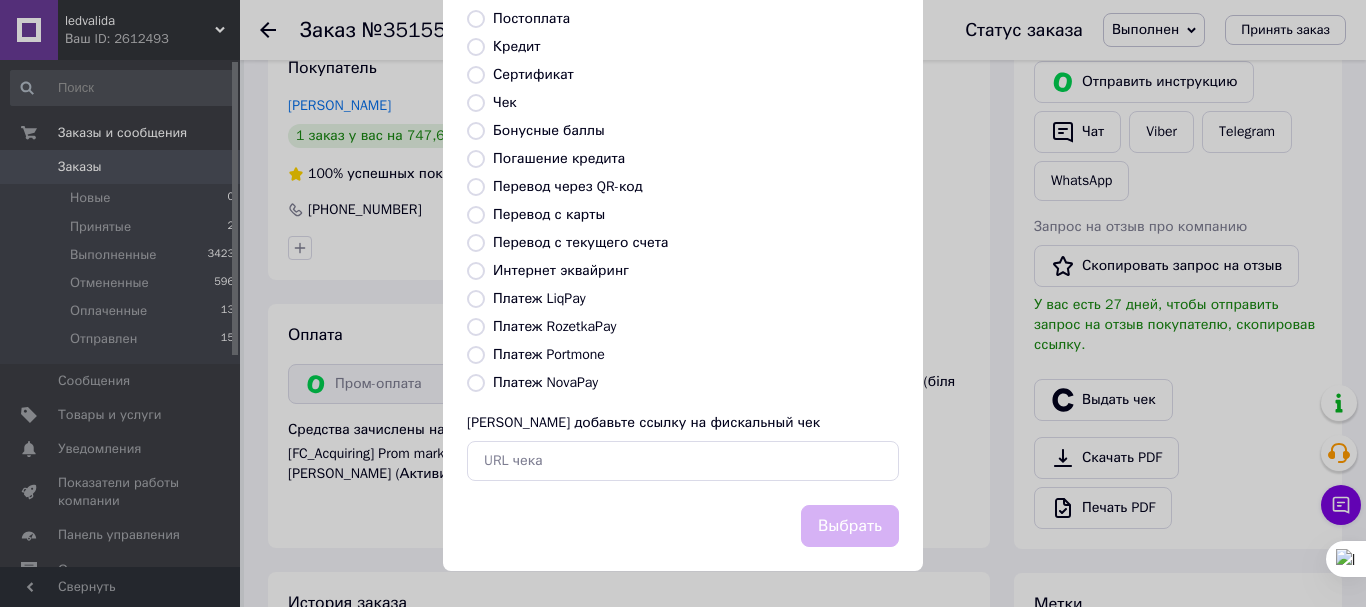 click on "Платеж RozetkaPay" at bounding box center [554, 326] 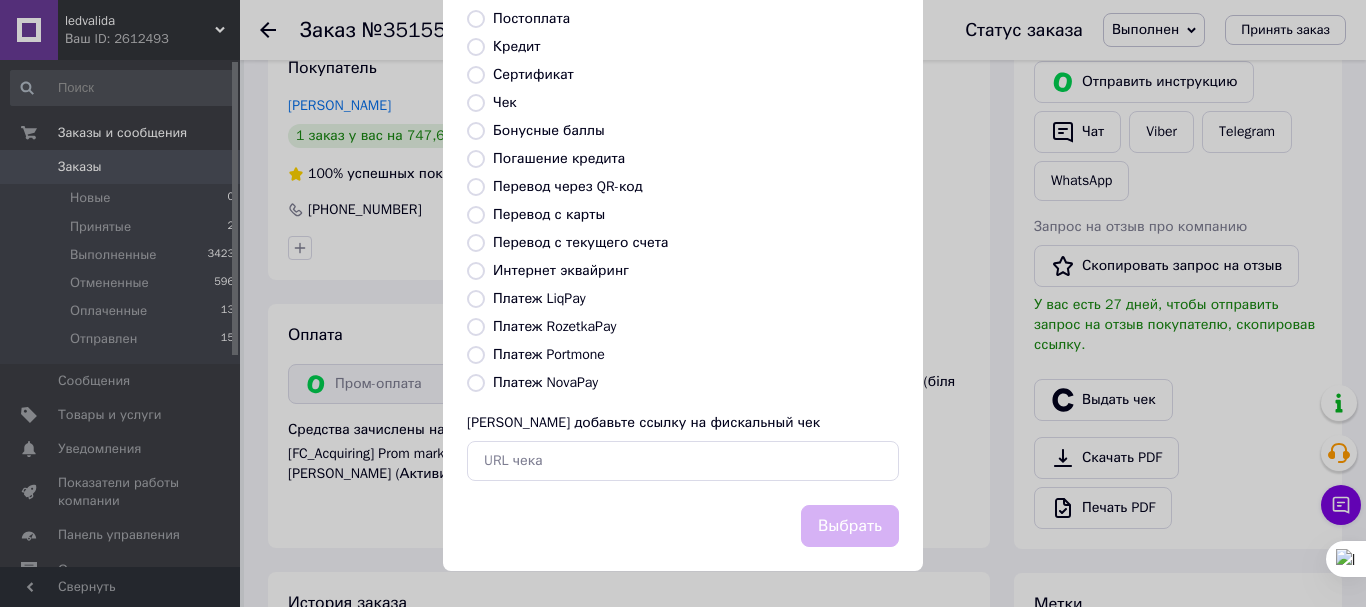 radio on "true" 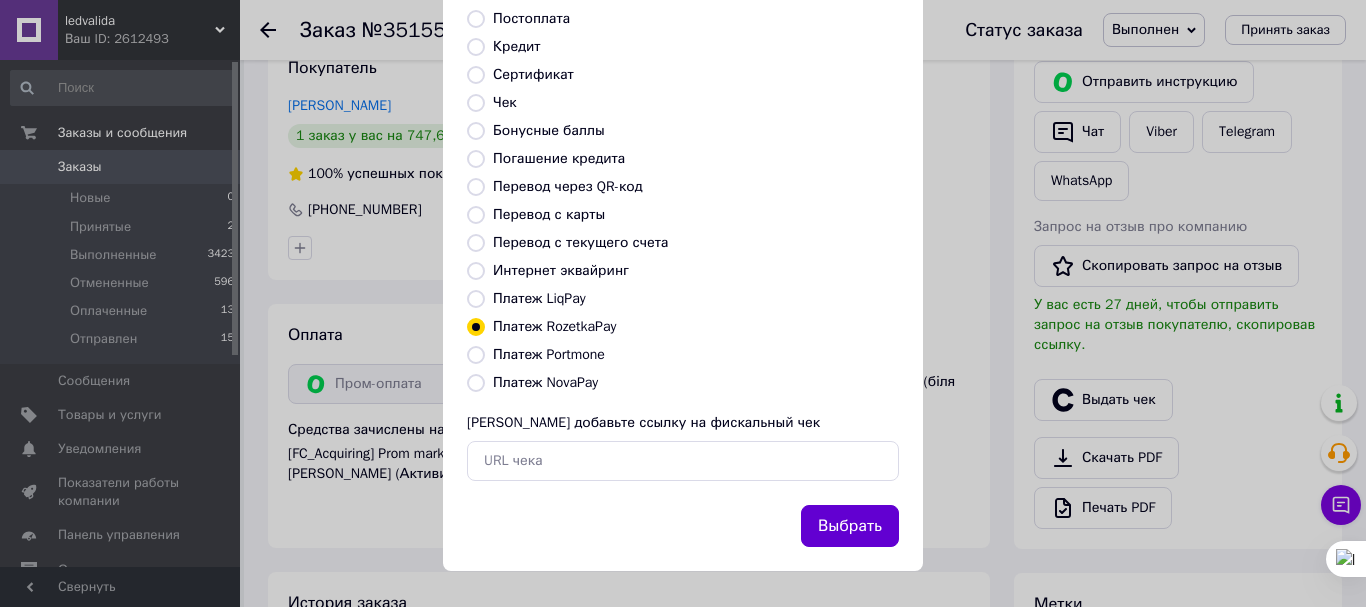 click on "Выбрать" at bounding box center [850, 526] 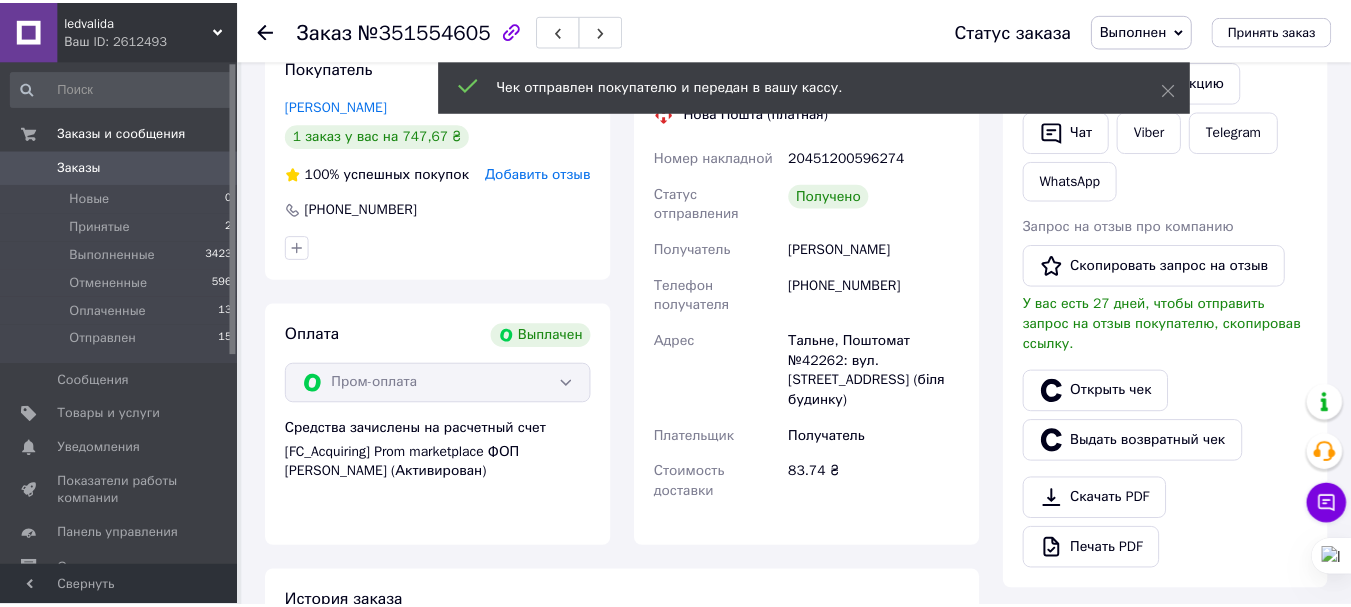 scroll, scrollTop: 410, scrollLeft: 0, axis: vertical 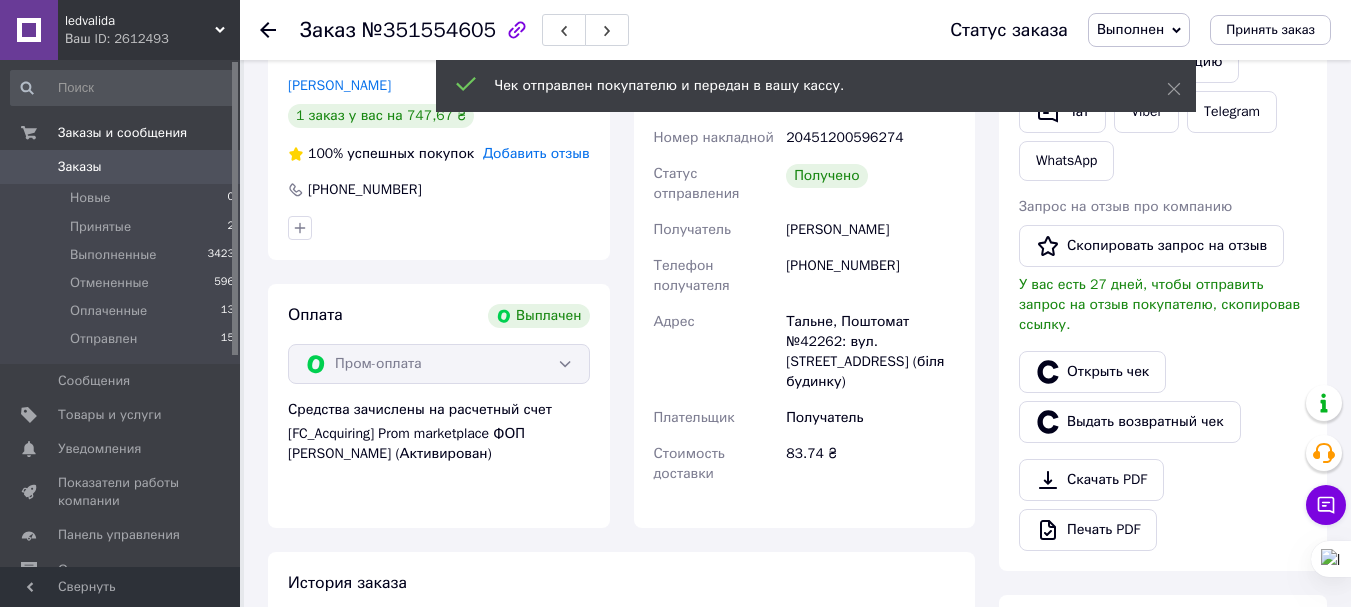 click 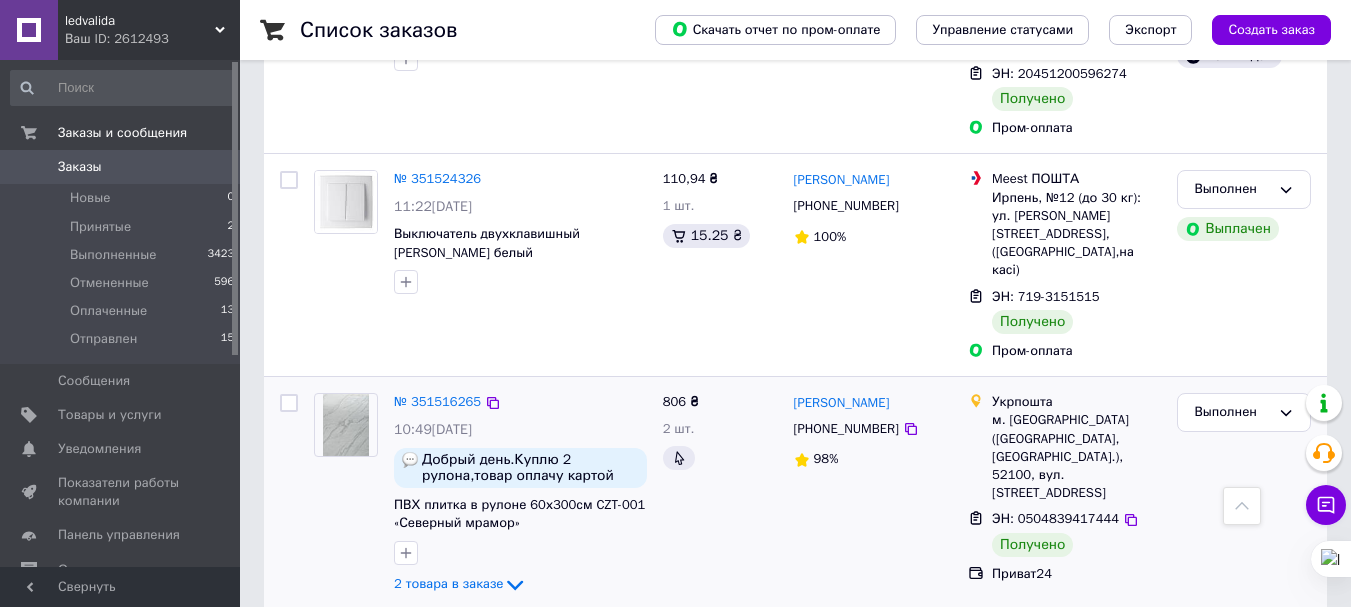 scroll, scrollTop: 3594, scrollLeft: 0, axis: vertical 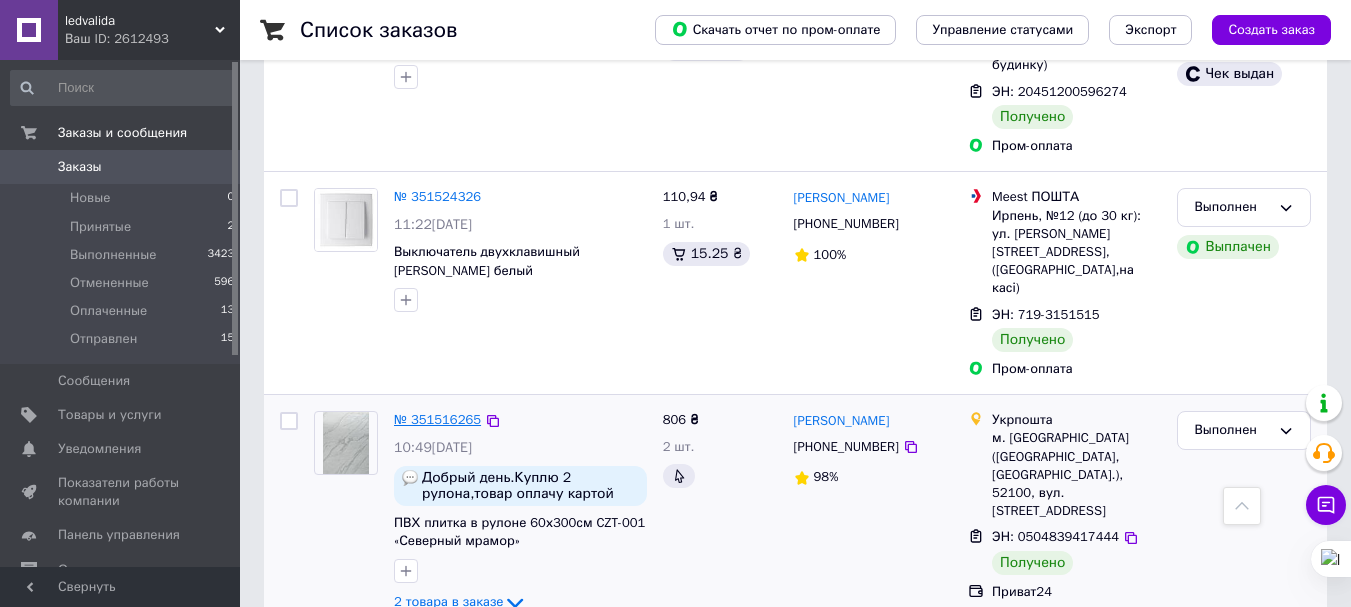 click on "№ 351516265" at bounding box center (437, 419) 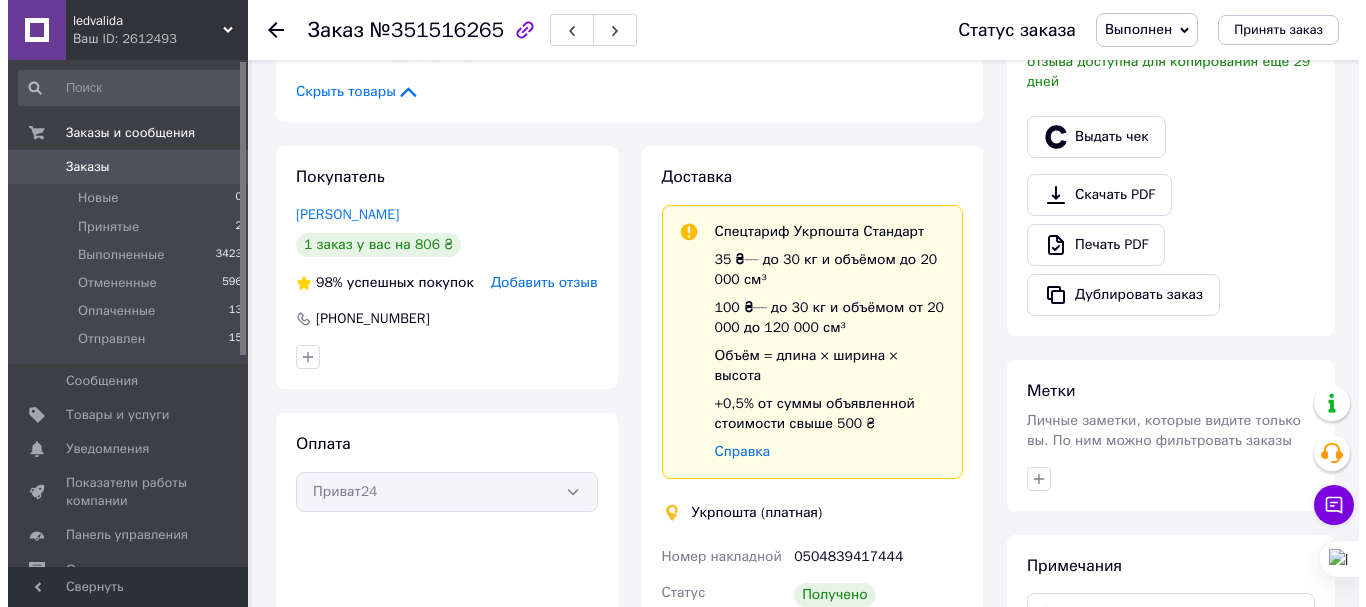 scroll, scrollTop: 408, scrollLeft: 0, axis: vertical 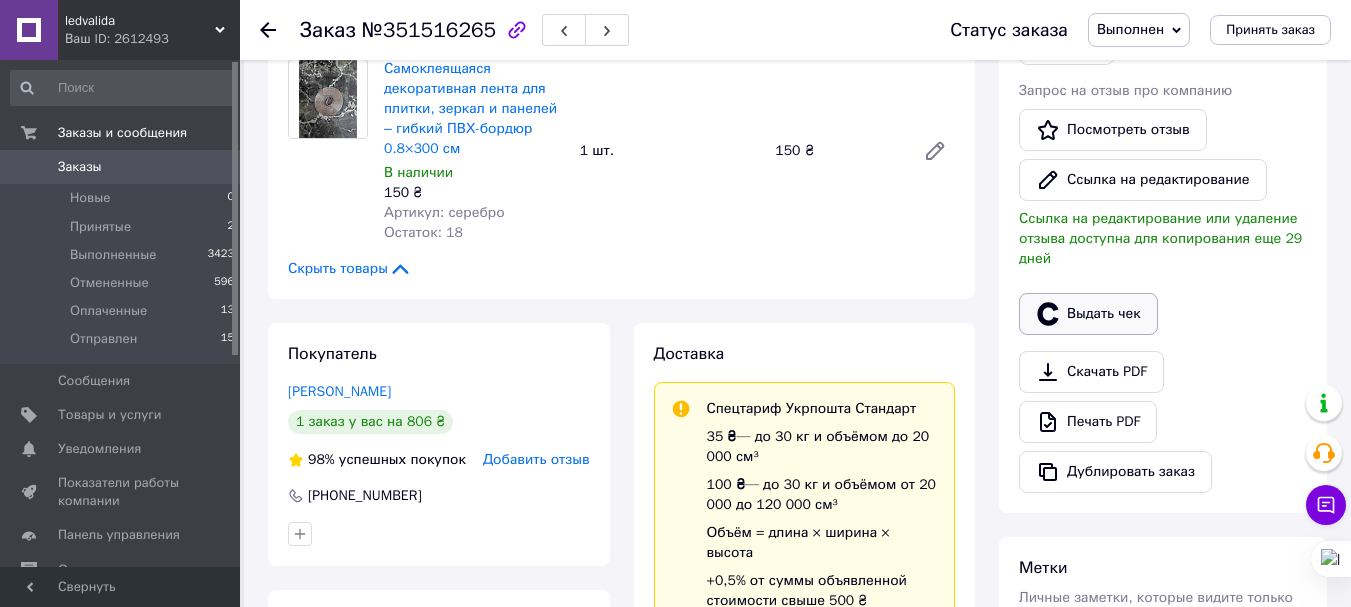 click on "Выдать чек" at bounding box center [1088, 314] 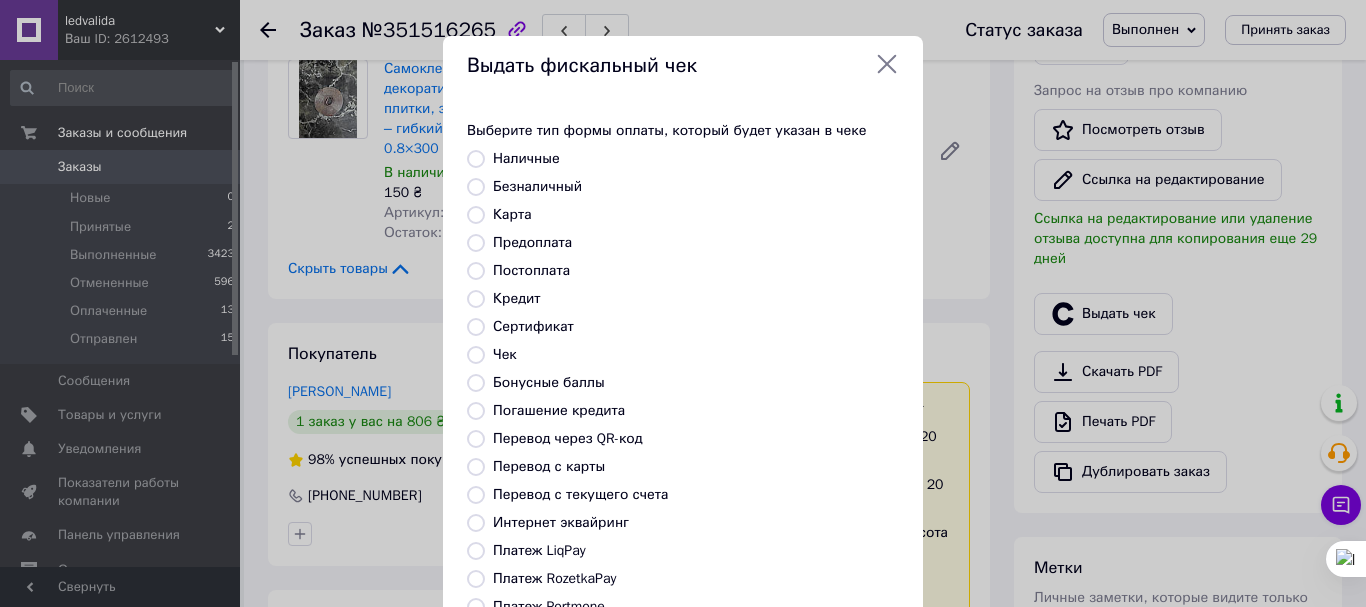 scroll, scrollTop: 100, scrollLeft: 0, axis: vertical 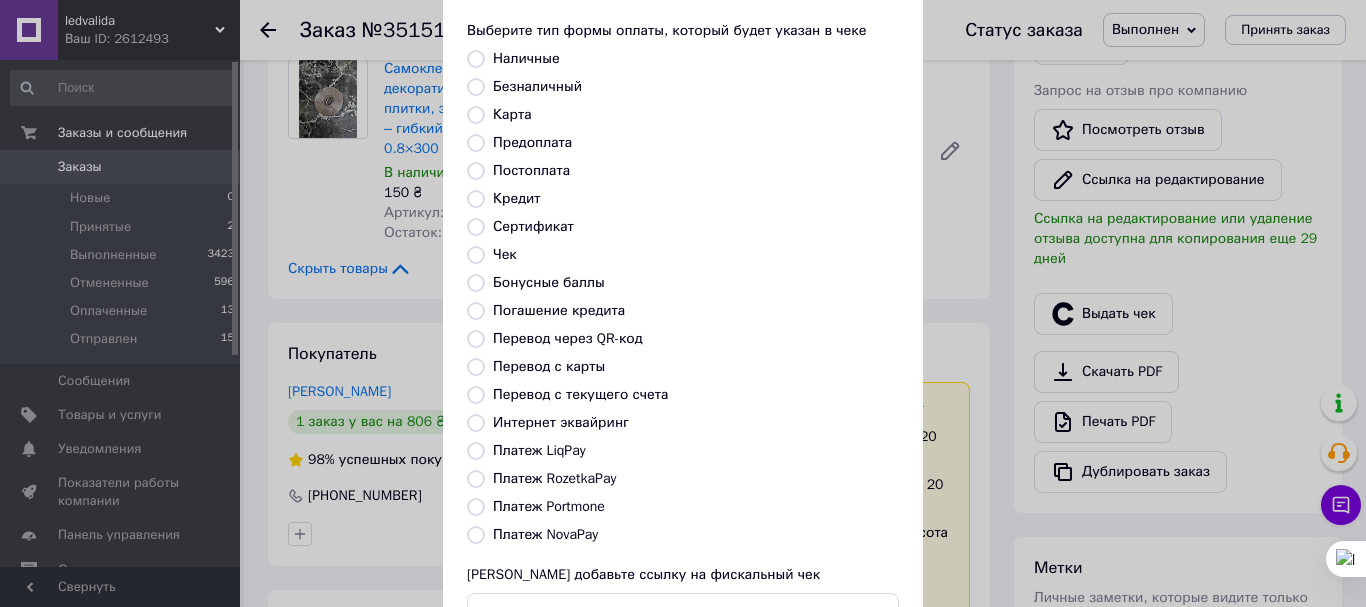 click on "Перевод с карты" at bounding box center (549, 366) 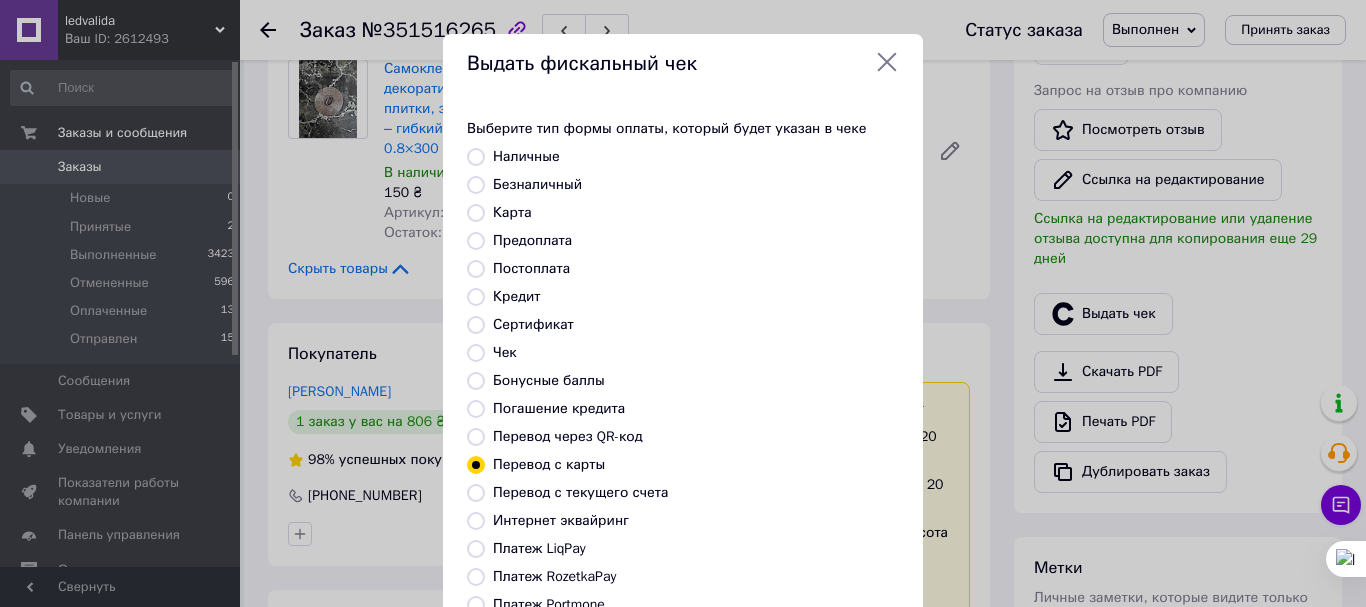 scroll, scrollTop: 0, scrollLeft: 0, axis: both 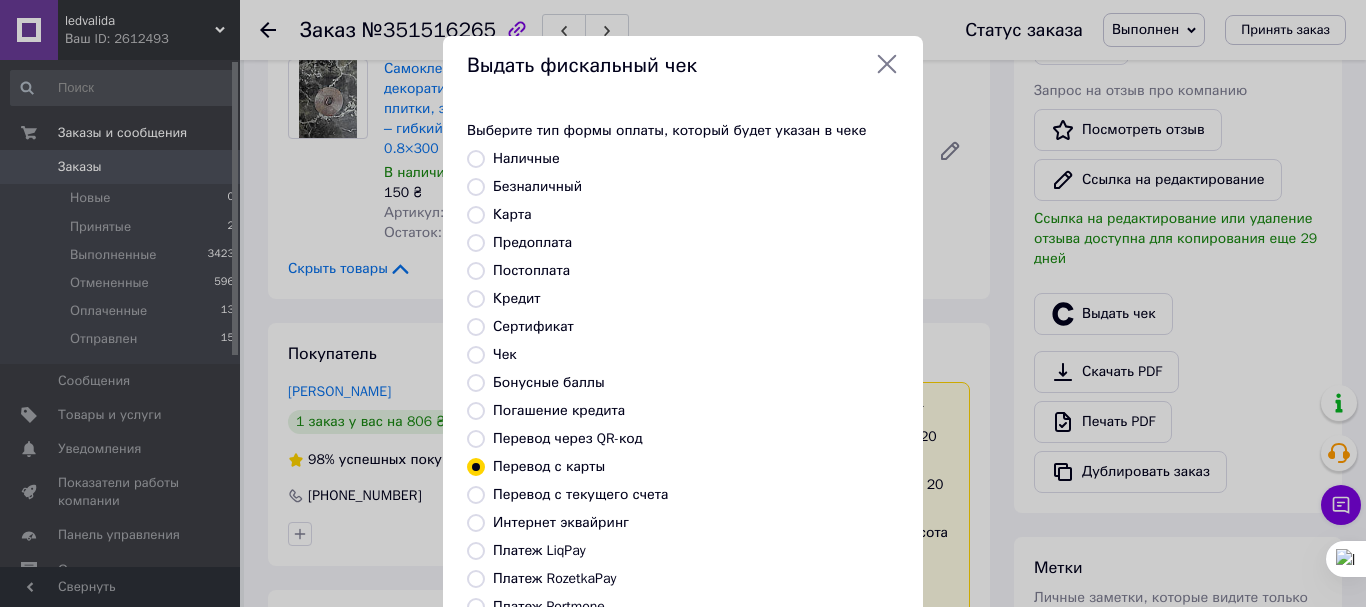click on "Предоплата" at bounding box center [532, 242] 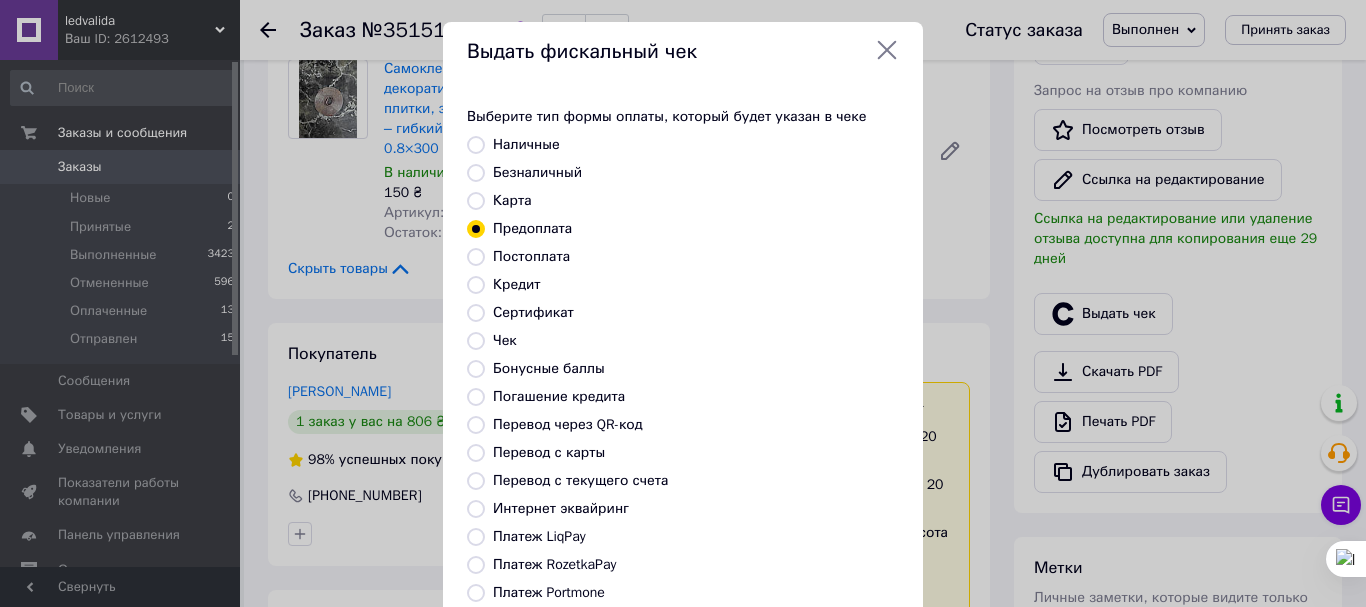 scroll, scrollTop: 0, scrollLeft: 0, axis: both 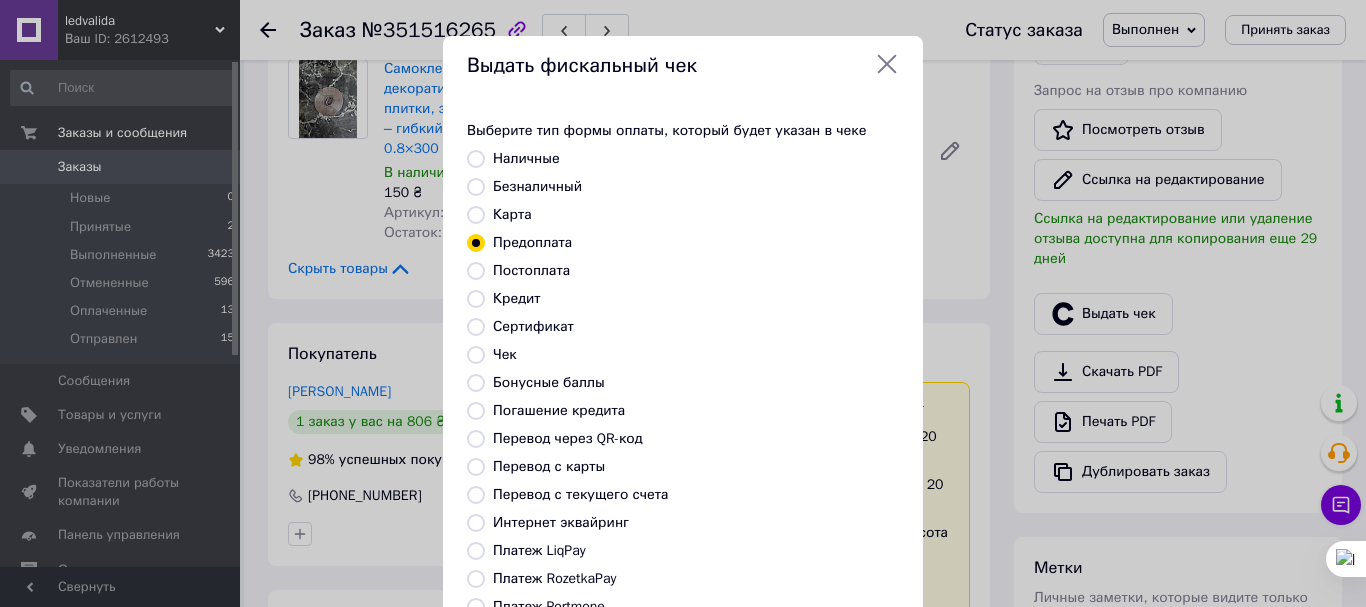 click on "Карта" at bounding box center [512, 214] 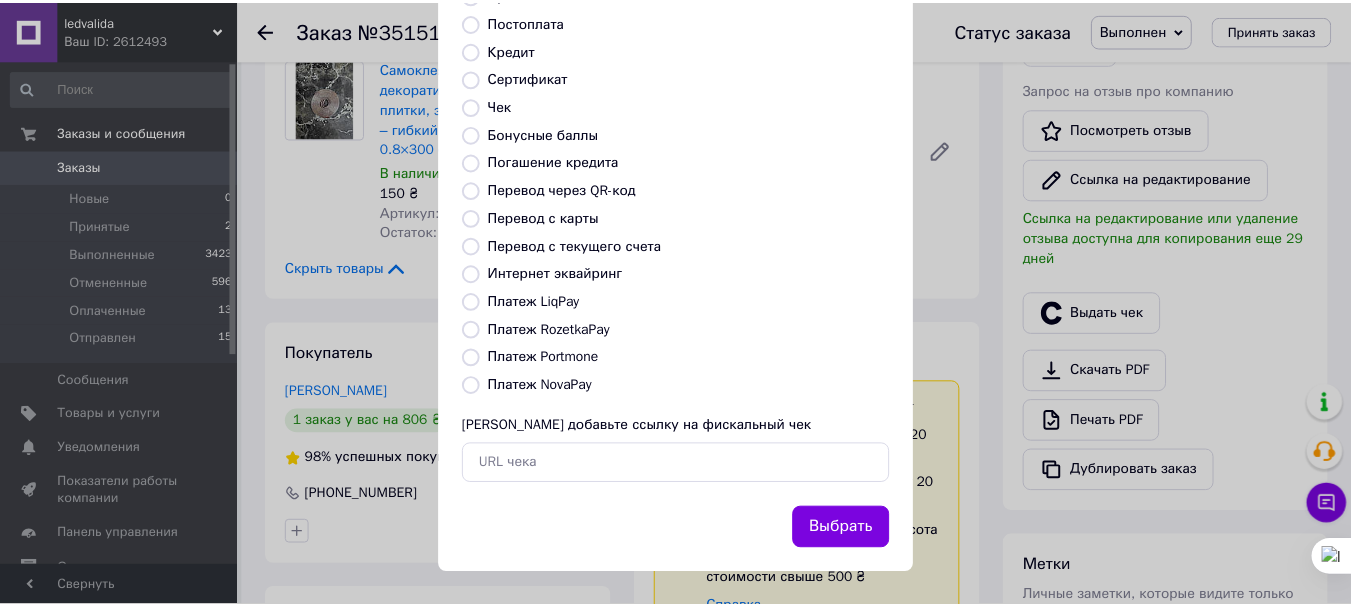 scroll, scrollTop: 252, scrollLeft: 0, axis: vertical 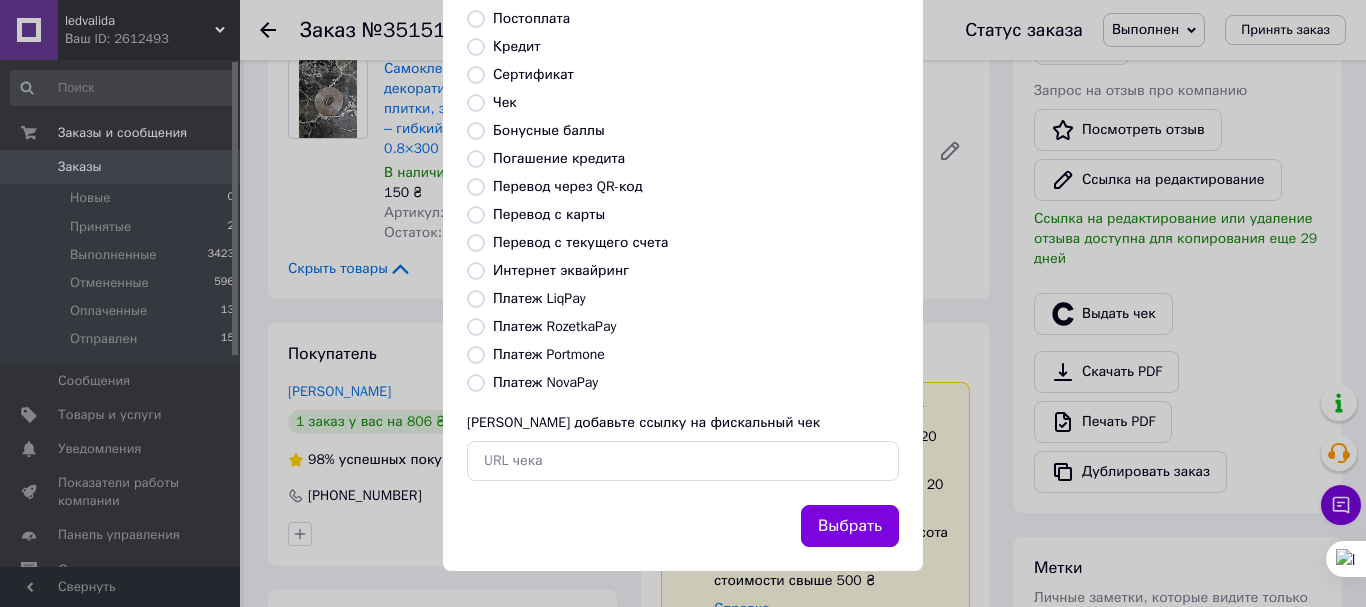 drag, startPoint x: 576, startPoint y: 210, endPoint x: 708, endPoint y: 328, distance: 177.05367 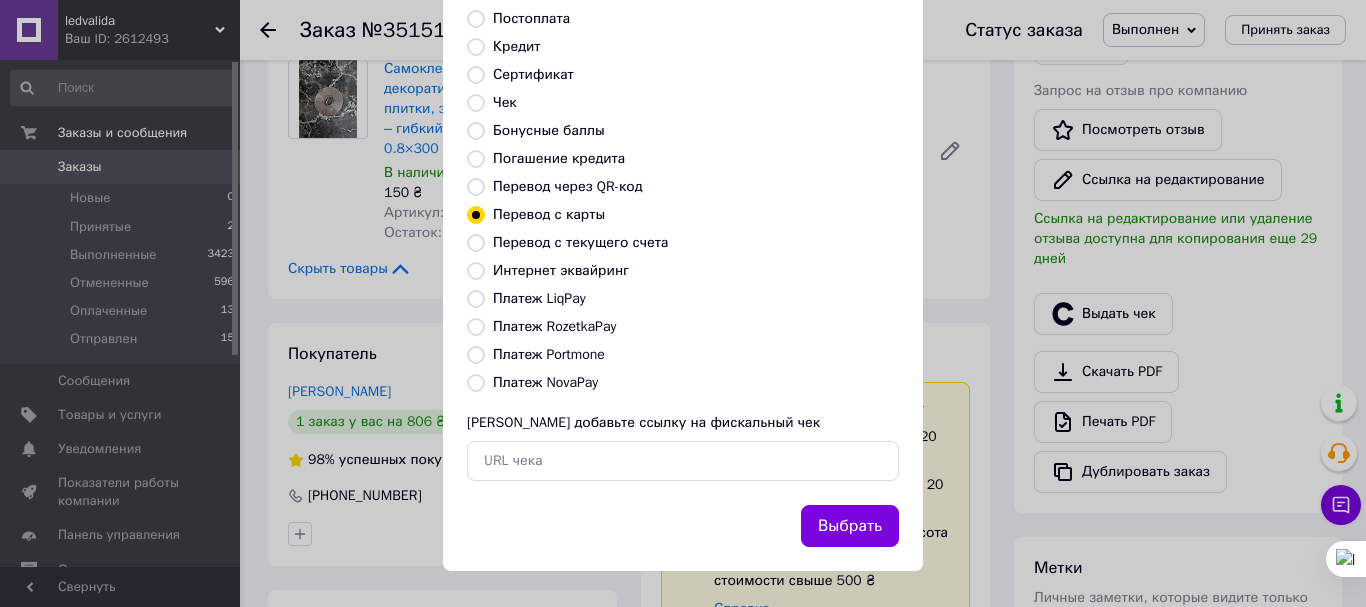 click on "Выбрать" at bounding box center (850, 526) 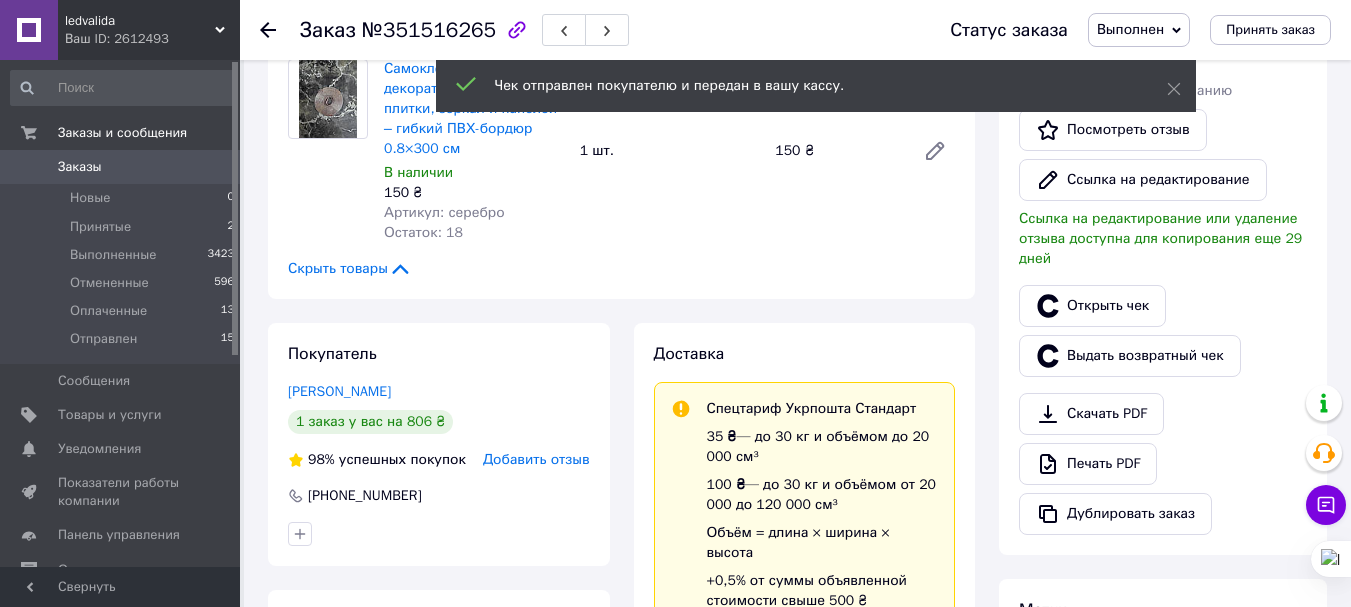 click on "Заказ №351516265 Статус заказа Выполнен Принят Отменен Оплаченный Отправлен Принять заказ" at bounding box center [795, 30] 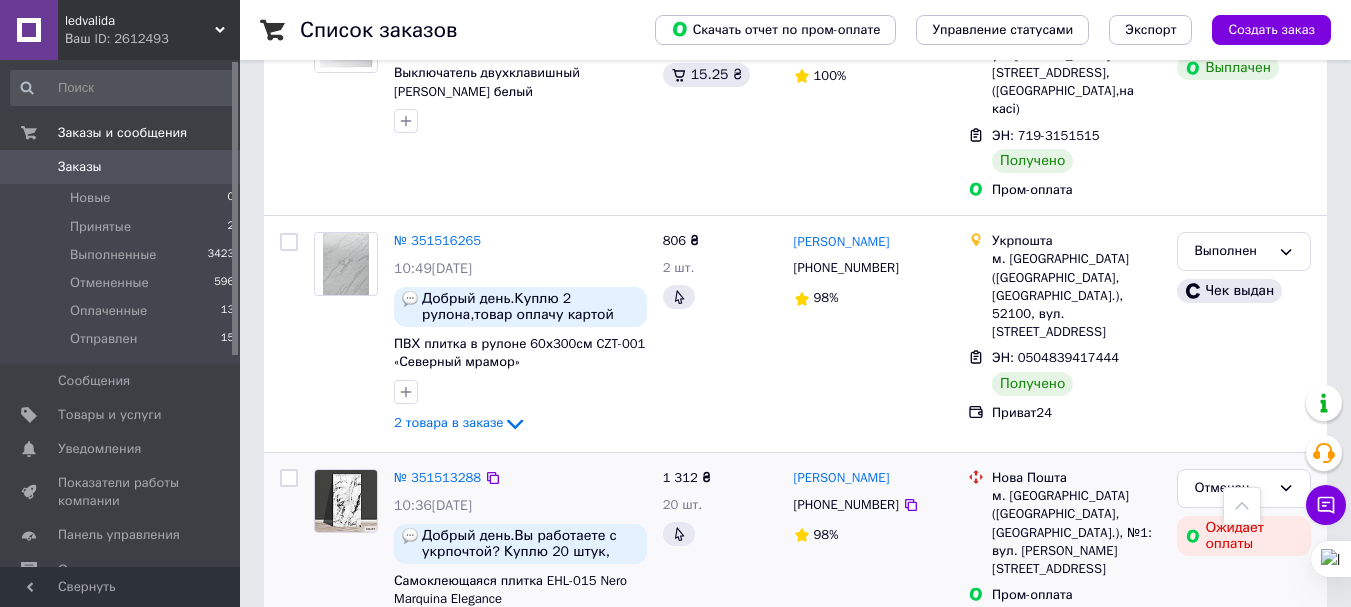 scroll, scrollTop: 3794, scrollLeft: 0, axis: vertical 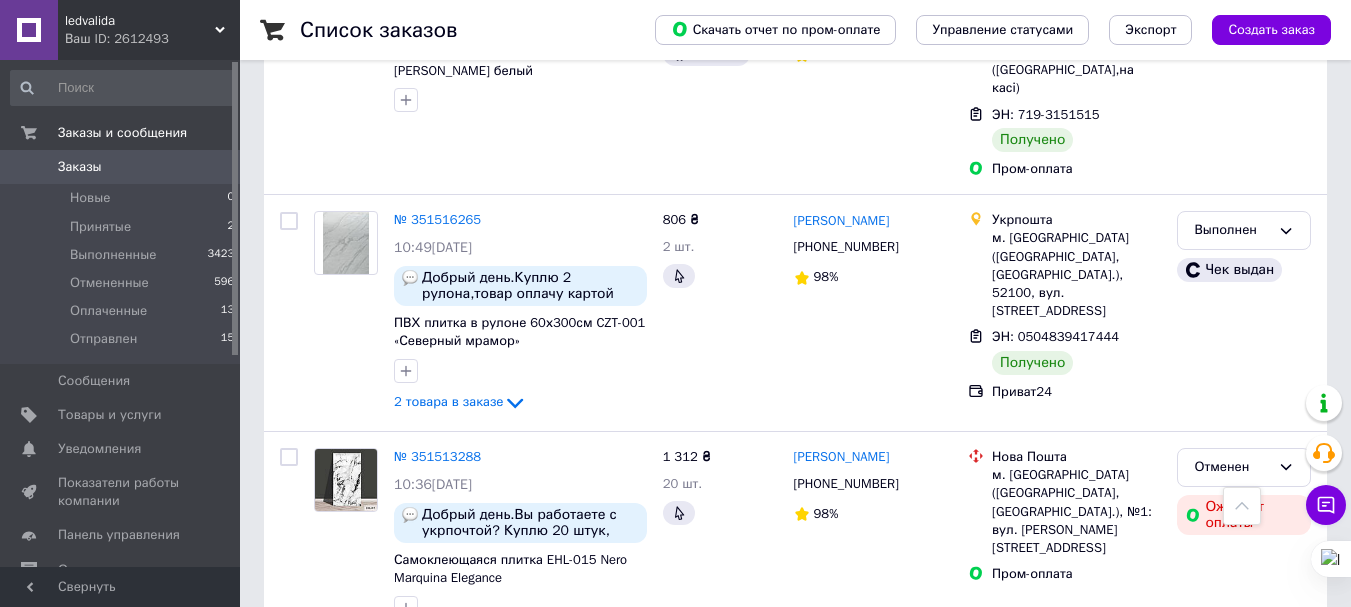 click on "2" at bounding box center [327, 681] 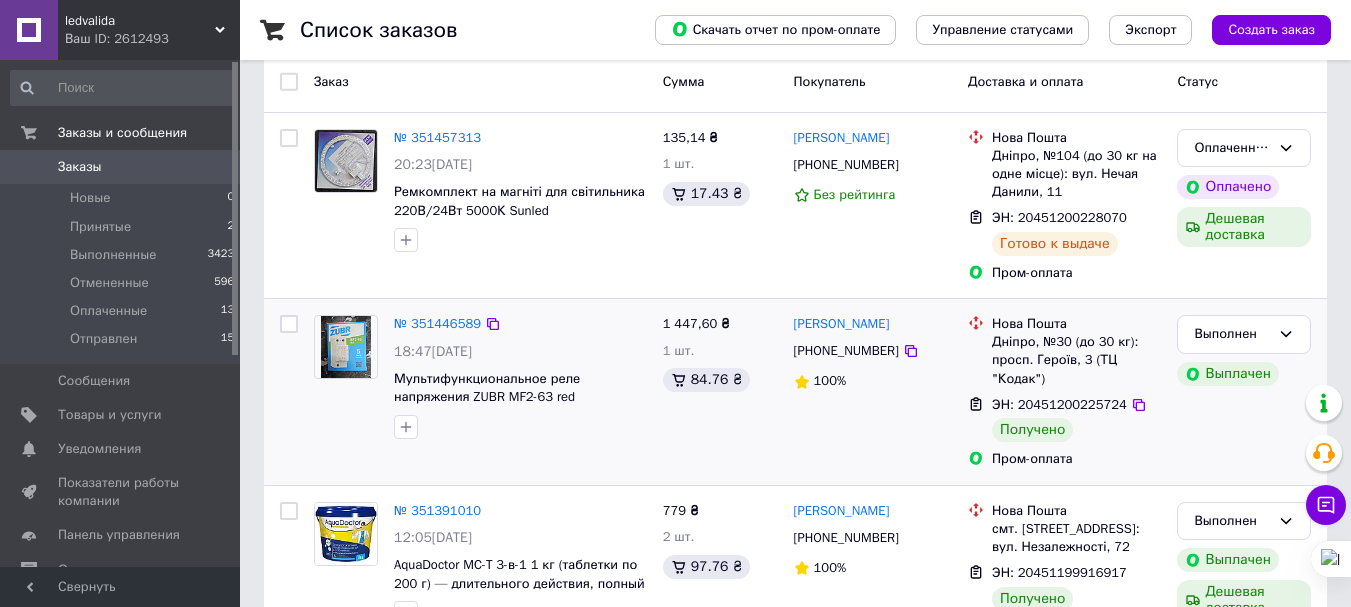 scroll, scrollTop: 200, scrollLeft: 0, axis: vertical 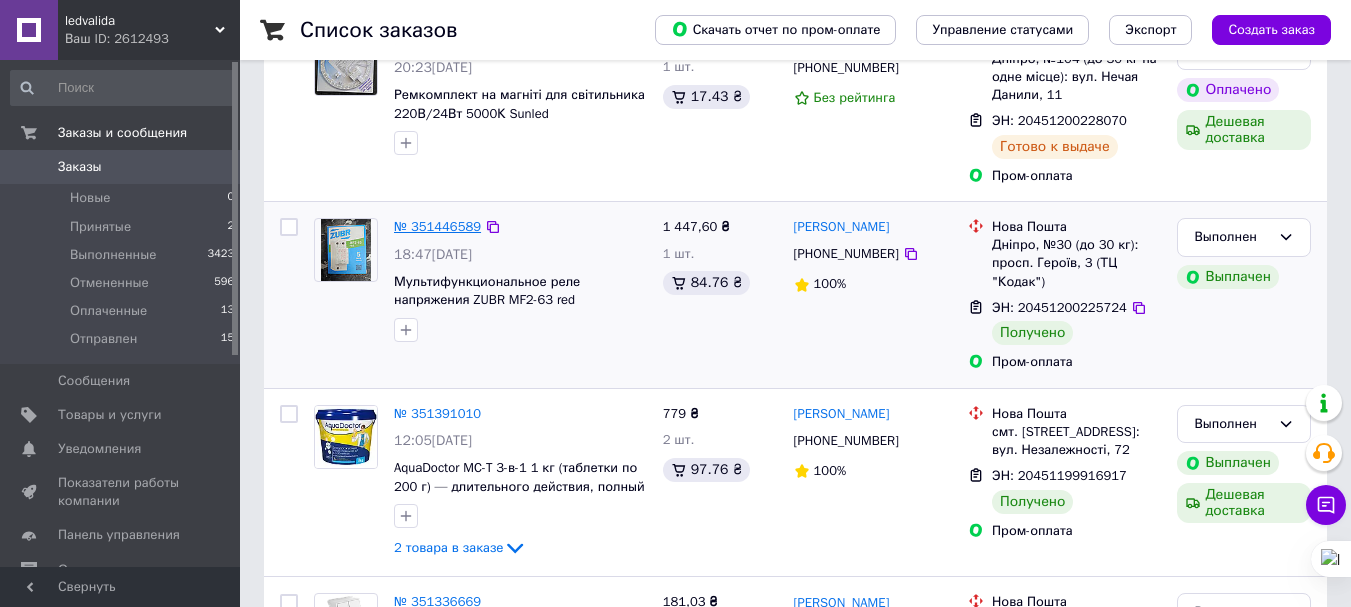 click on "№ 351446589" at bounding box center [437, 226] 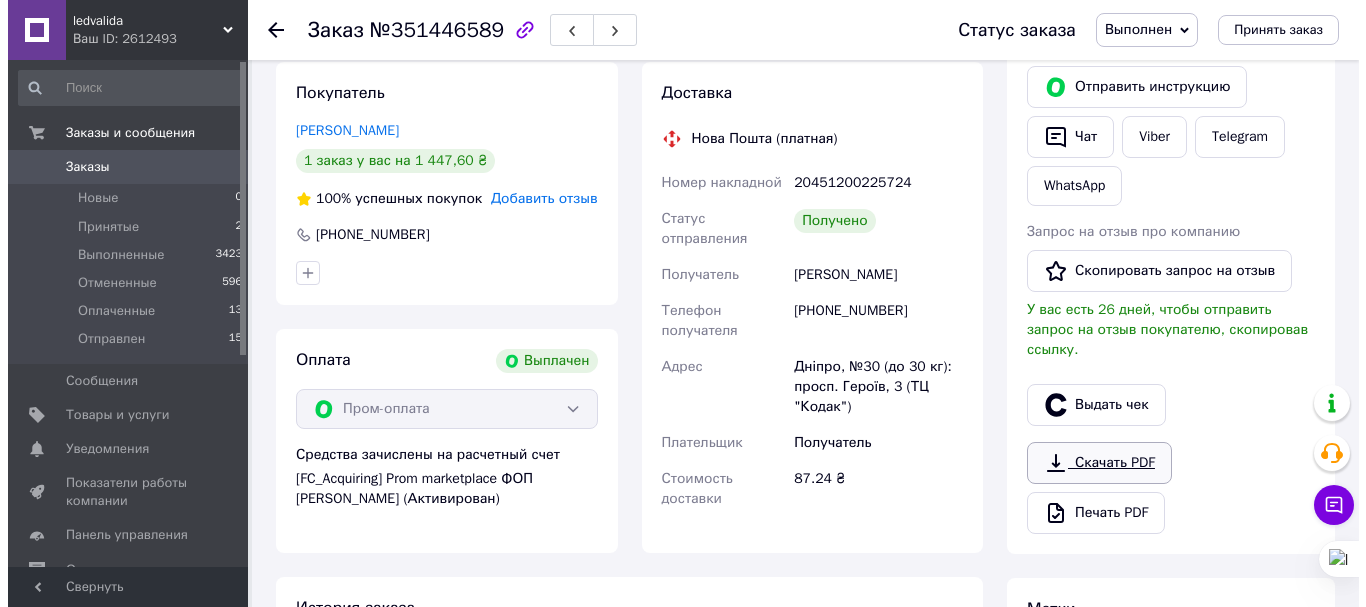 scroll, scrollTop: 400, scrollLeft: 0, axis: vertical 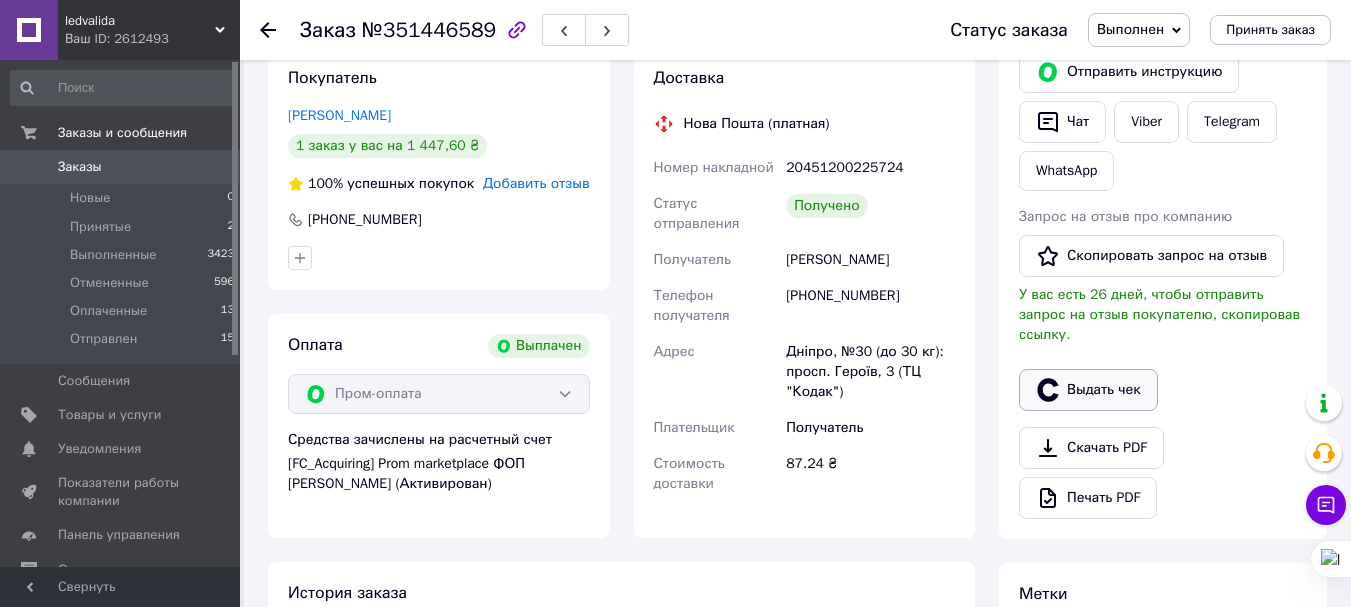 click on "Выдать чек" at bounding box center (1088, 390) 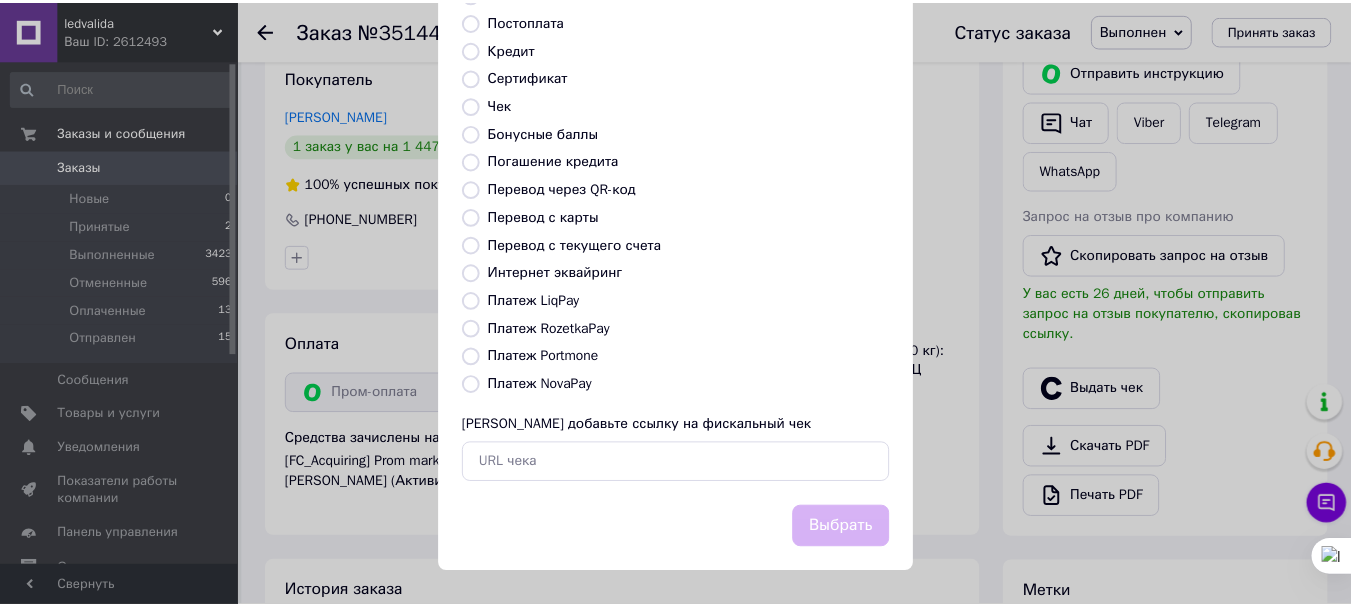 scroll, scrollTop: 252, scrollLeft: 0, axis: vertical 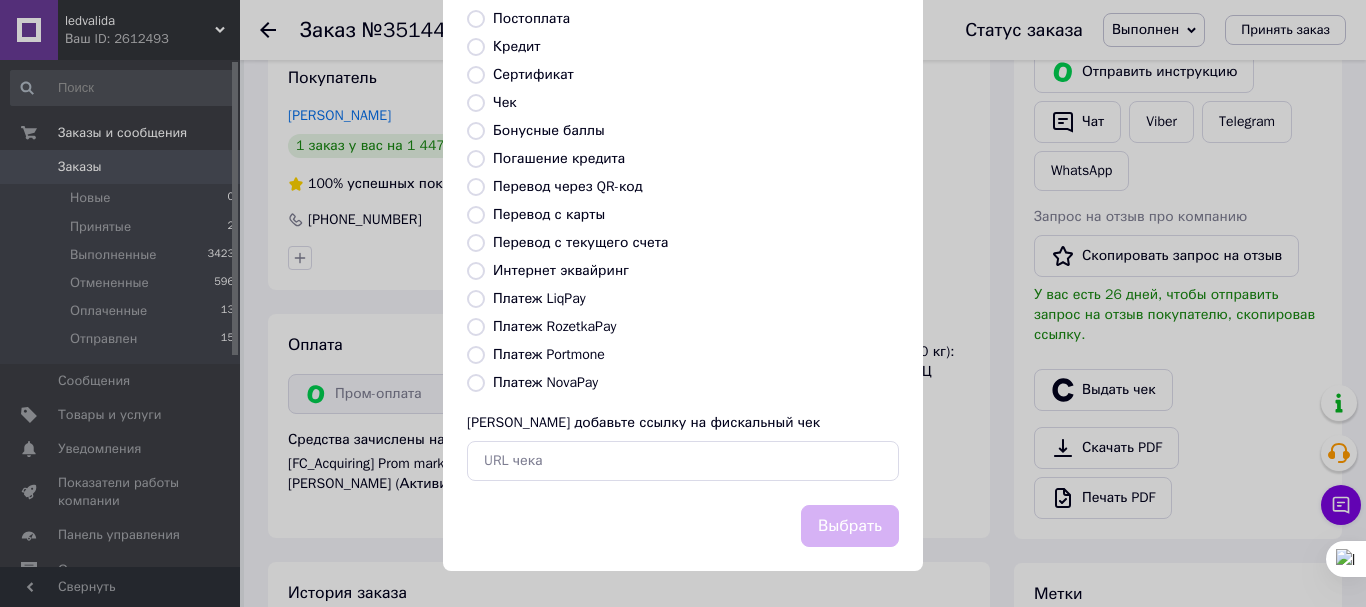 click on "Платеж RozetkaPay" at bounding box center [554, 326] 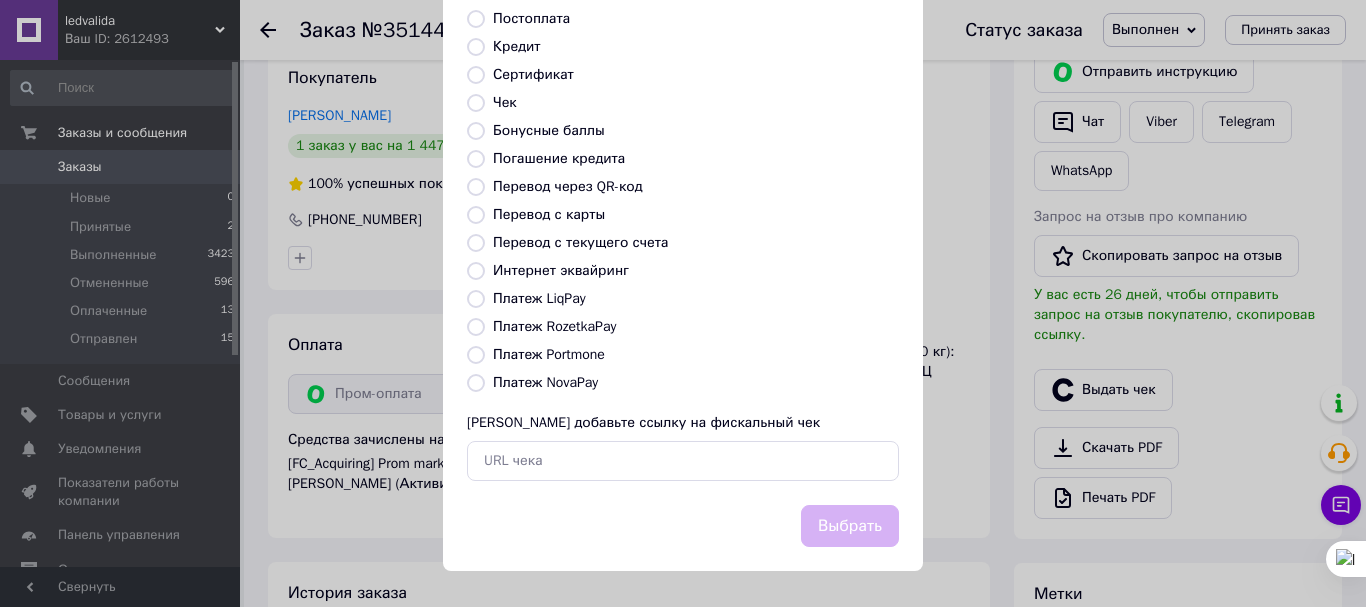 radio on "true" 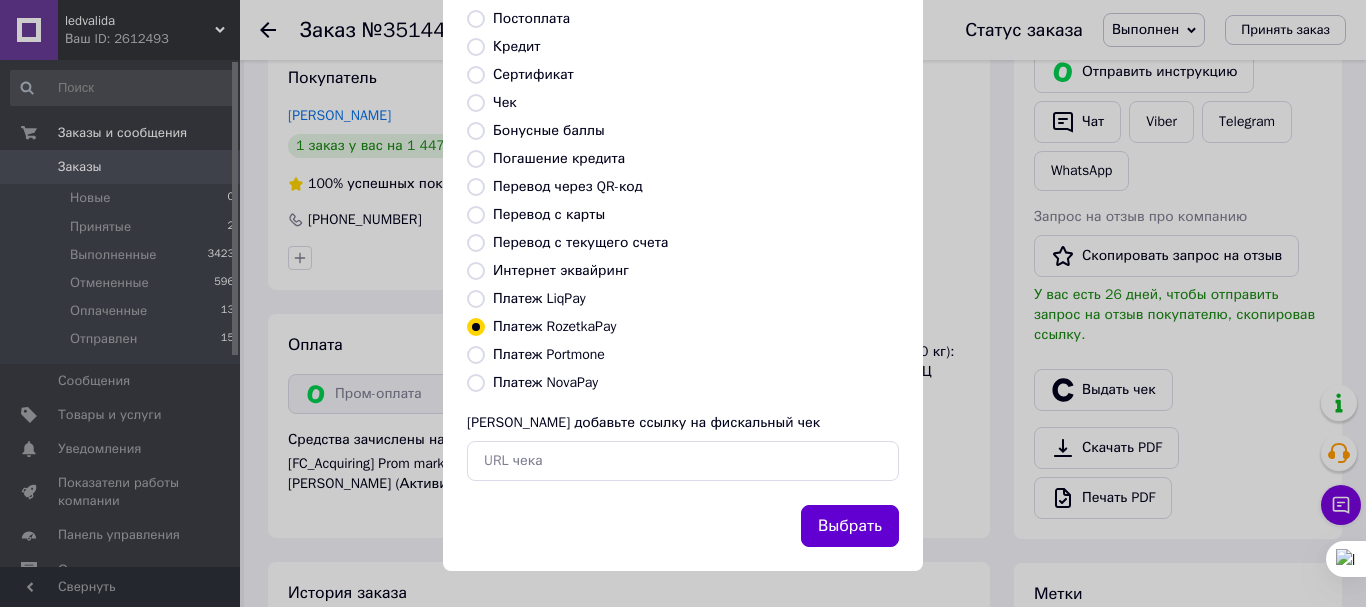 click on "Выбрать" at bounding box center [850, 526] 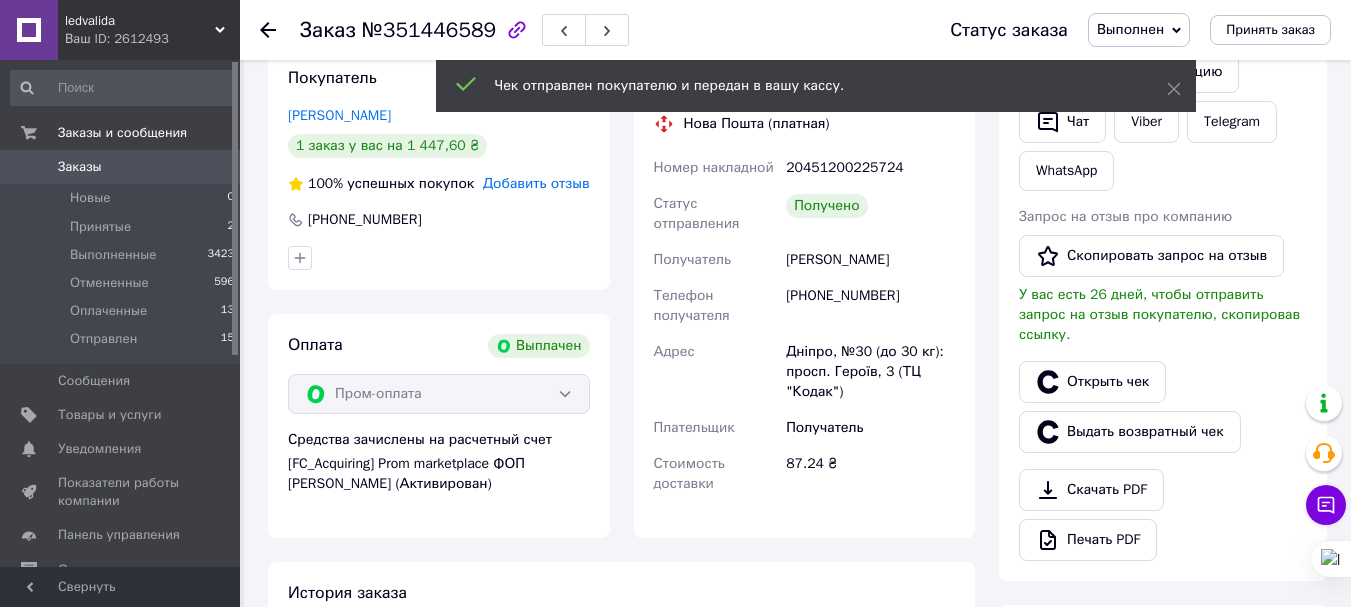 click 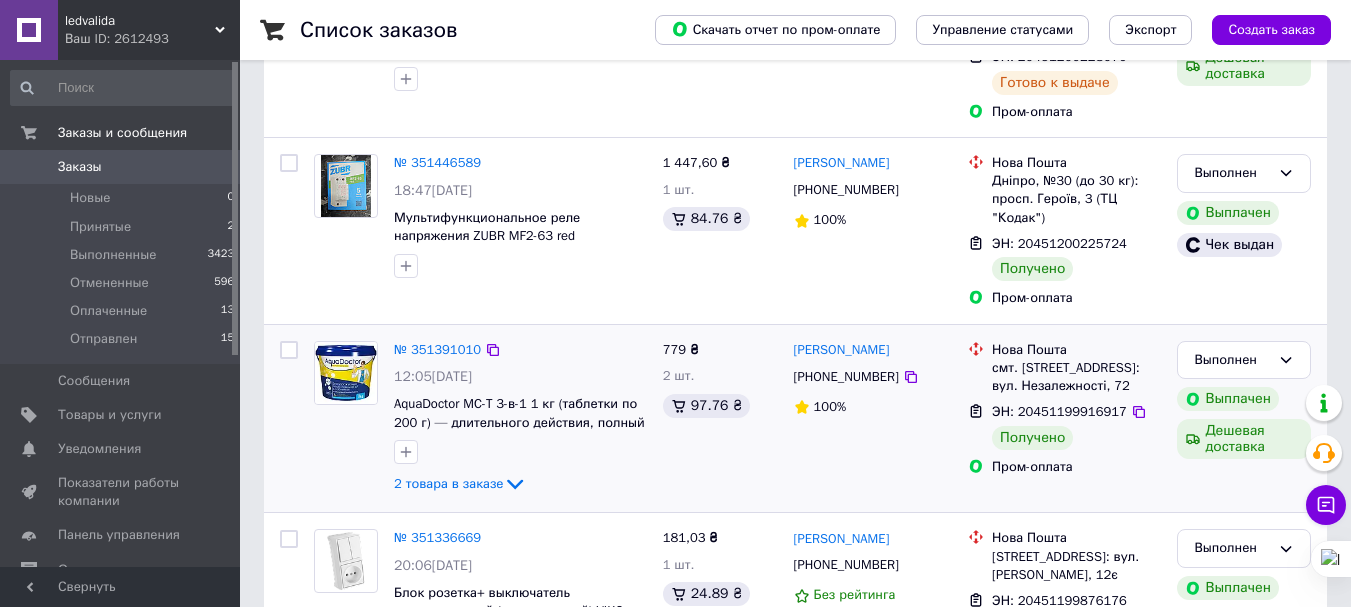 scroll, scrollTop: 300, scrollLeft: 0, axis: vertical 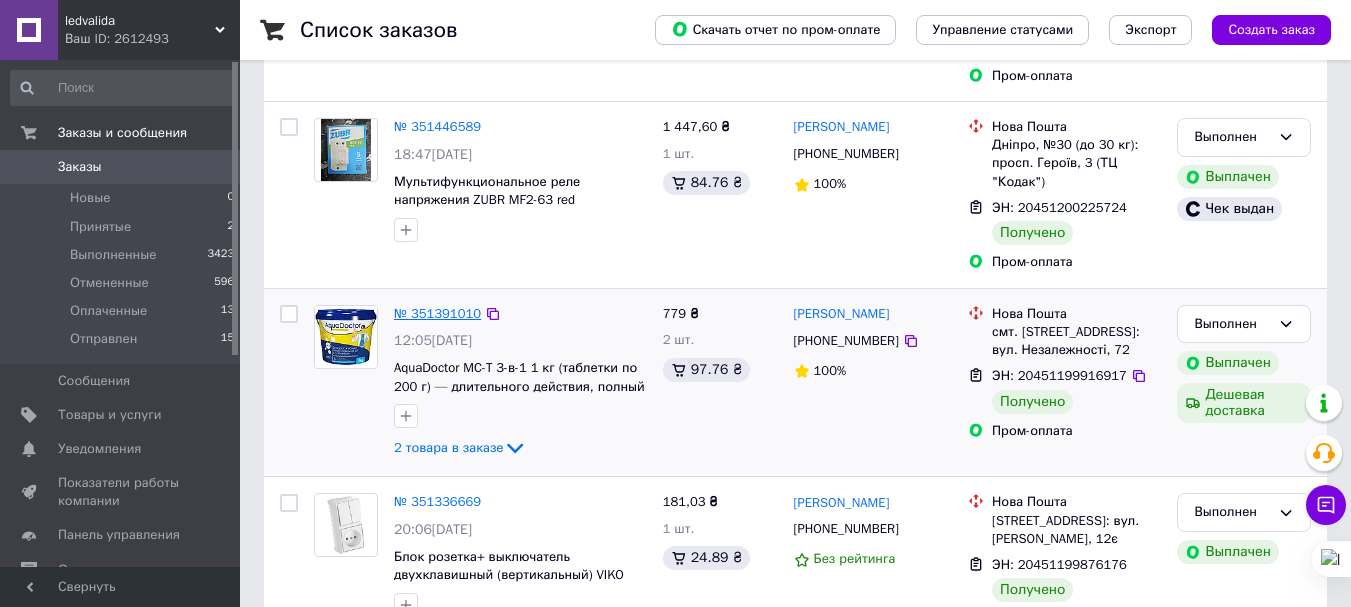 click on "№ 351391010" at bounding box center [437, 313] 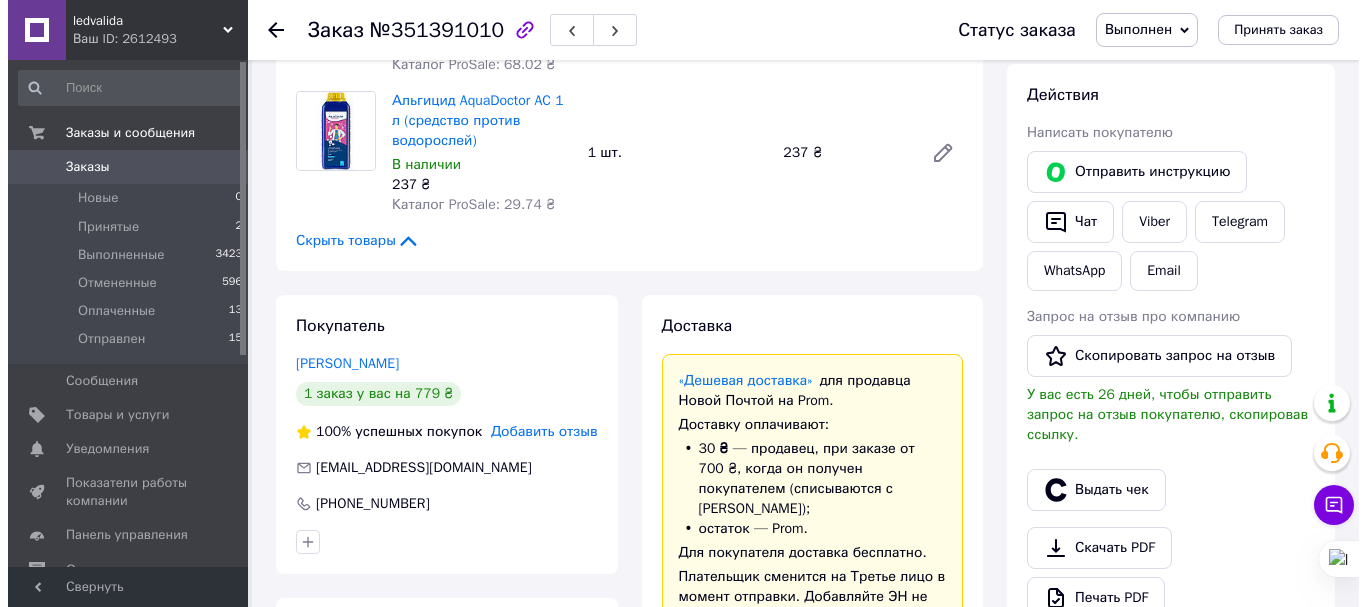 scroll, scrollTop: 16, scrollLeft: 0, axis: vertical 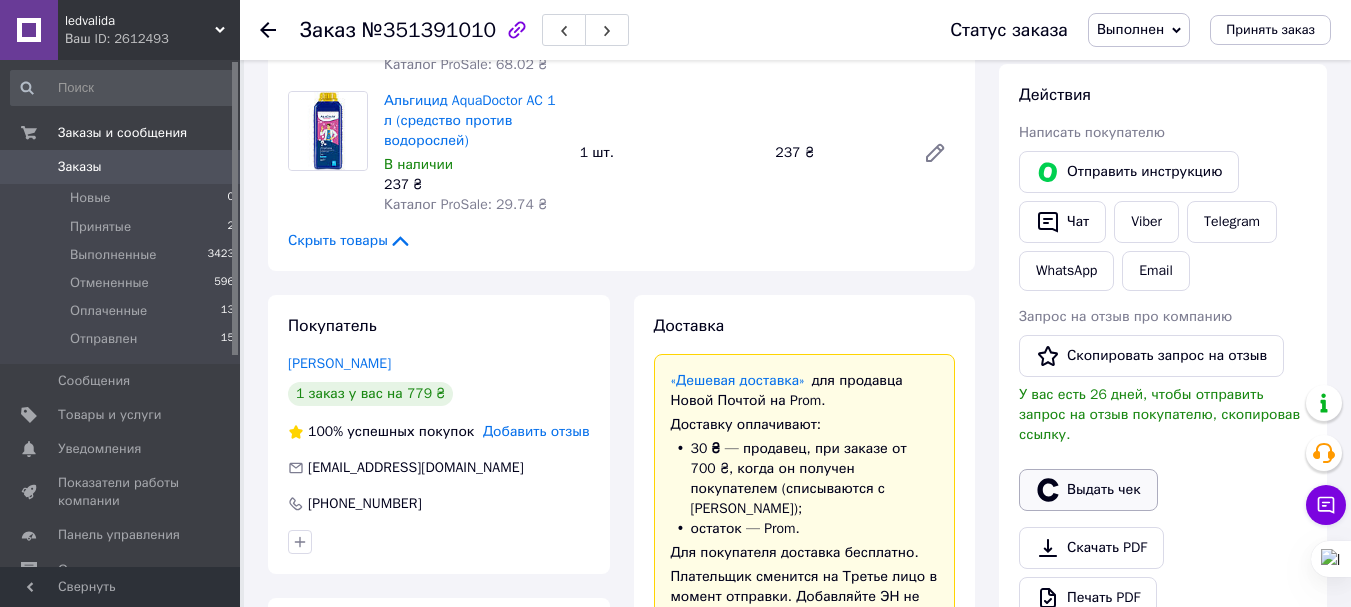 click on "Выдать чек" at bounding box center (1088, 490) 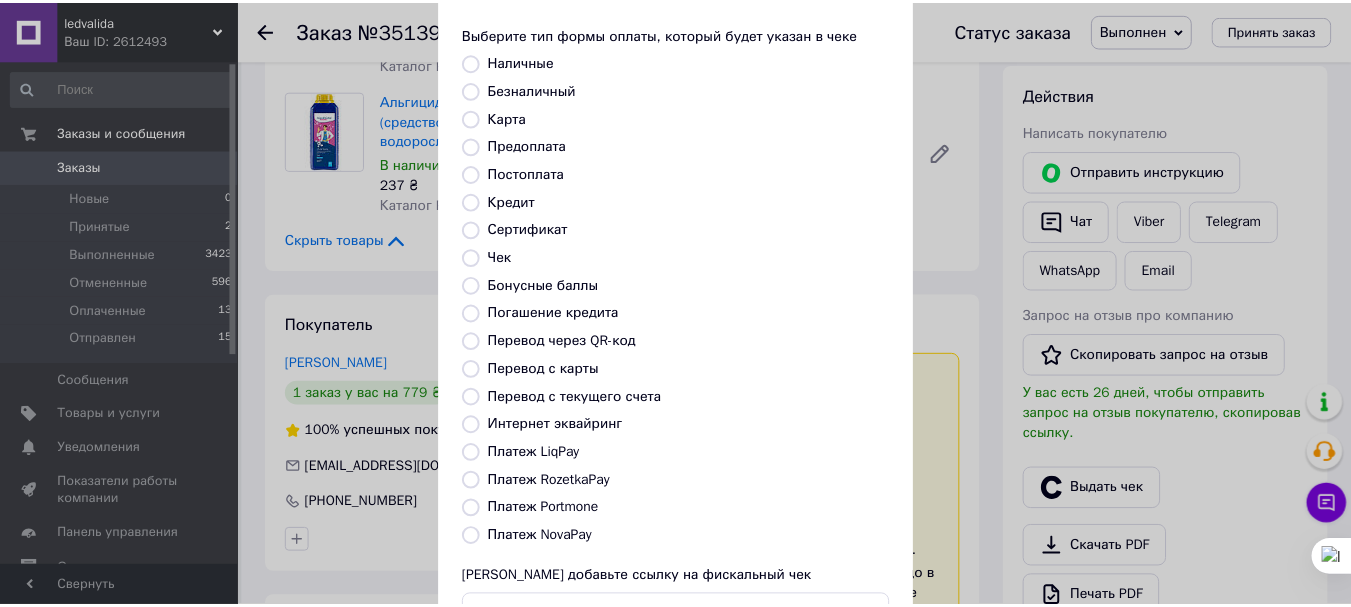 scroll, scrollTop: 200, scrollLeft: 0, axis: vertical 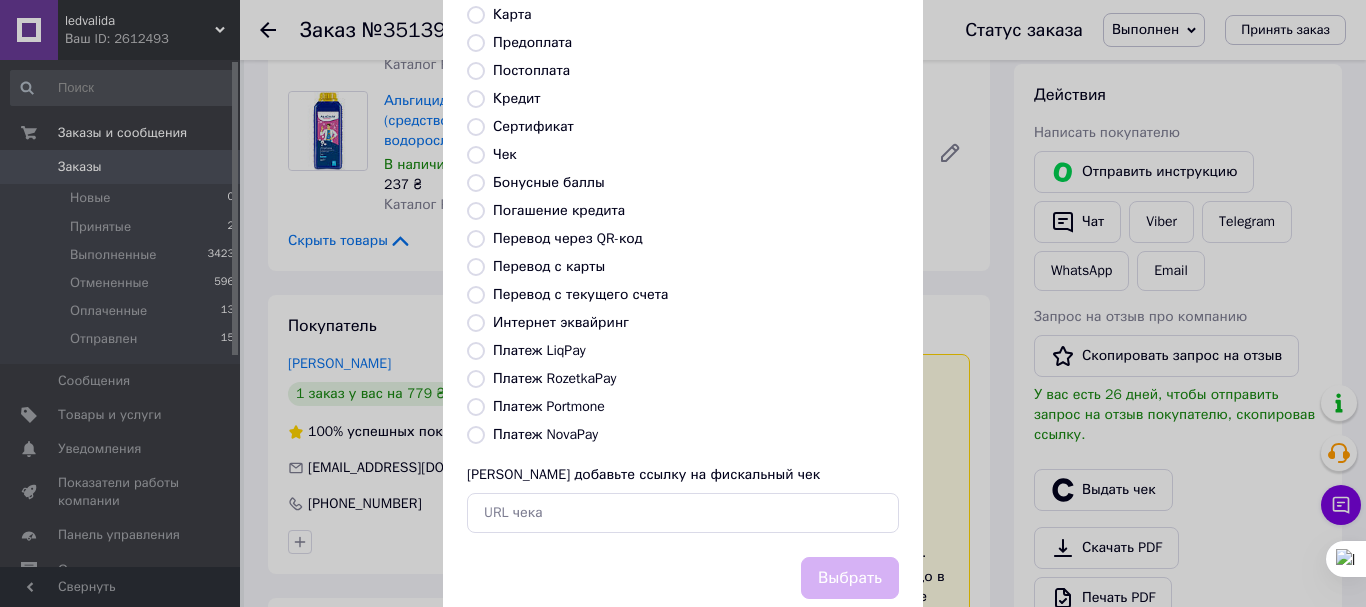 click on "Платеж RozetkaPay" at bounding box center [554, 378] 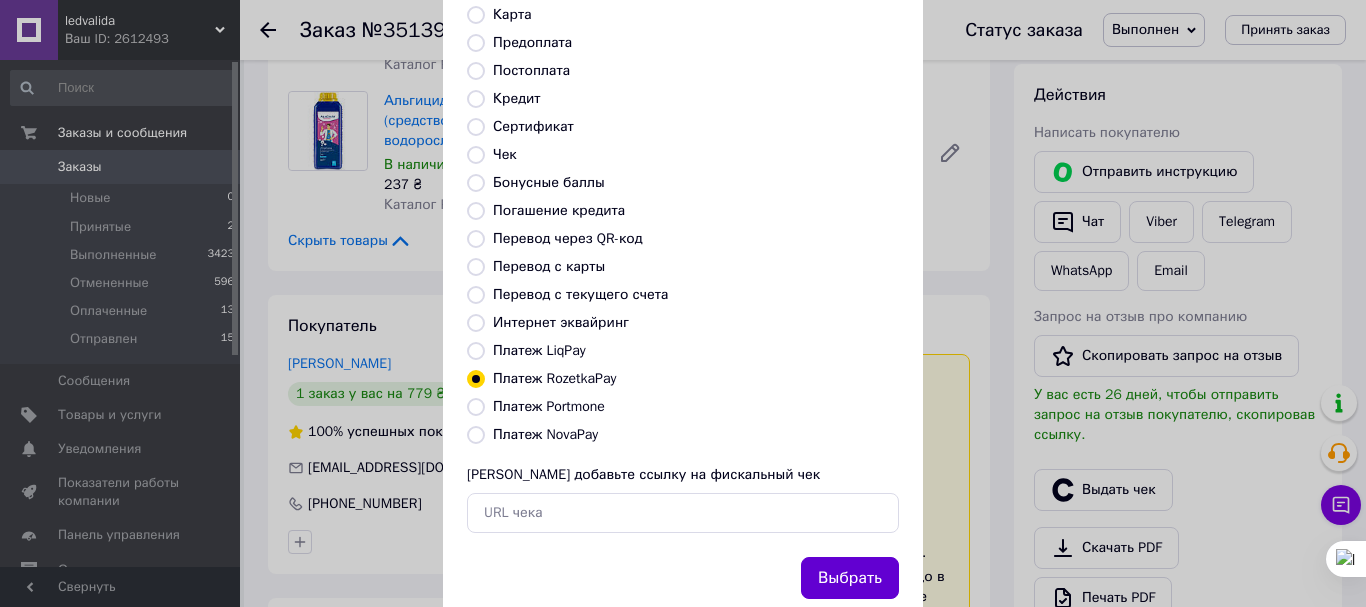 click on "Выбрать" at bounding box center [850, 578] 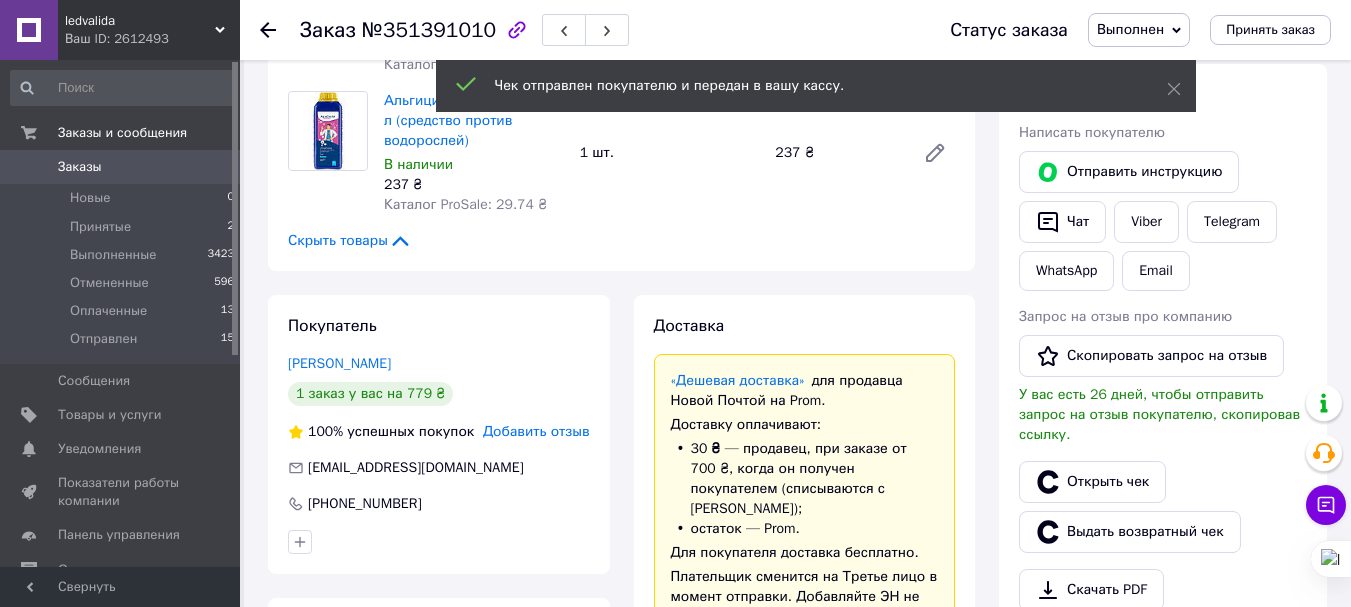 click 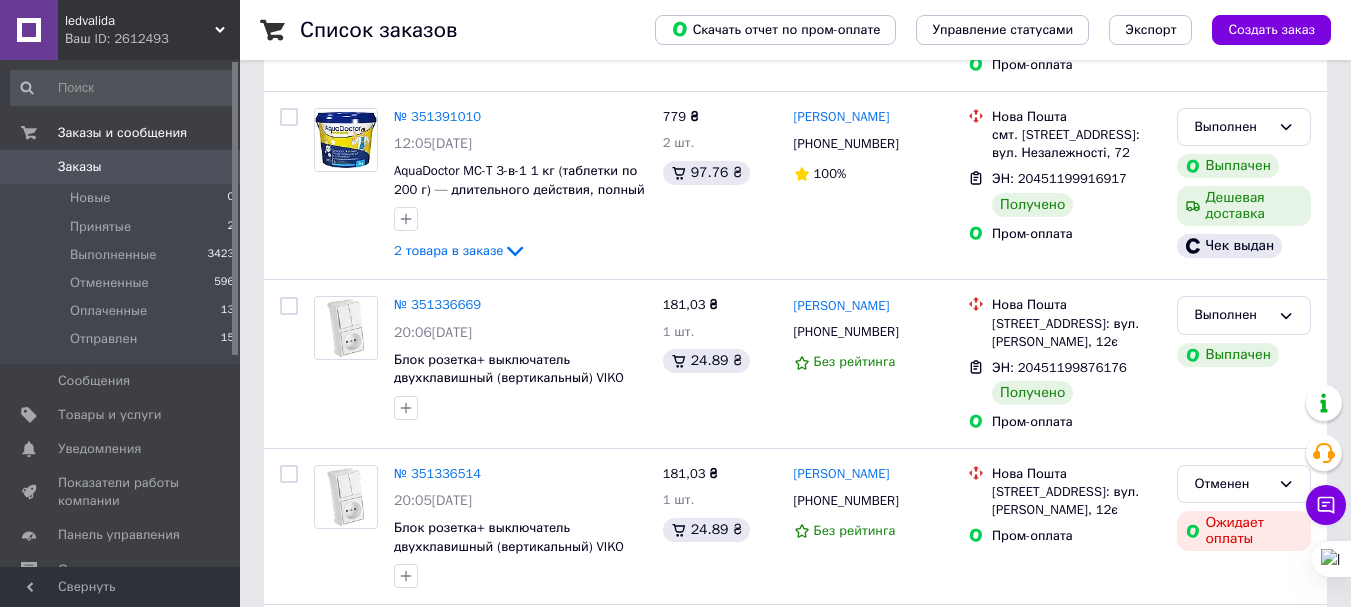 scroll, scrollTop: 500, scrollLeft: 0, axis: vertical 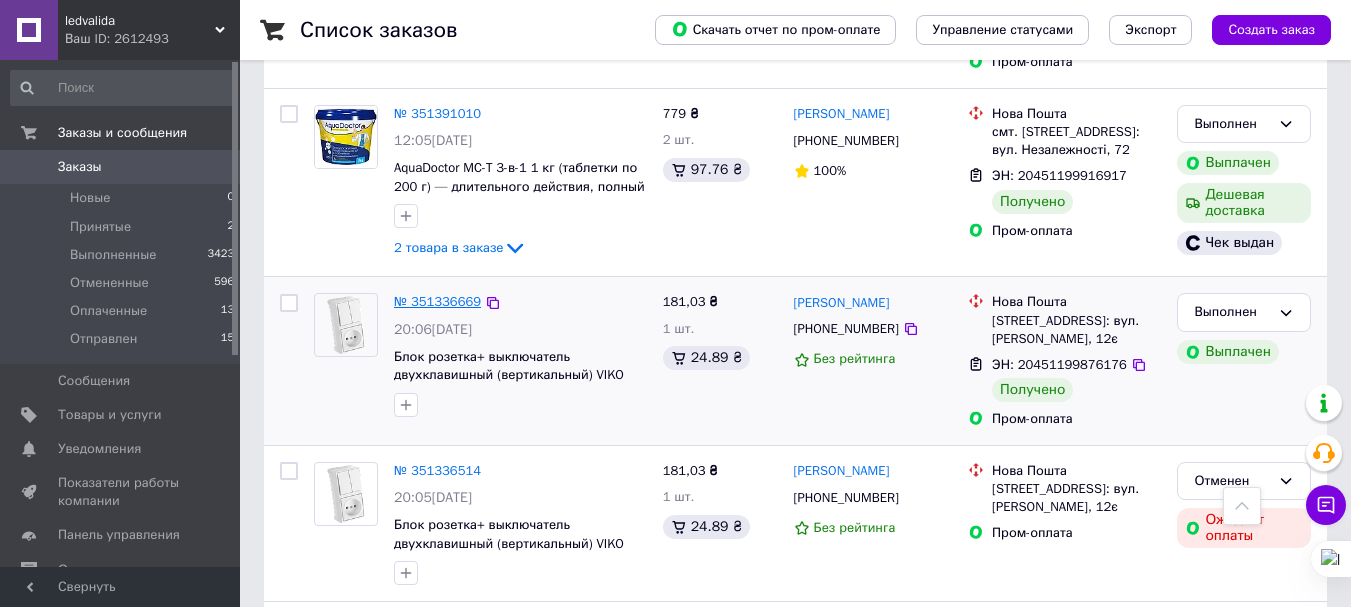 click on "№ 351336669" at bounding box center (437, 301) 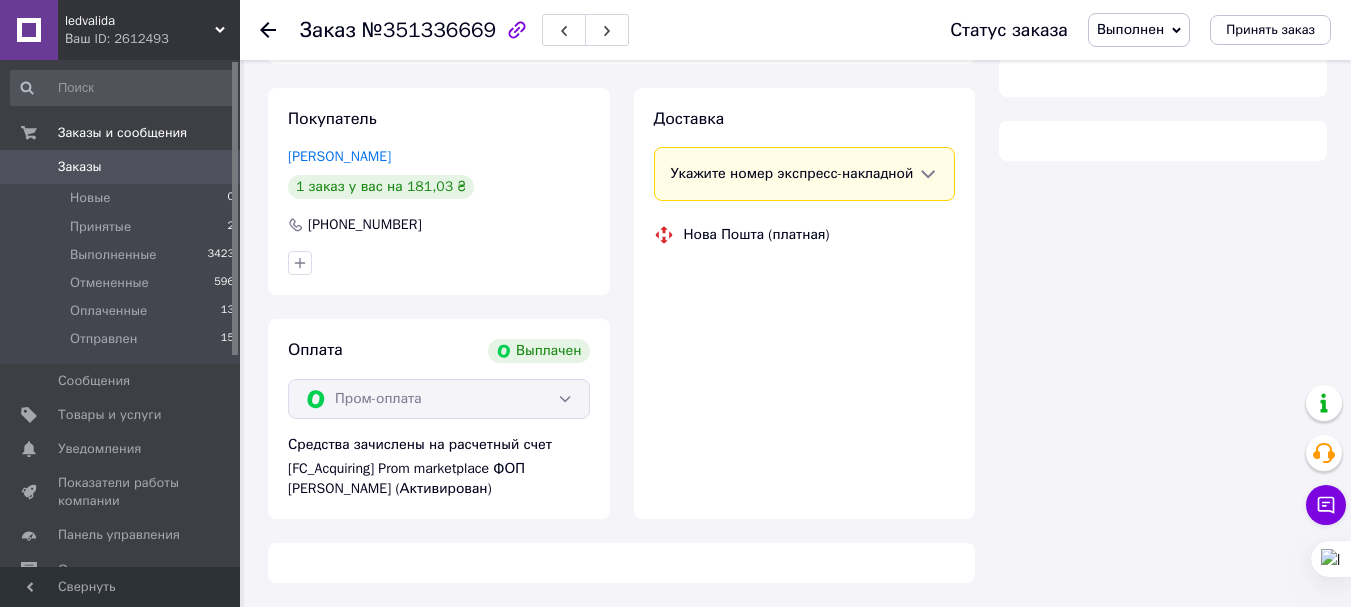 scroll, scrollTop: 500, scrollLeft: 0, axis: vertical 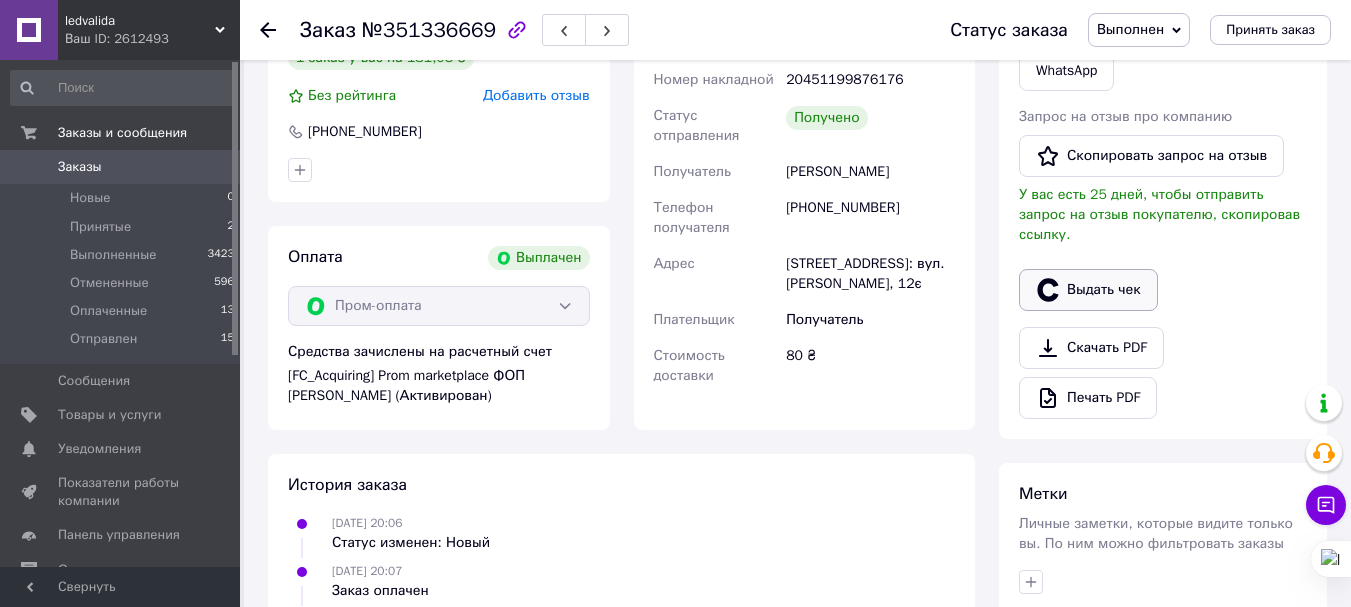 click on "Выдать чек" at bounding box center [1088, 290] 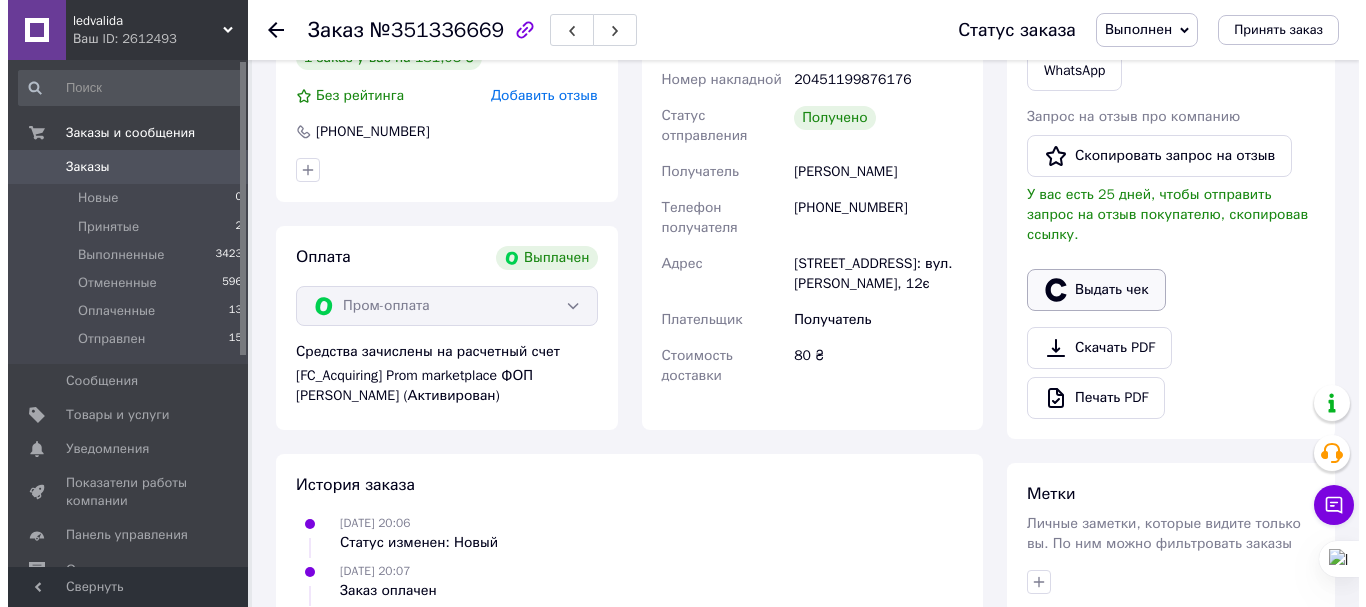 scroll, scrollTop: 480, scrollLeft: 0, axis: vertical 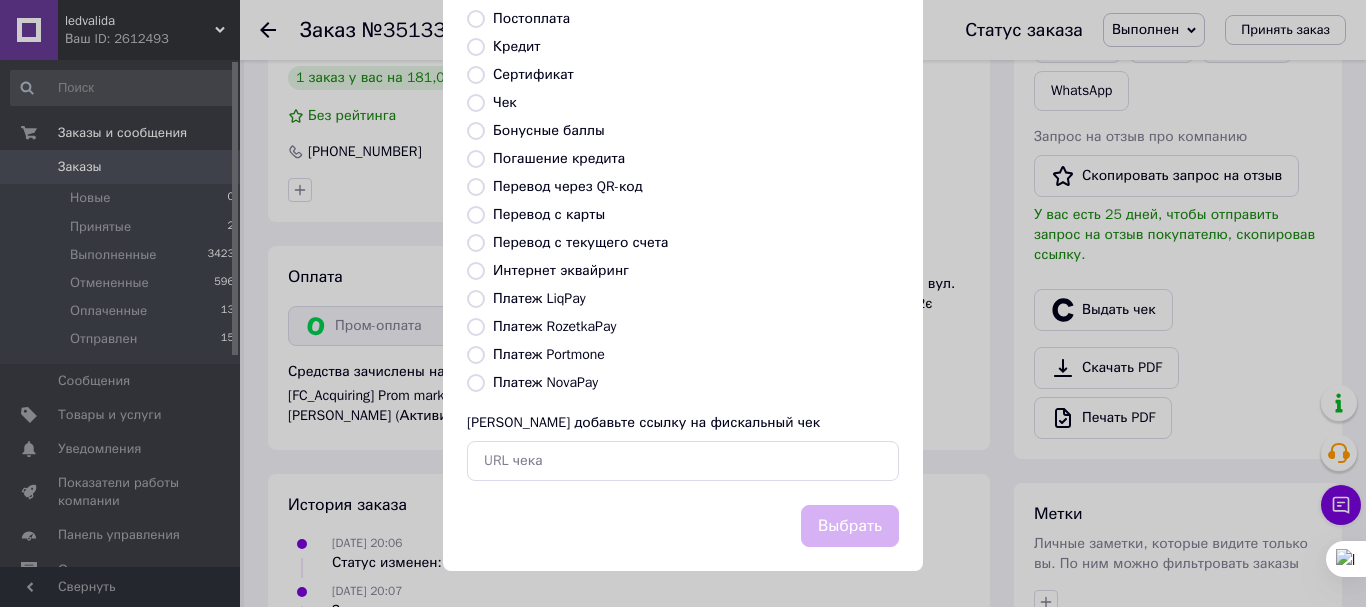 click on "Платеж RozetkaPay" at bounding box center (696, 327) 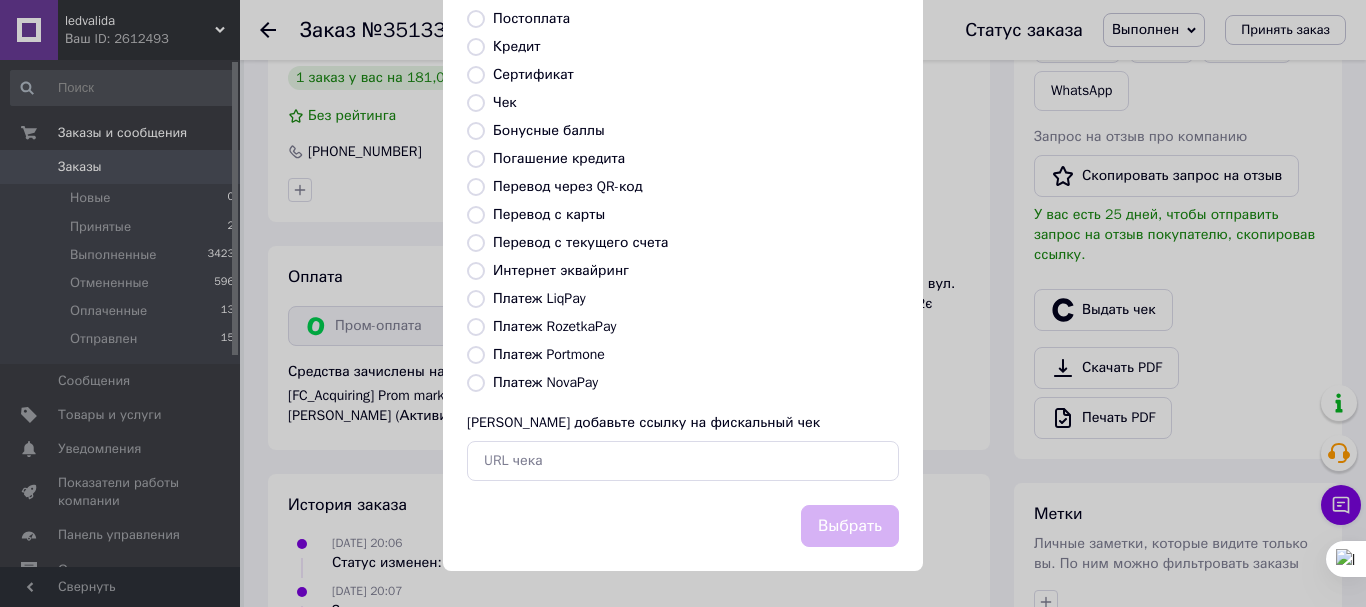 drag, startPoint x: 570, startPoint y: 323, endPoint x: 618, endPoint y: 335, distance: 49.47727 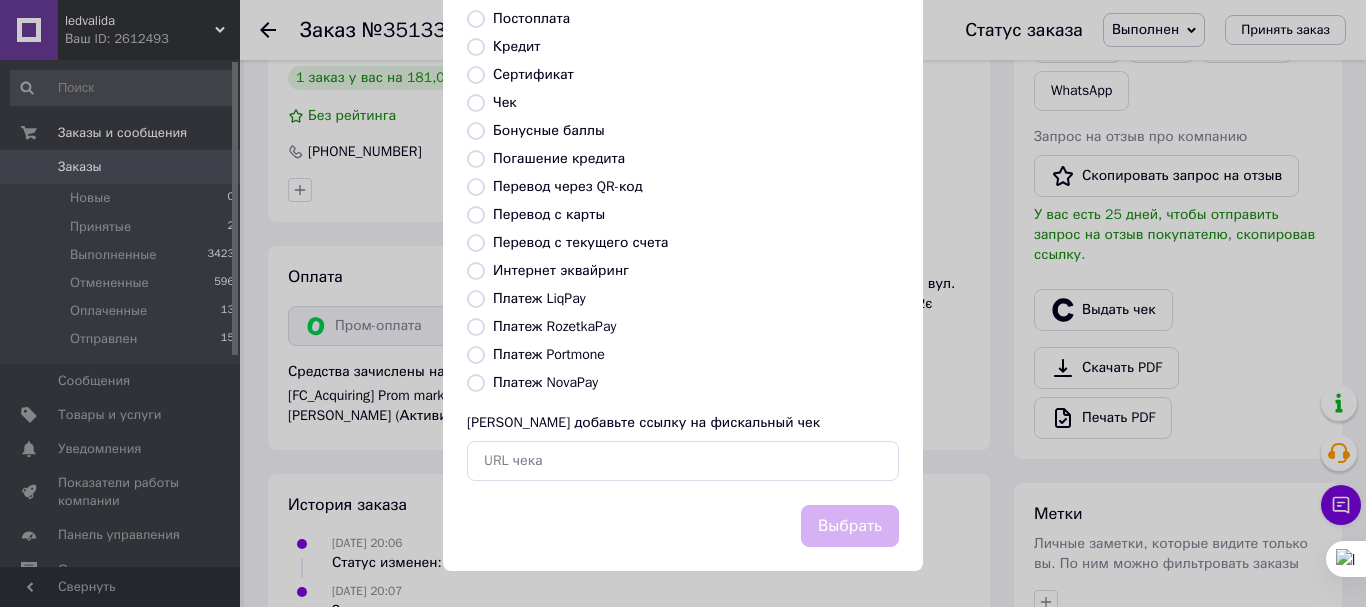 radio on "true" 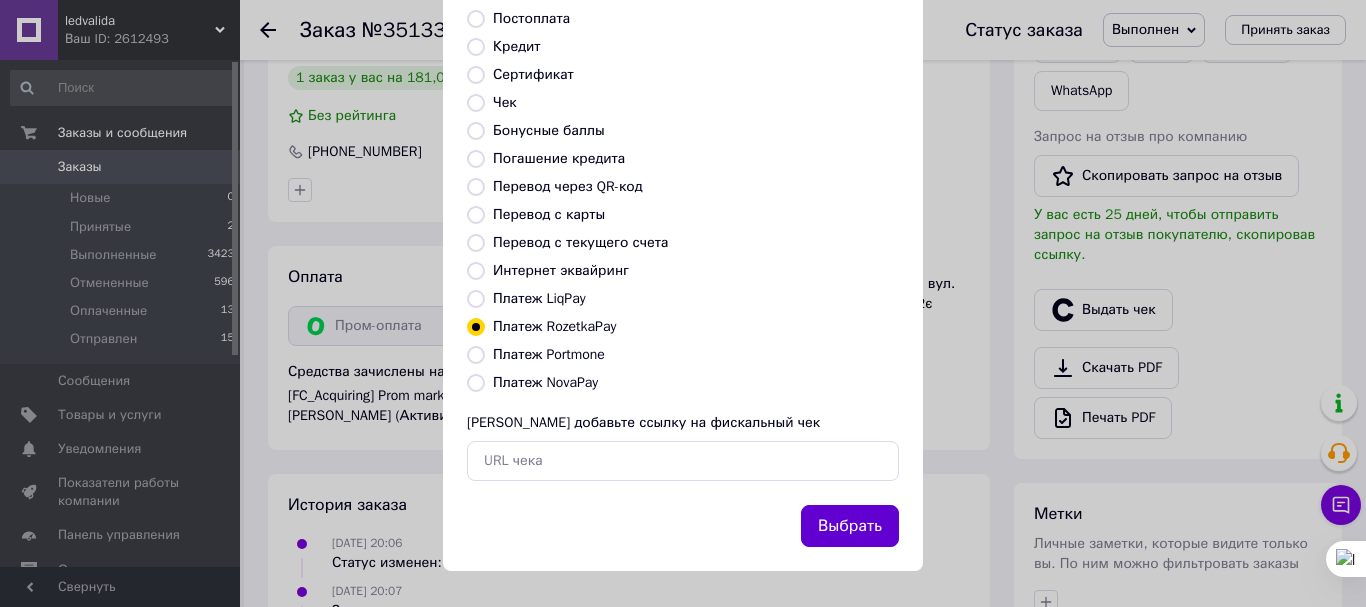 click on "Выбрать" at bounding box center (850, 526) 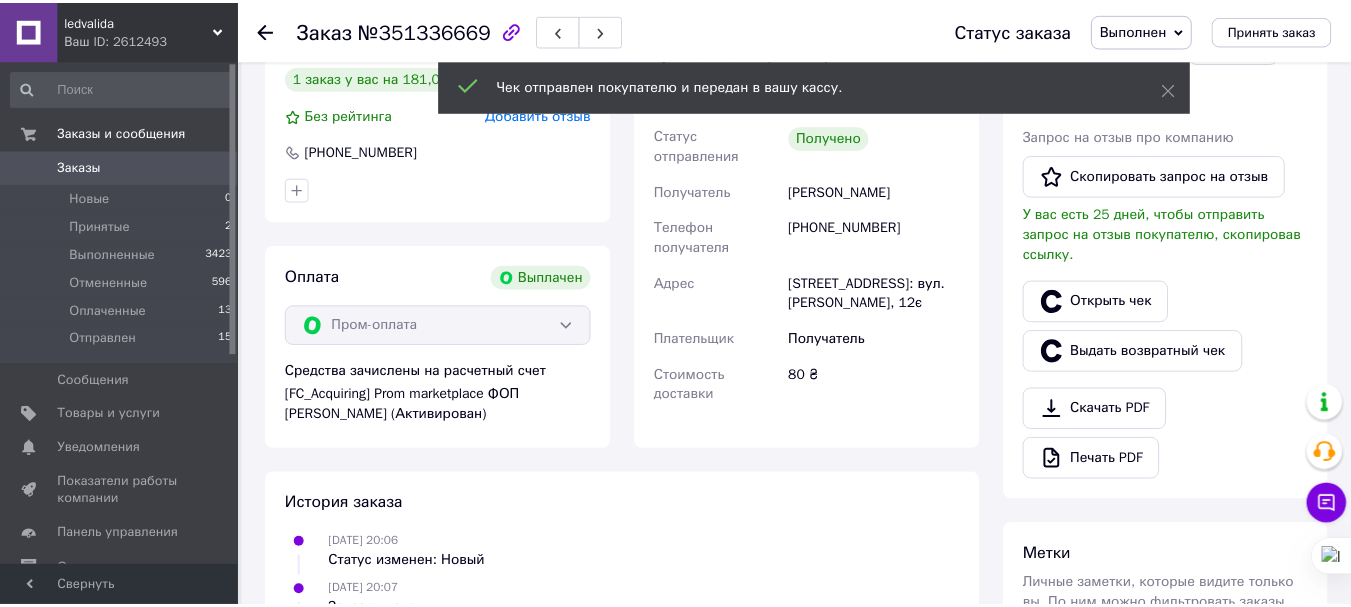 scroll, scrollTop: 500, scrollLeft: 0, axis: vertical 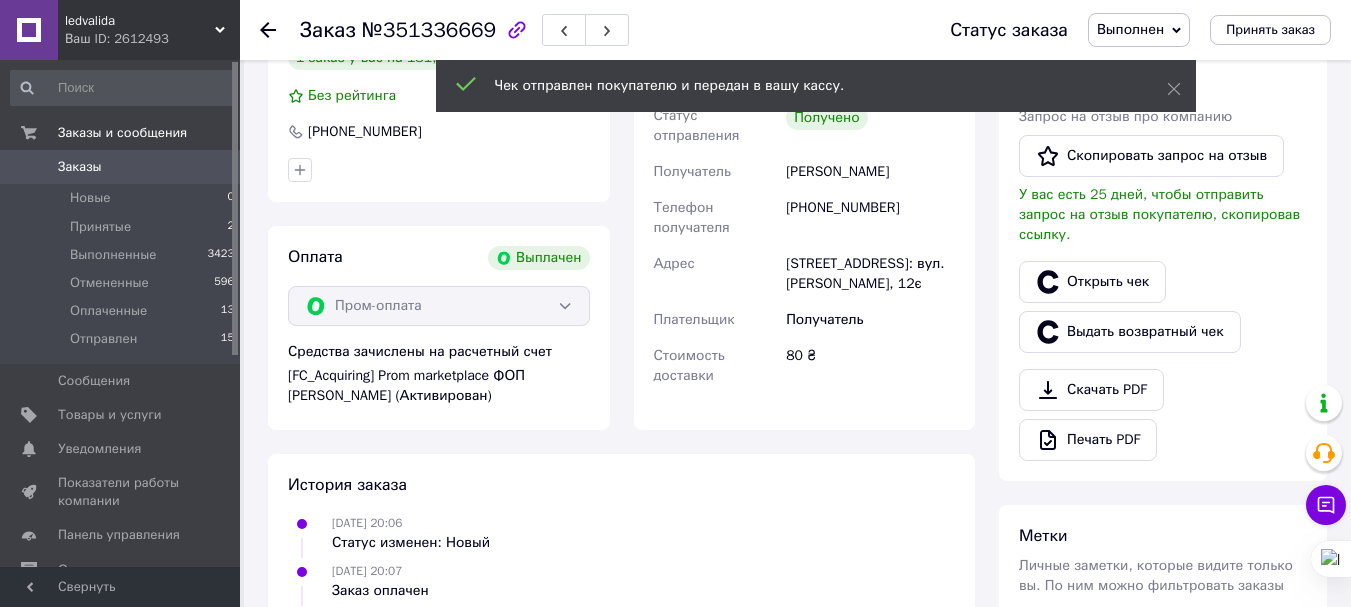 click 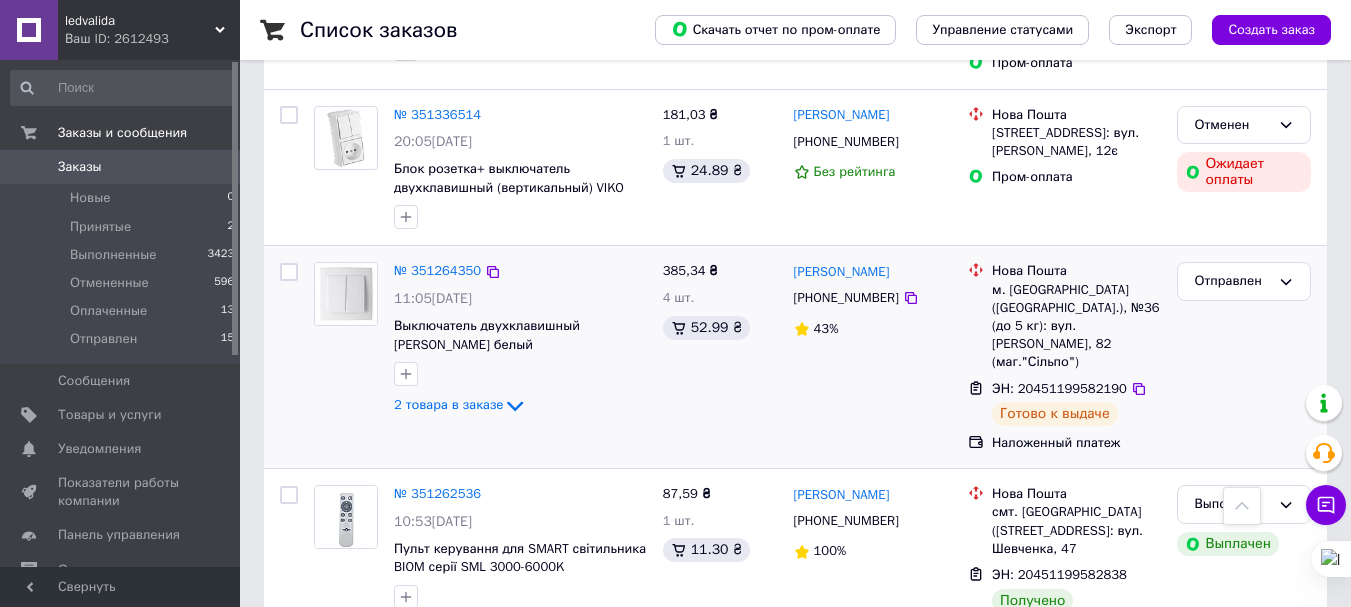 scroll, scrollTop: 1000, scrollLeft: 0, axis: vertical 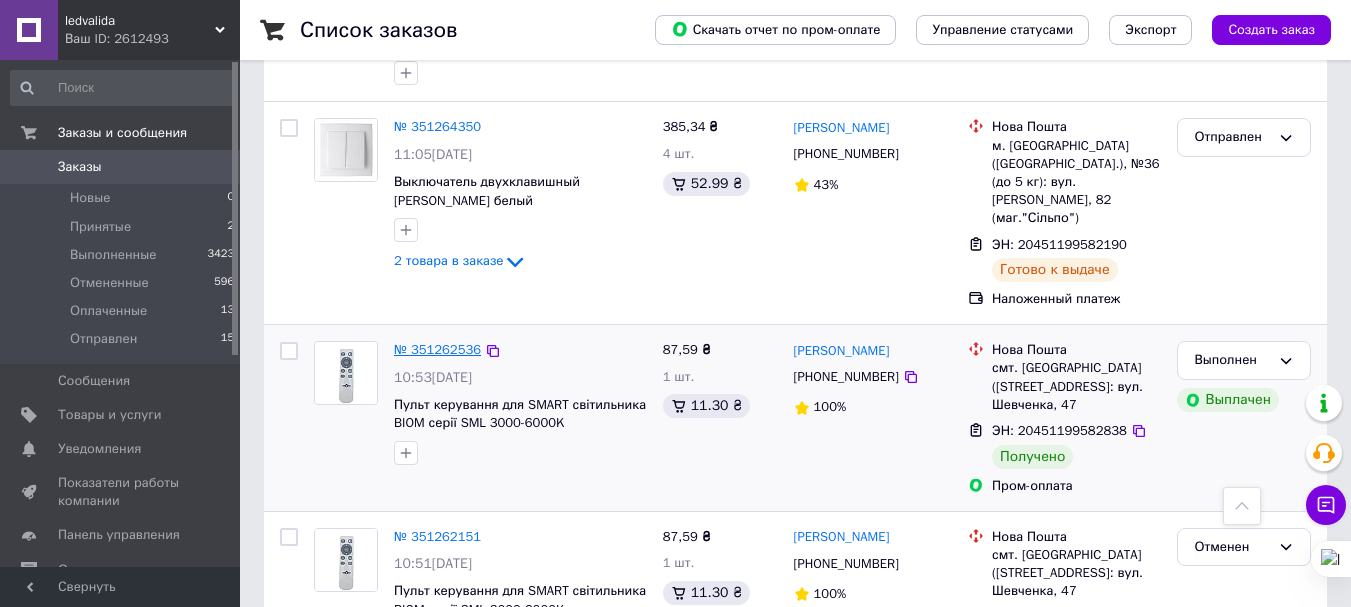 click on "№ 351262536" at bounding box center (437, 349) 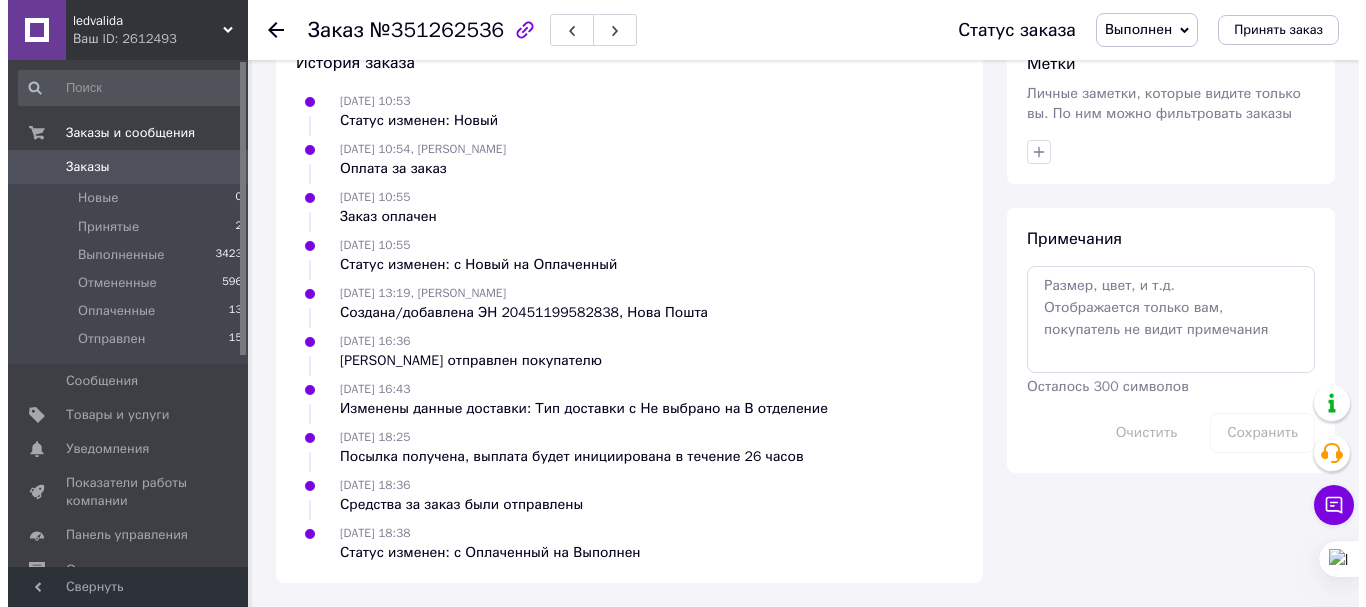 scroll, scrollTop: 650, scrollLeft: 0, axis: vertical 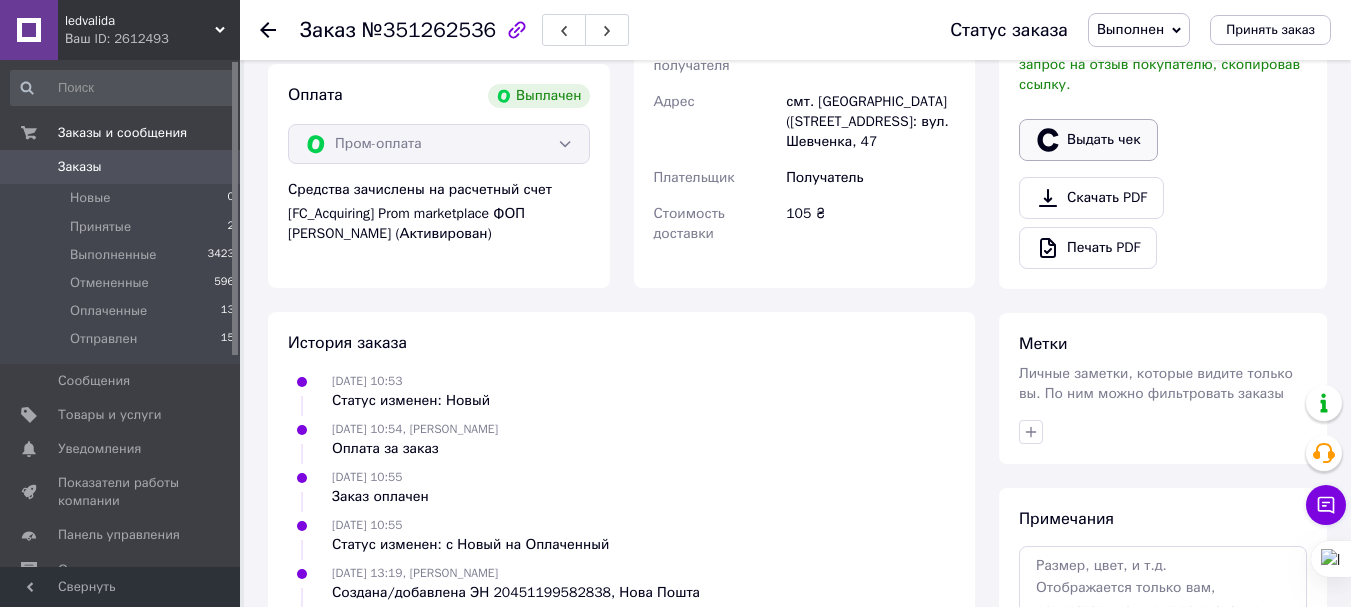 click on "Выдать чек" at bounding box center (1088, 140) 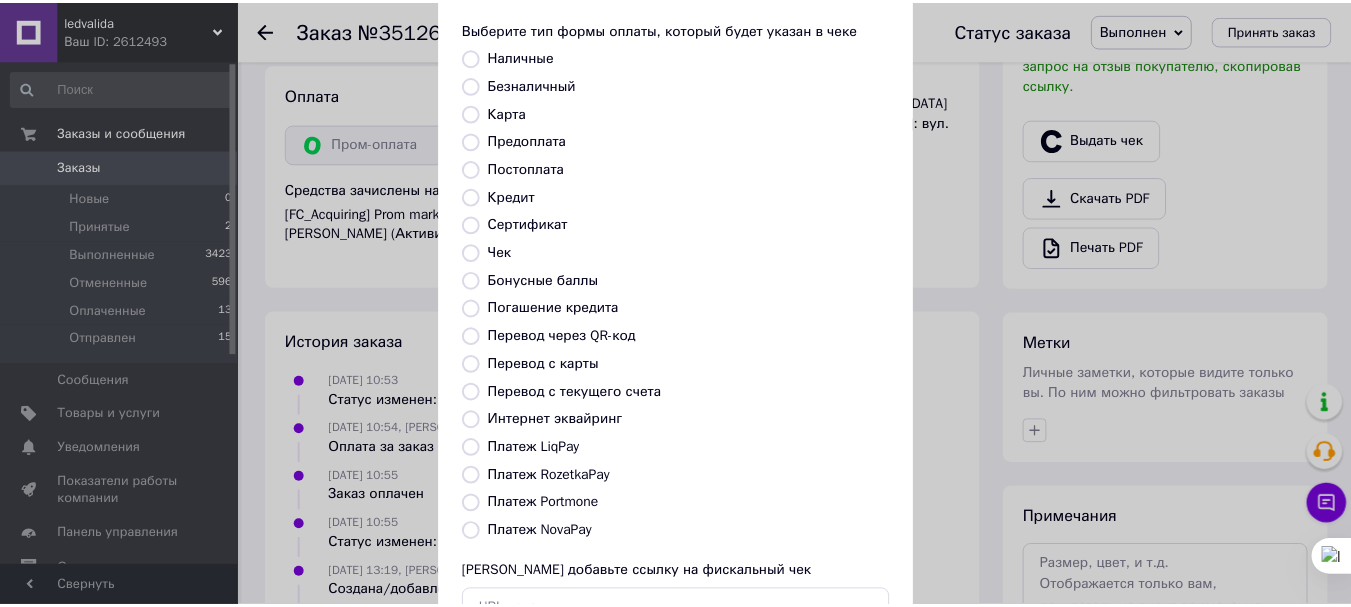 scroll, scrollTop: 252, scrollLeft: 0, axis: vertical 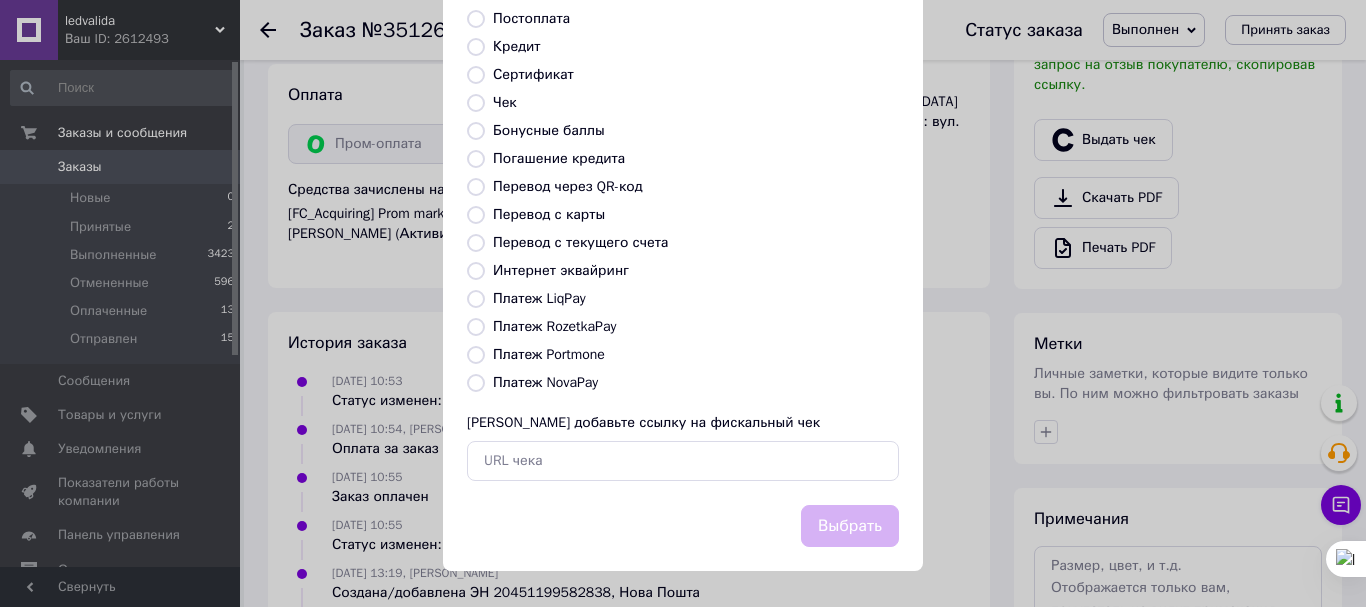 click on "Платеж RozetkaPay" at bounding box center (554, 326) 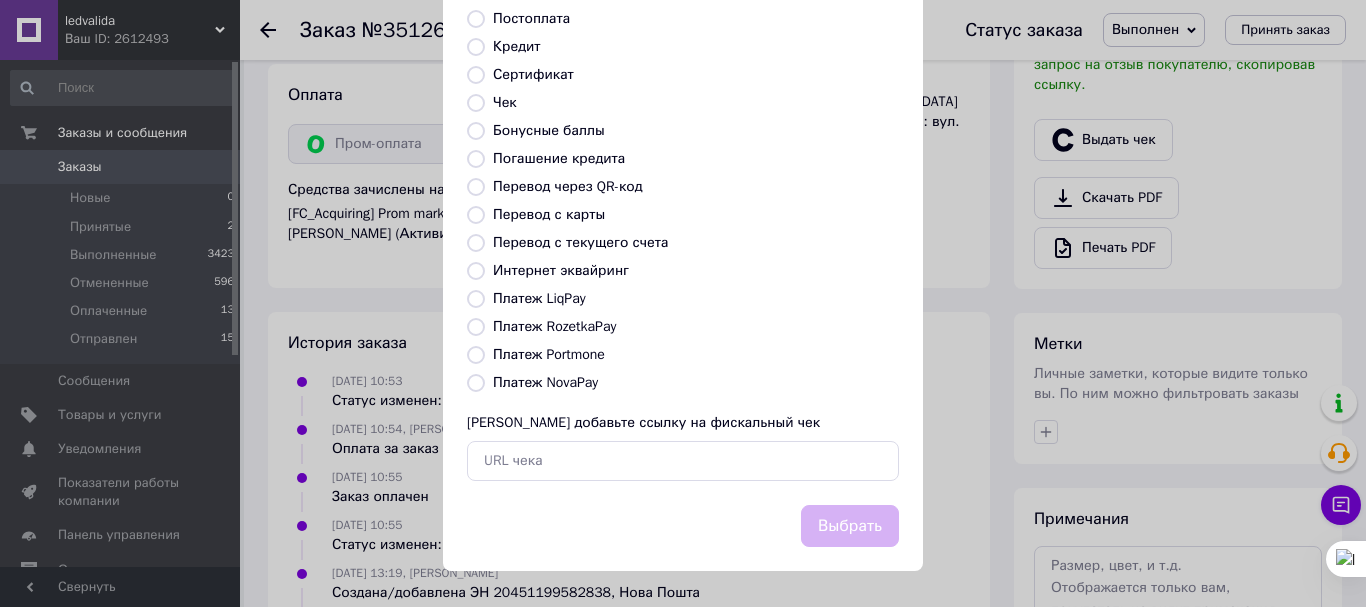 radio on "true" 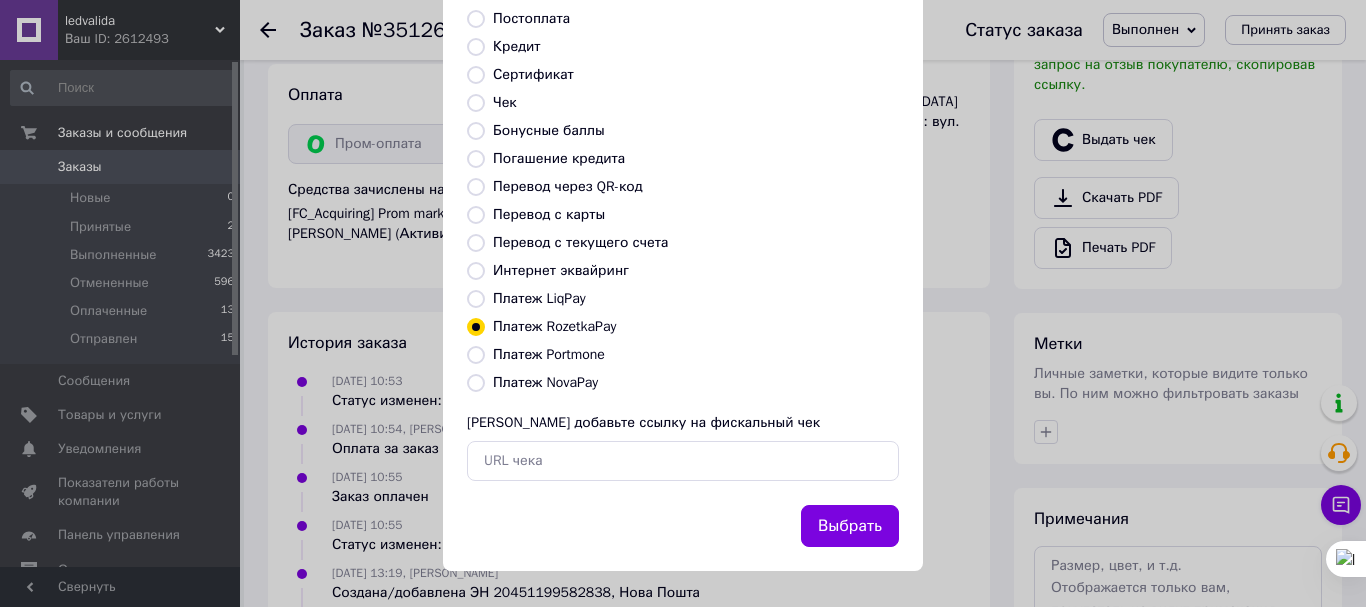 click on "Выбрать" at bounding box center (850, 526) 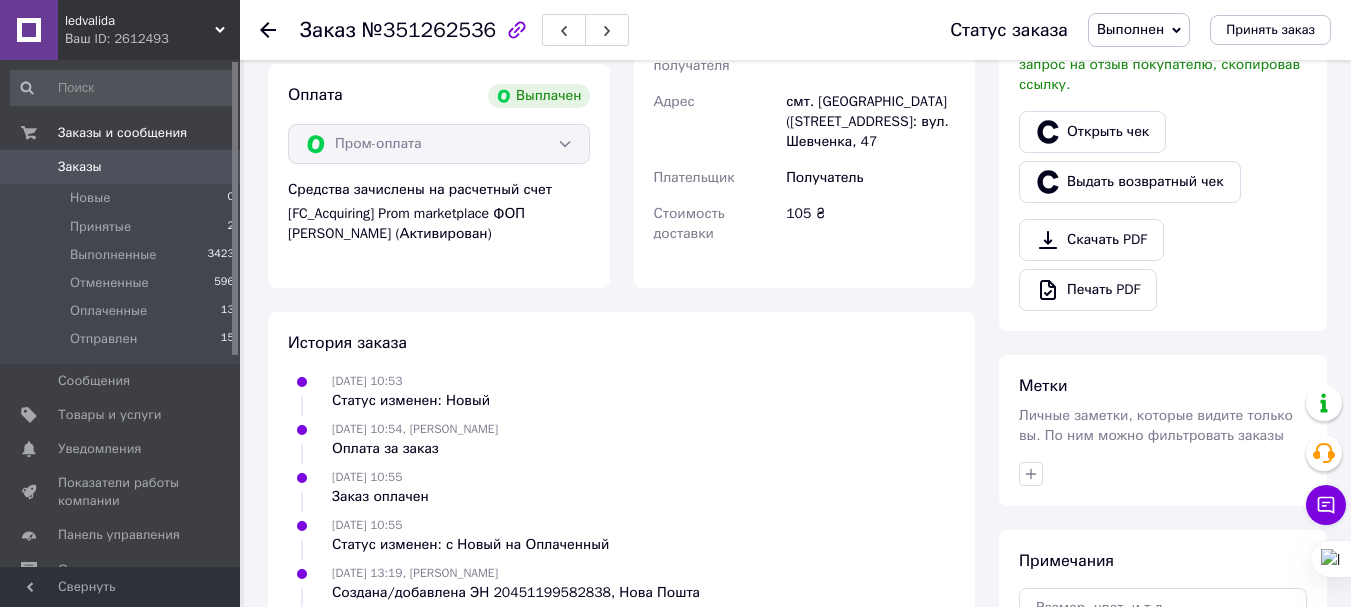 click 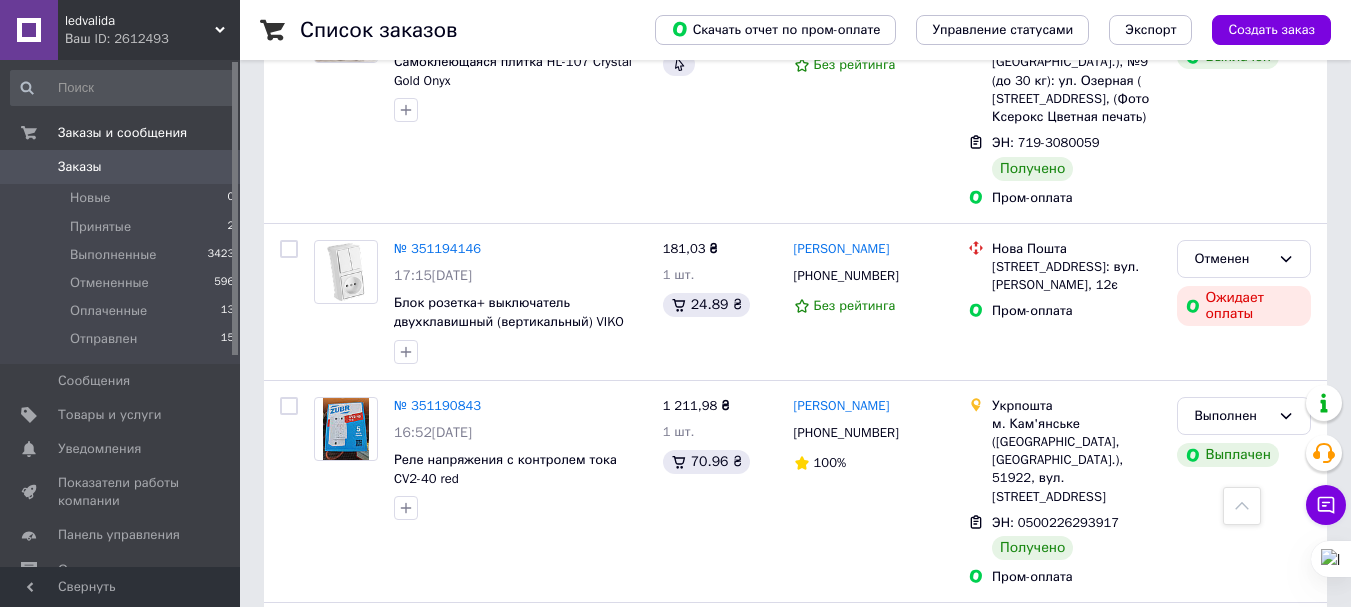 scroll, scrollTop: 1900, scrollLeft: 0, axis: vertical 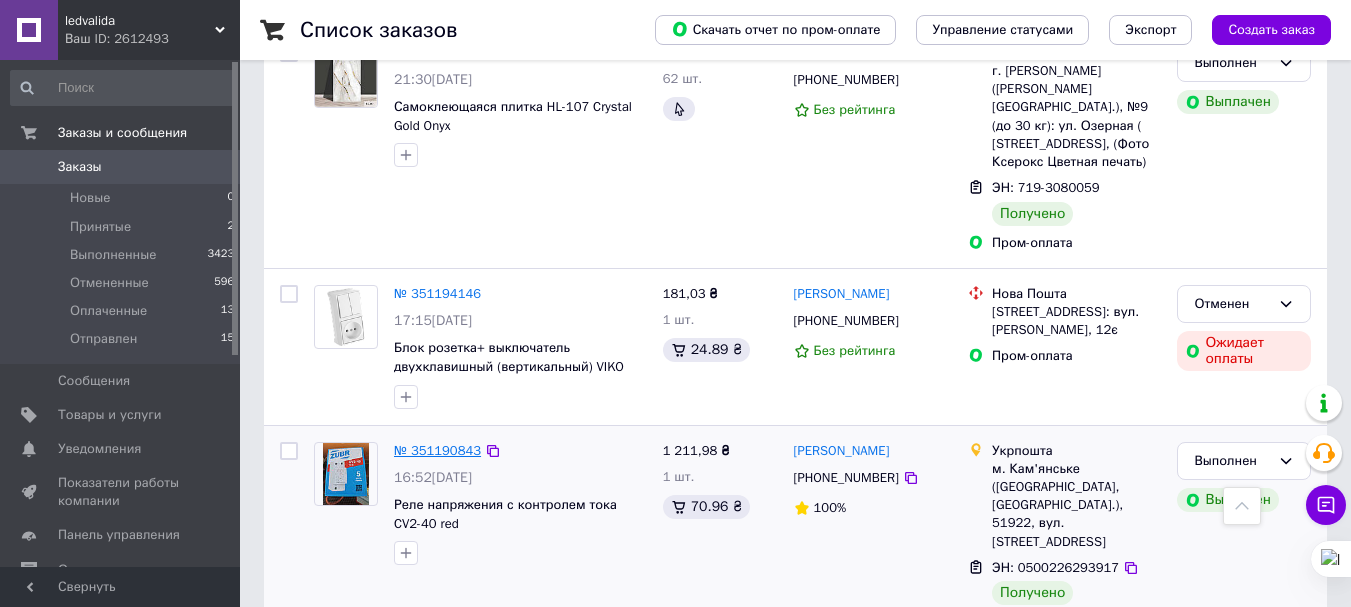 click on "№ 351190843" at bounding box center (437, 450) 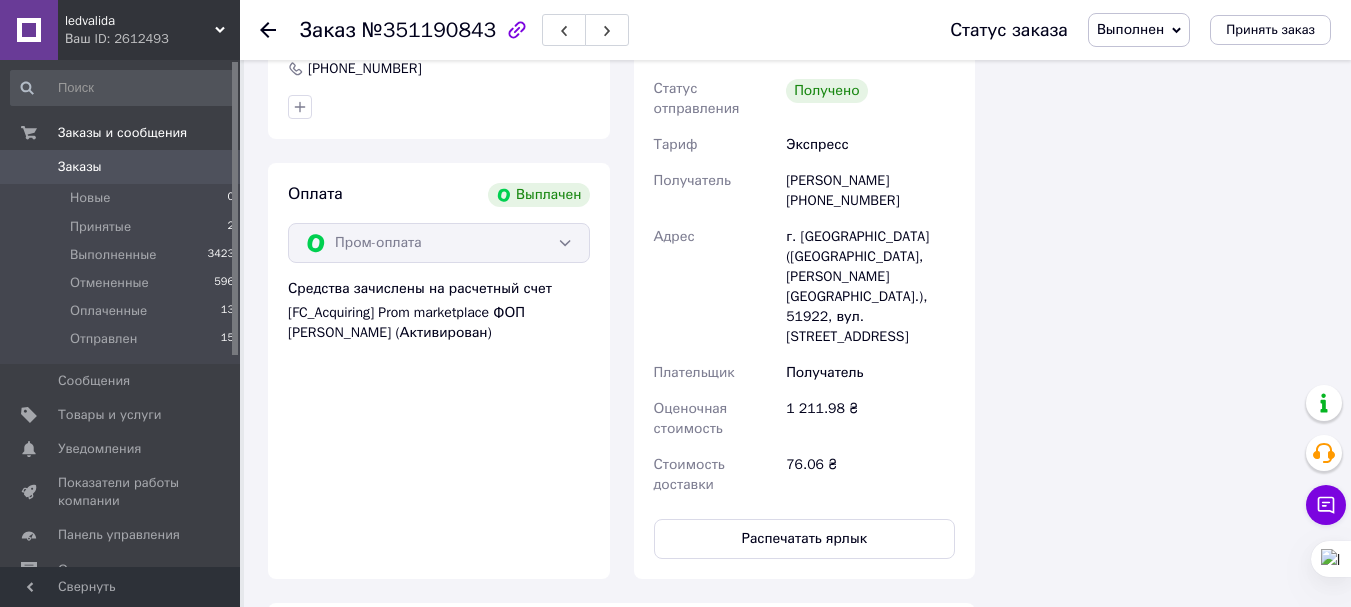 scroll, scrollTop: 1154, scrollLeft: 0, axis: vertical 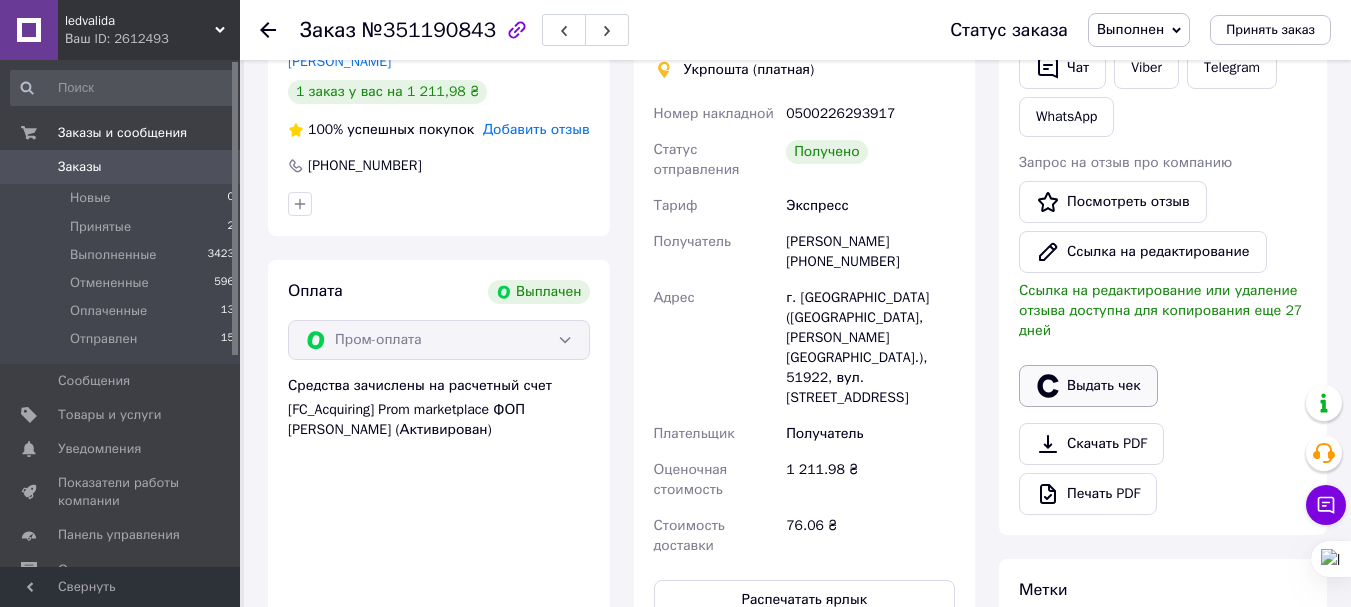 click on "Выдать чек" at bounding box center (1088, 386) 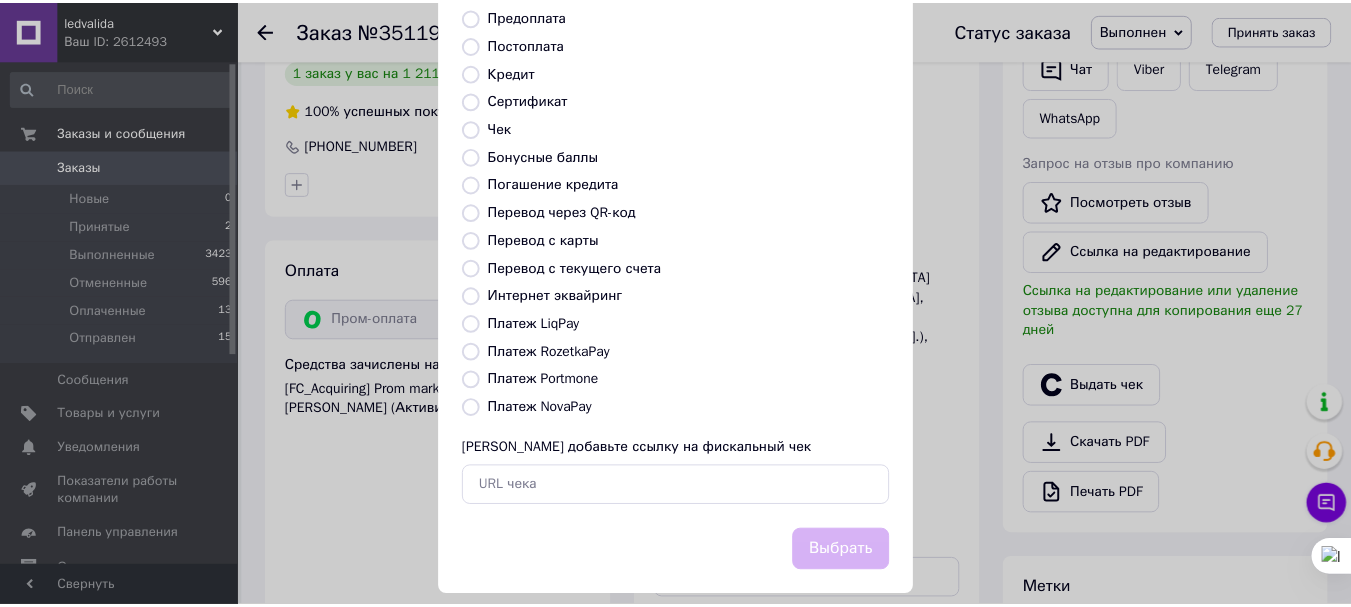 scroll, scrollTop: 252, scrollLeft: 0, axis: vertical 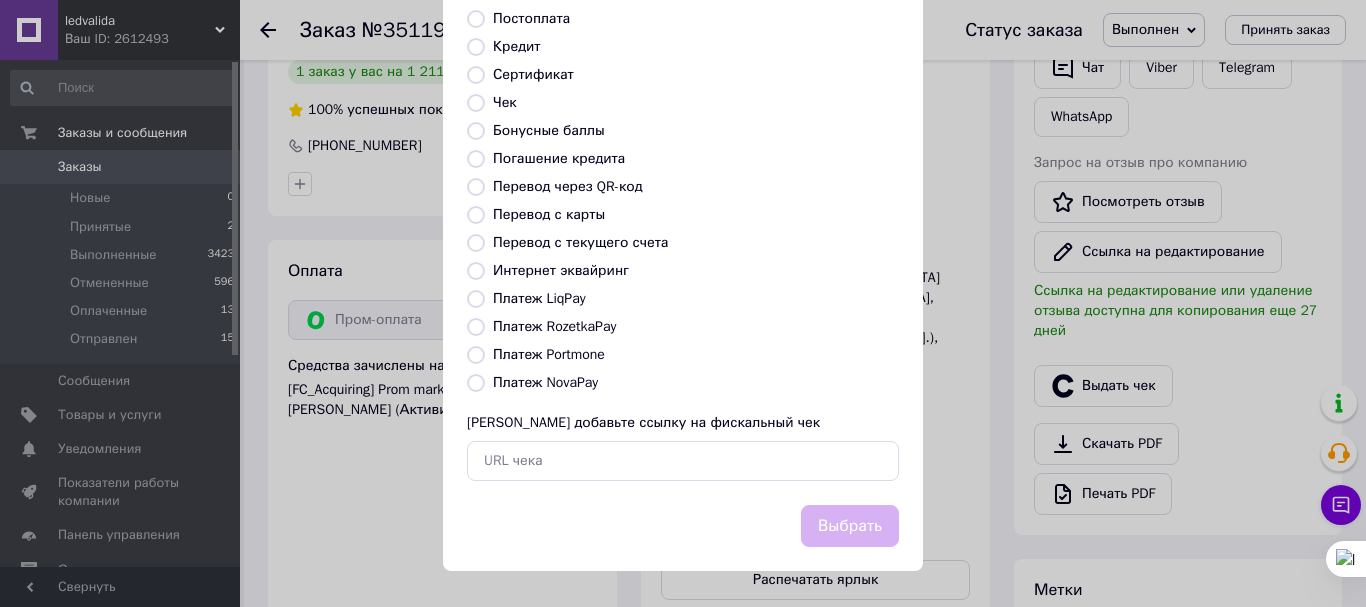 click on "Платеж RozetkaPay" at bounding box center [554, 326] 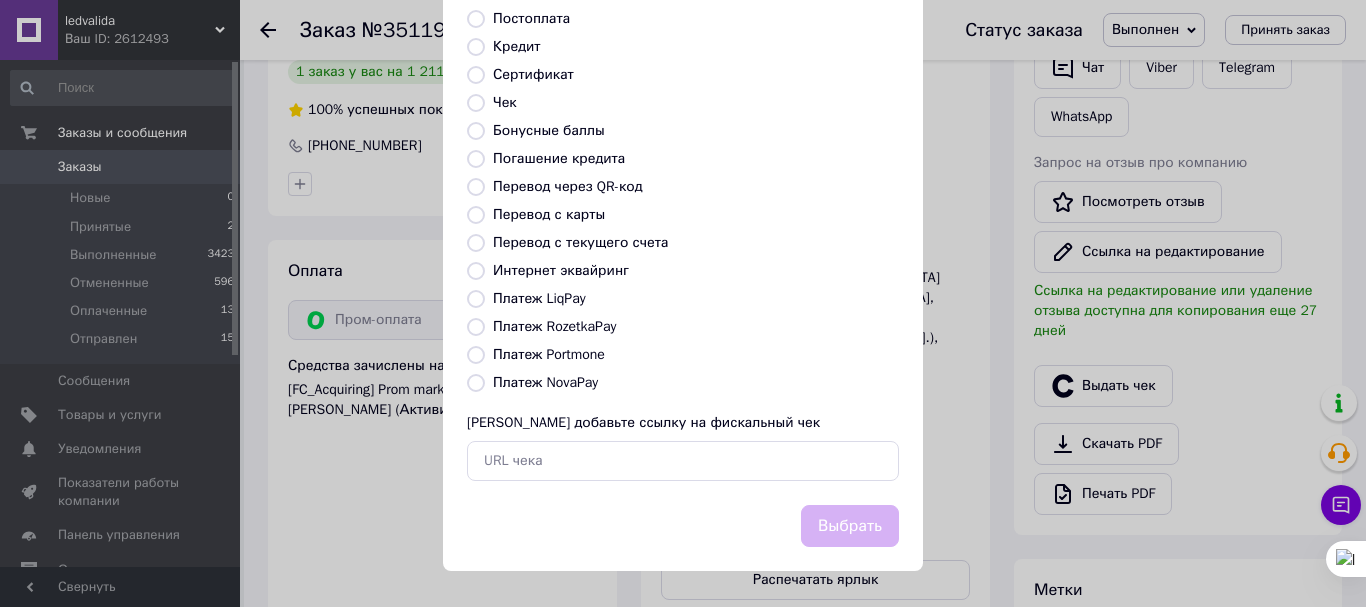 radio on "true" 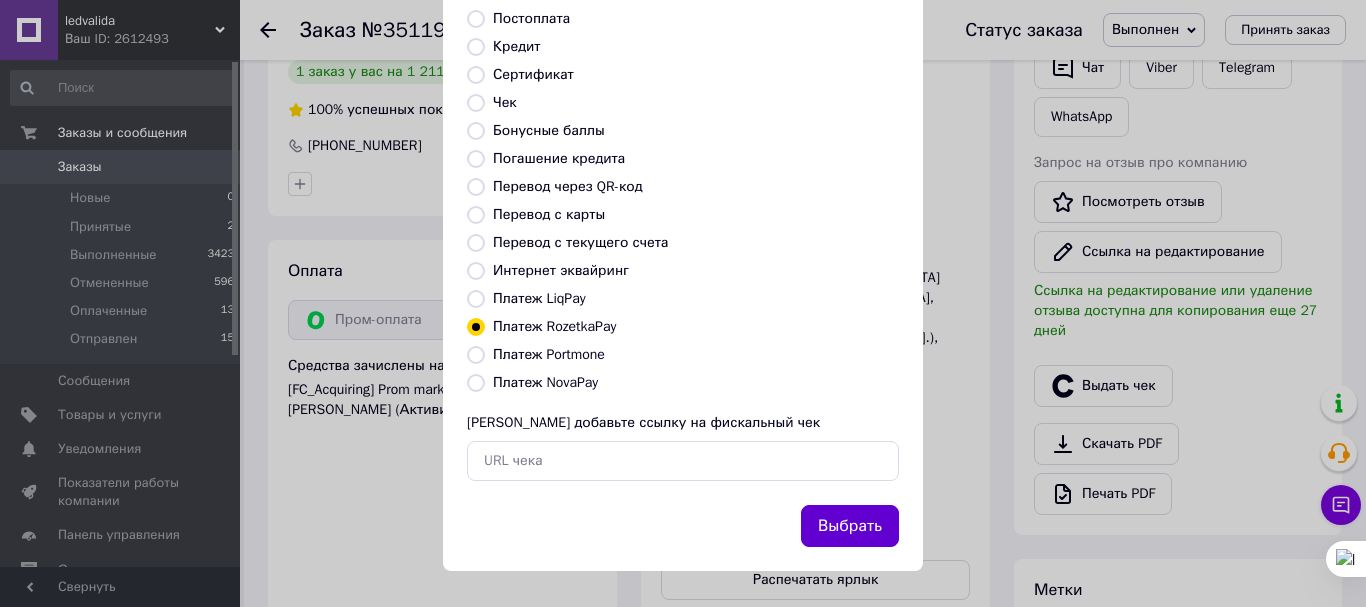 click on "Выбрать" at bounding box center (850, 526) 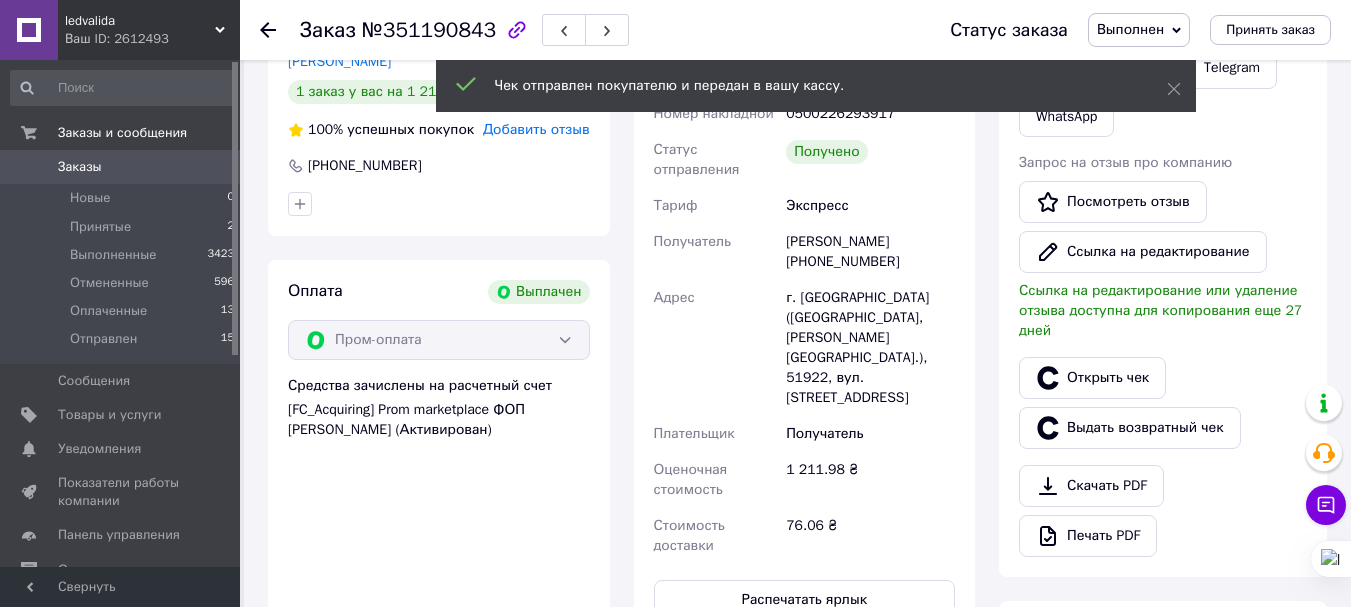 click 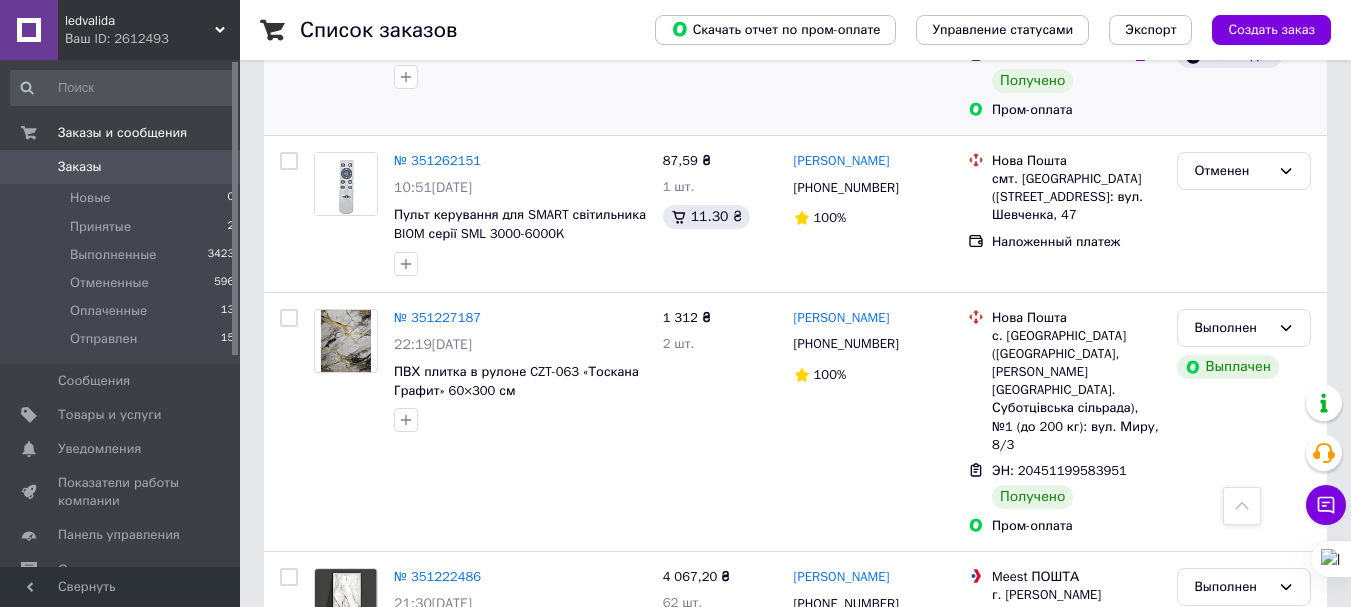 scroll, scrollTop: 1400, scrollLeft: 0, axis: vertical 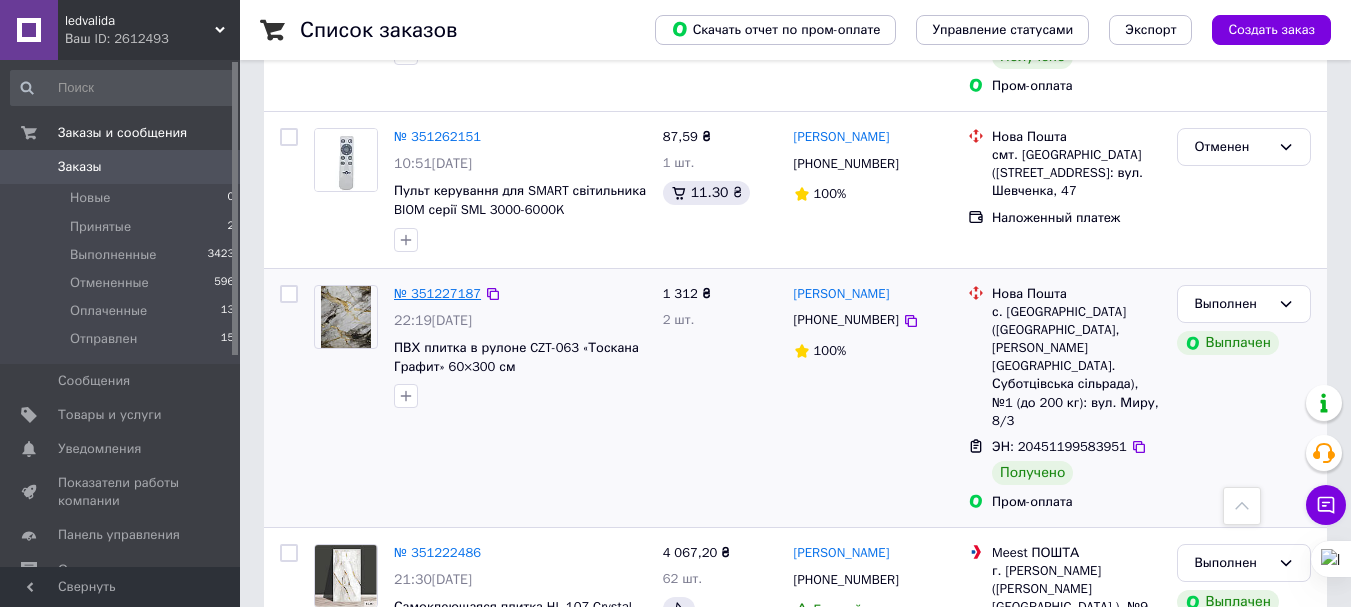 click on "№ 351227187" at bounding box center [437, 293] 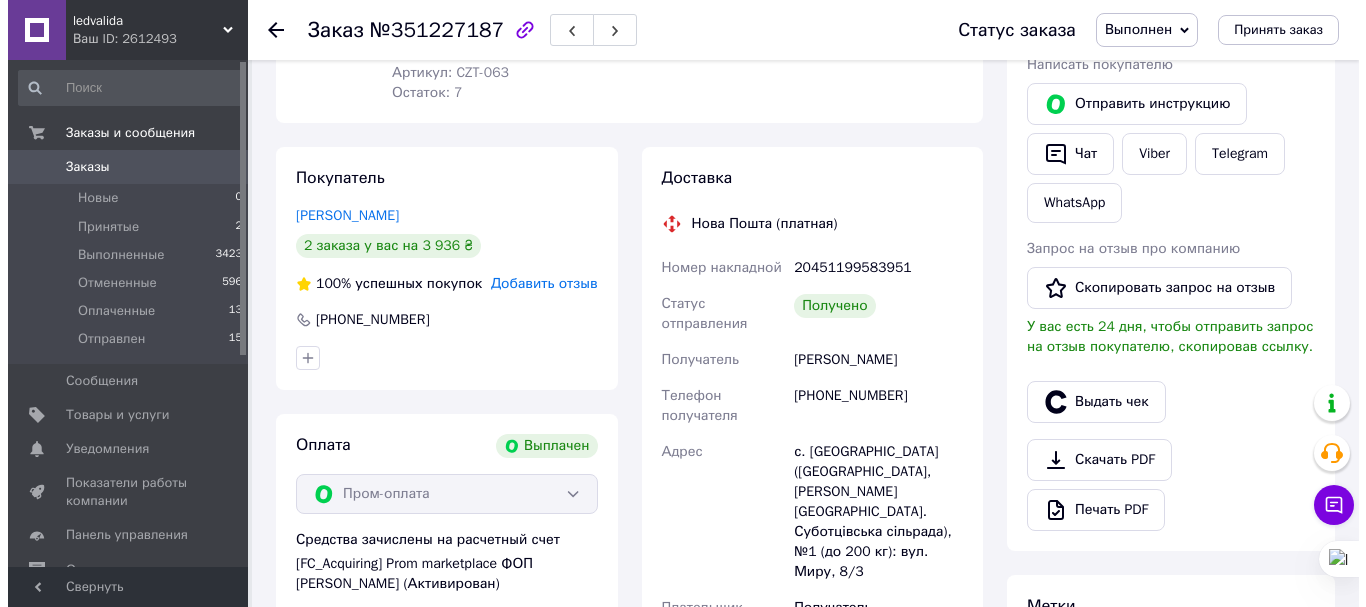 scroll, scrollTop: 290, scrollLeft: 0, axis: vertical 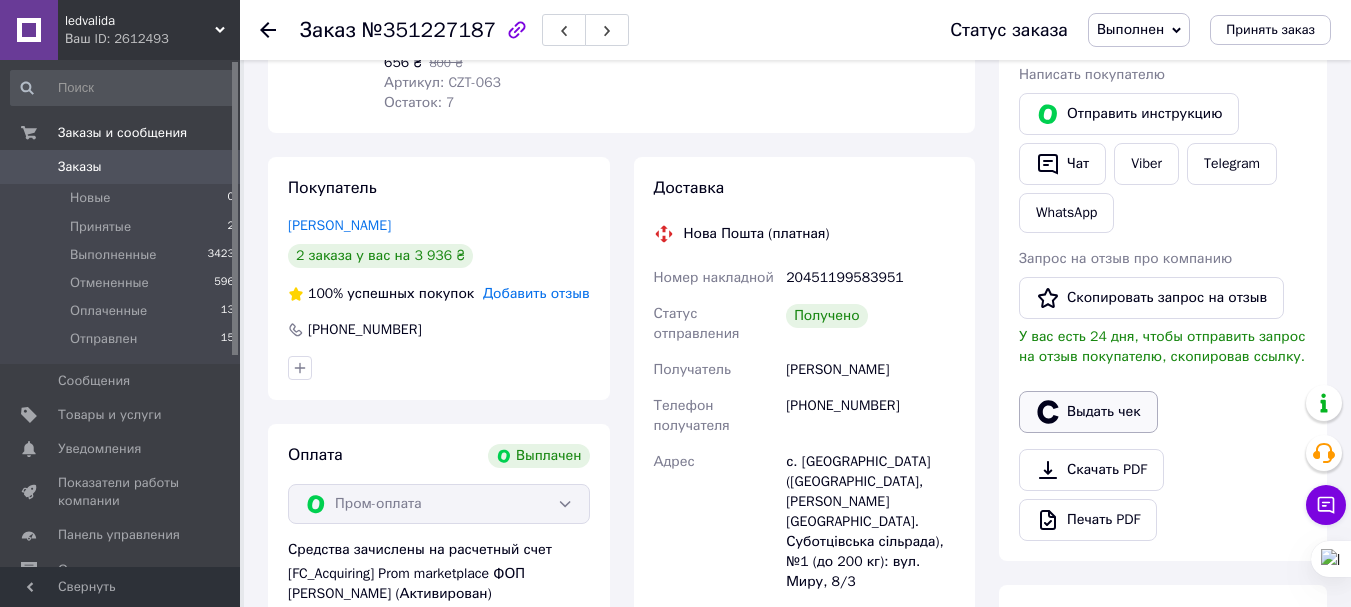click on "Выдать чек" at bounding box center [1088, 412] 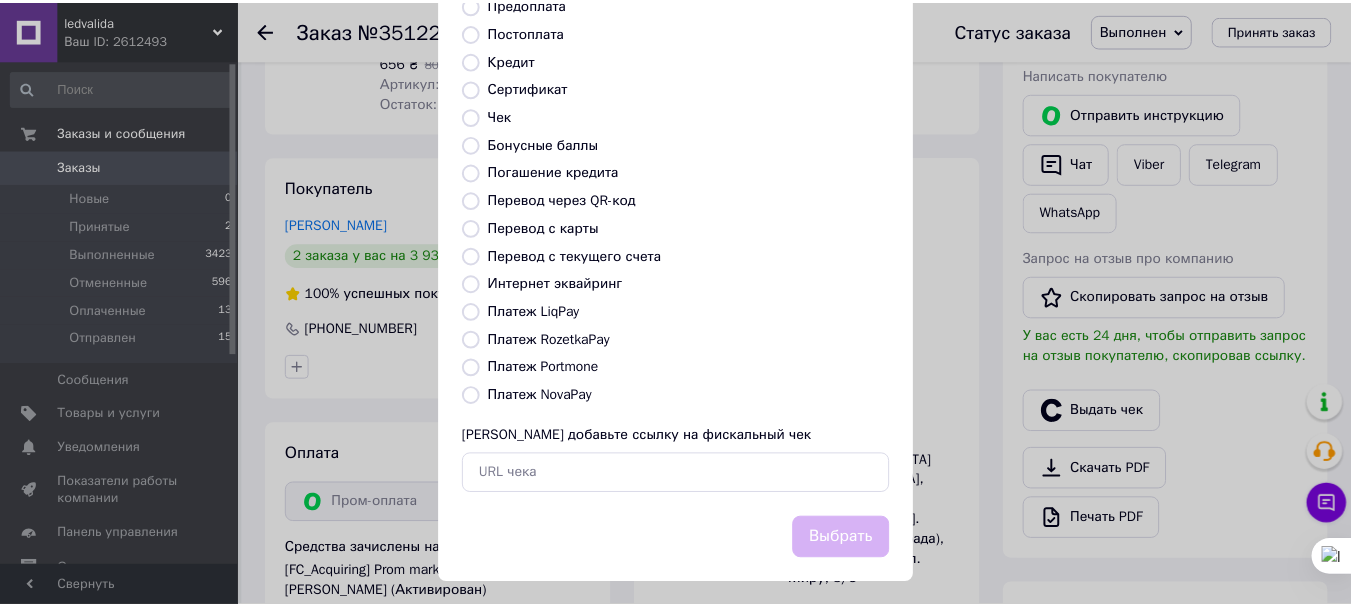 scroll, scrollTop: 252, scrollLeft: 0, axis: vertical 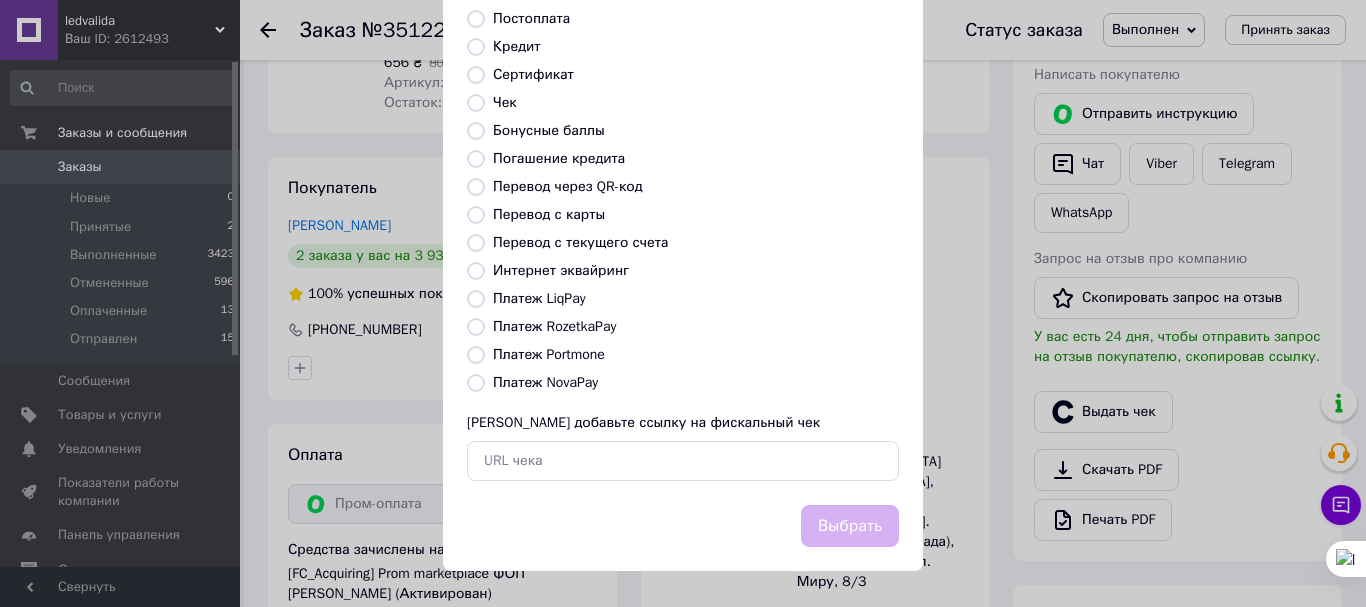 click on "Платеж RozetkaPay" at bounding box center (554, 326) 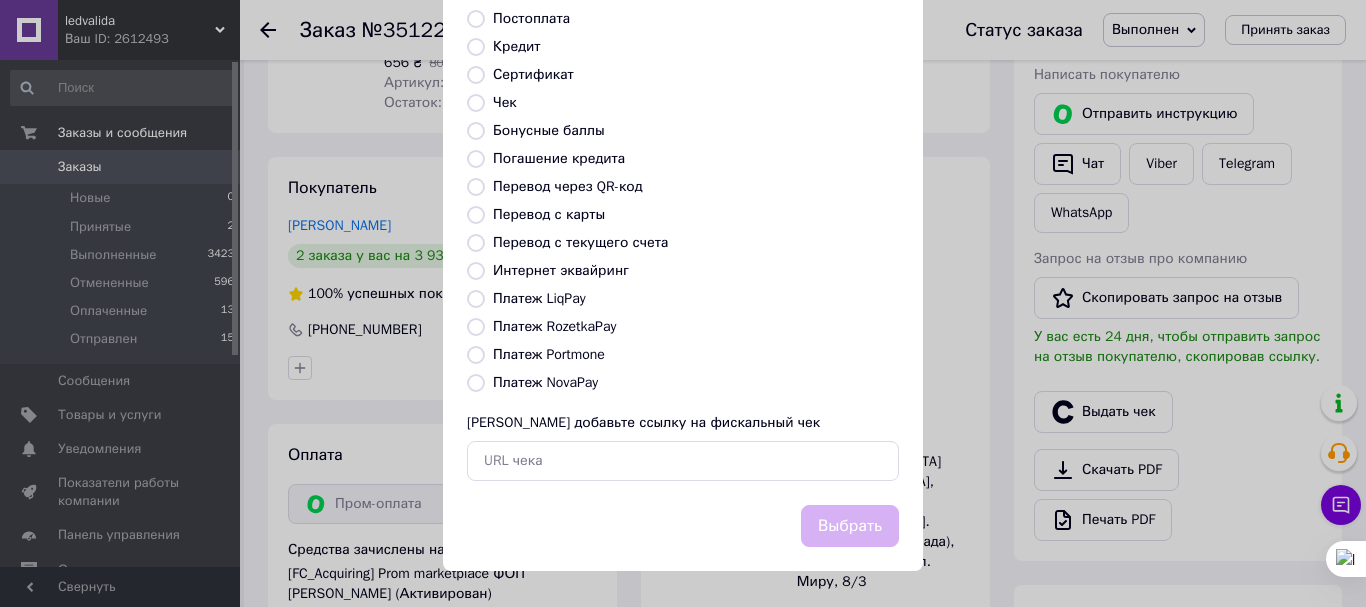 radio on "true" 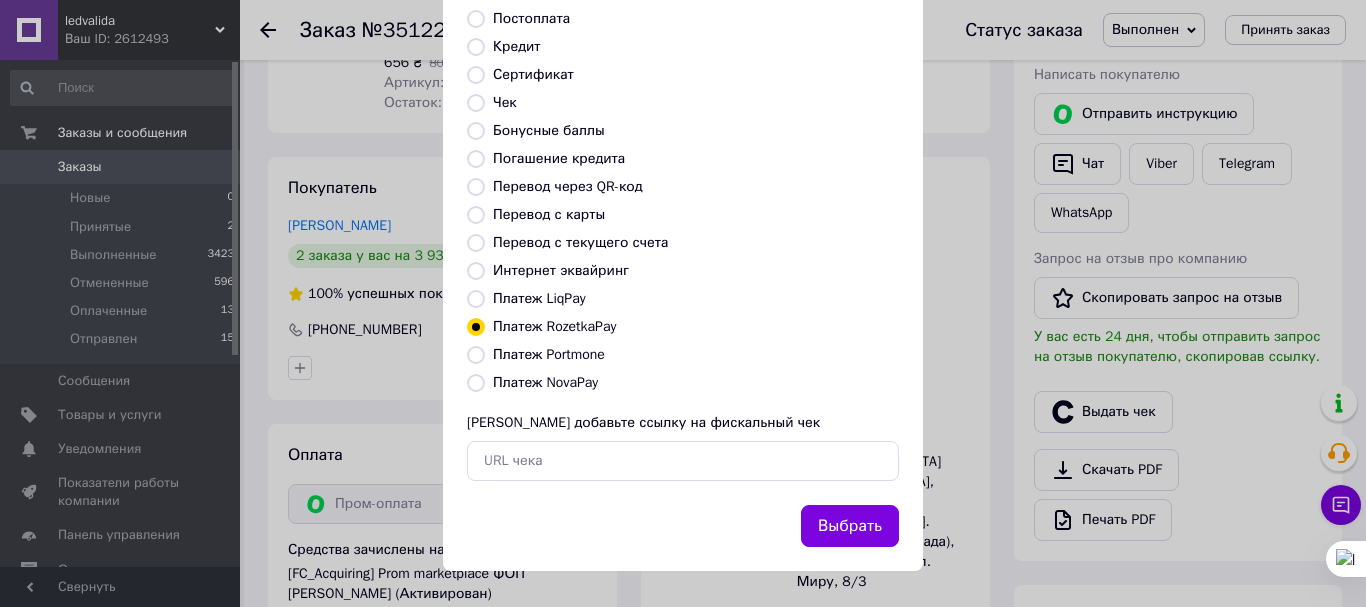 click on "Выбрать" at bounding box center (850, 526) 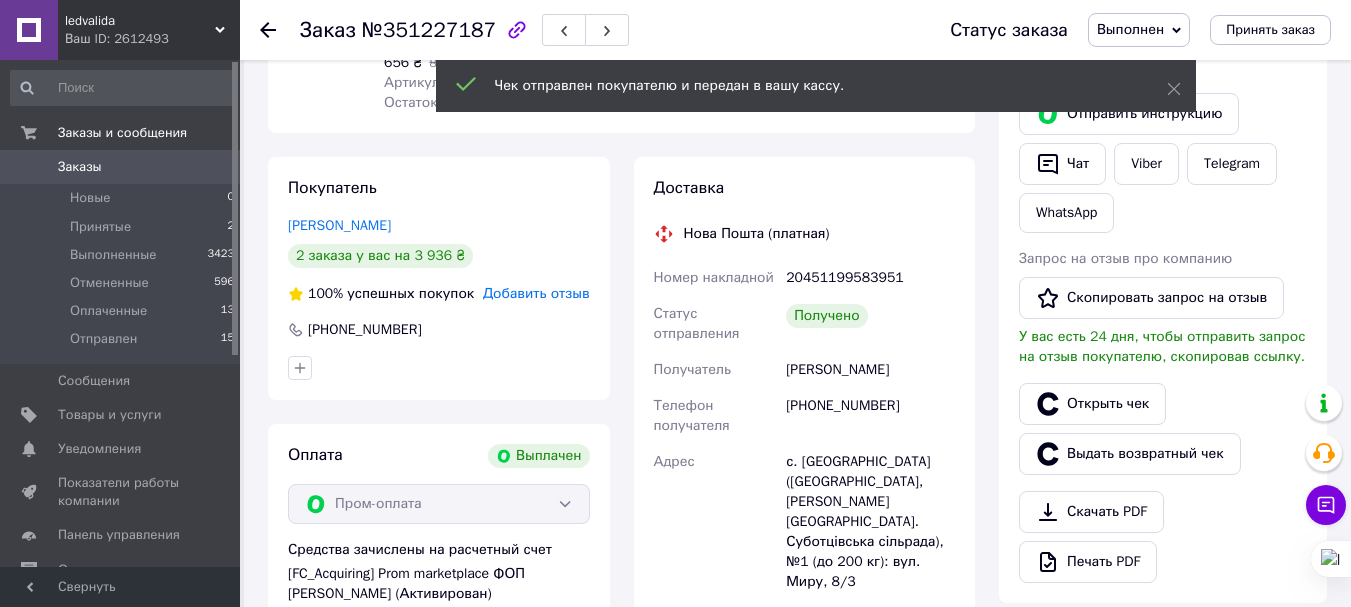 click 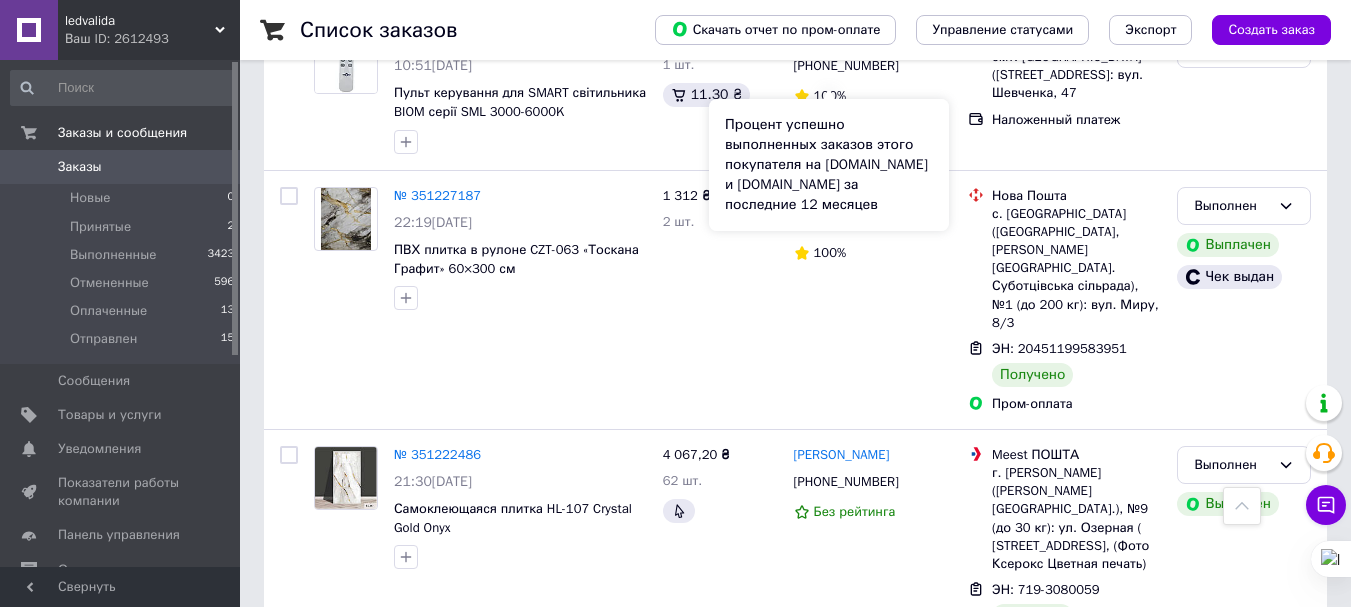 scroll, scrollTop: 1600, scrollLeft: 0, axis: vertical 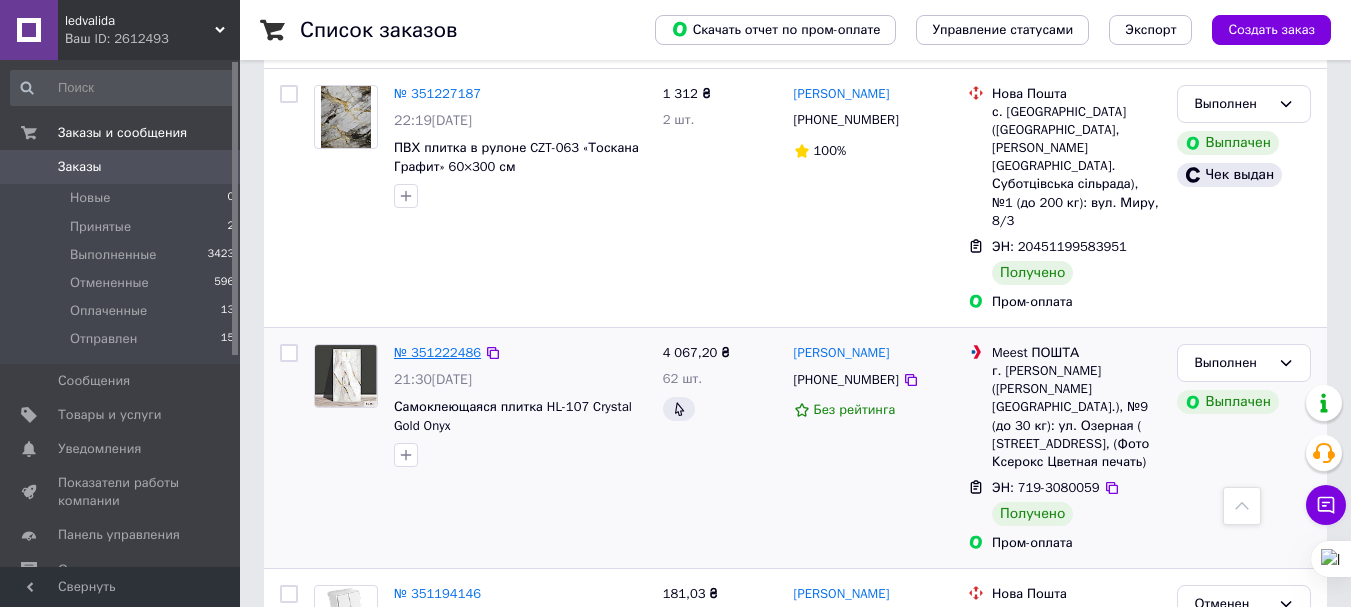 click on "№ 351222486" at bounding box center (437, 352) 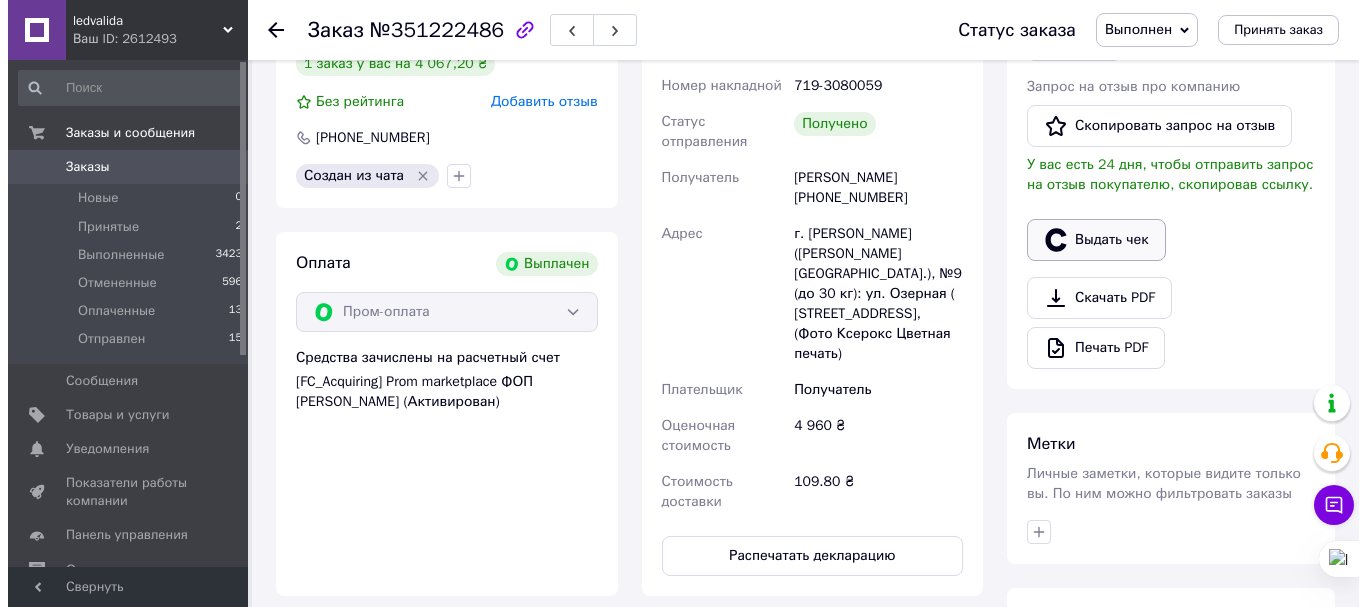 scroll, scrollTop: 430, scrollLeft: 0, axis: vertical 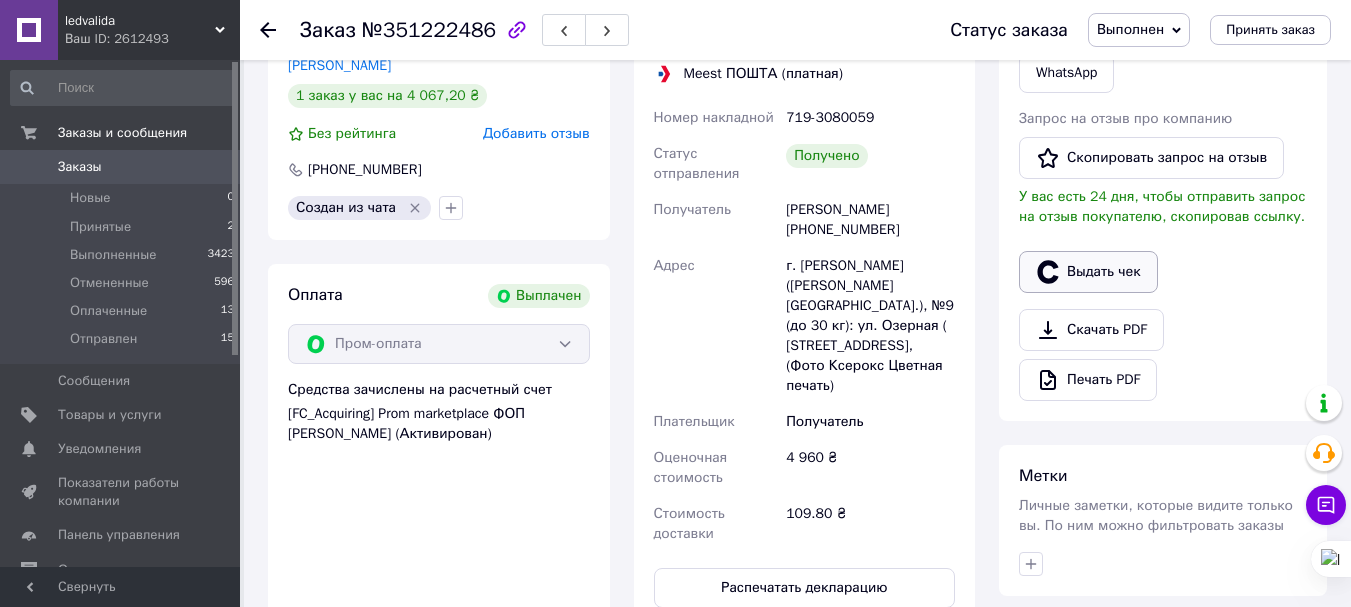 click on "Выдать чек" at bounding box center (1088, 272) 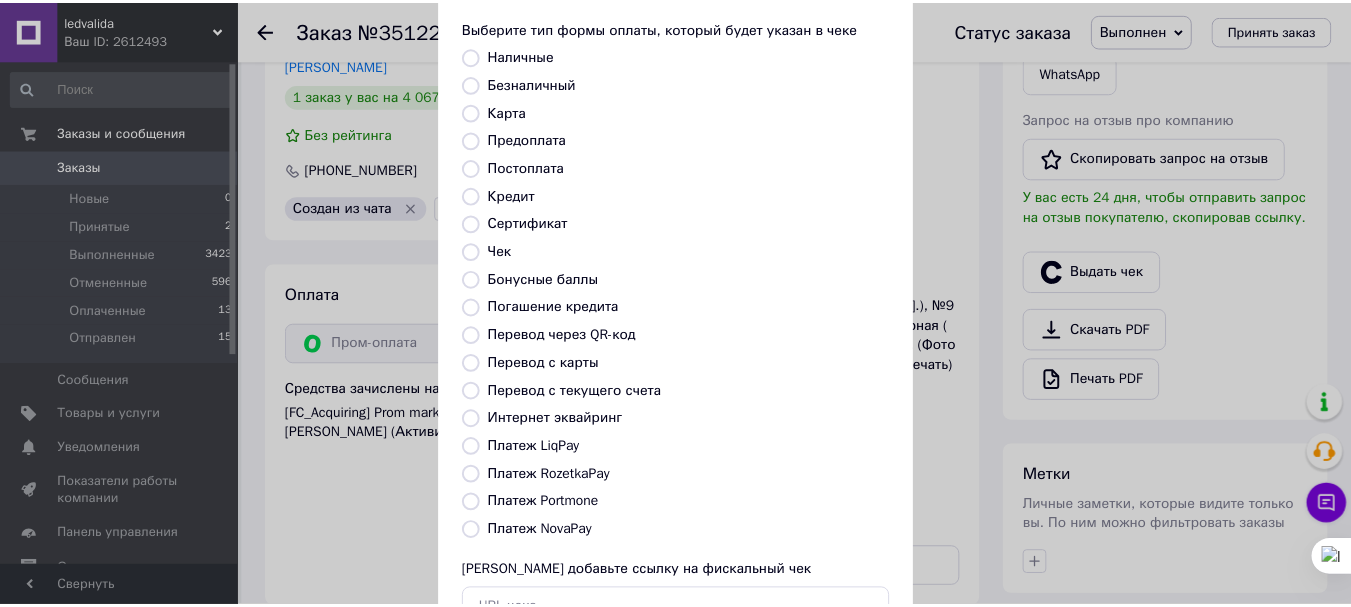 scroll, scrollTop: 200, scrollLeft: 0, axis: vertical 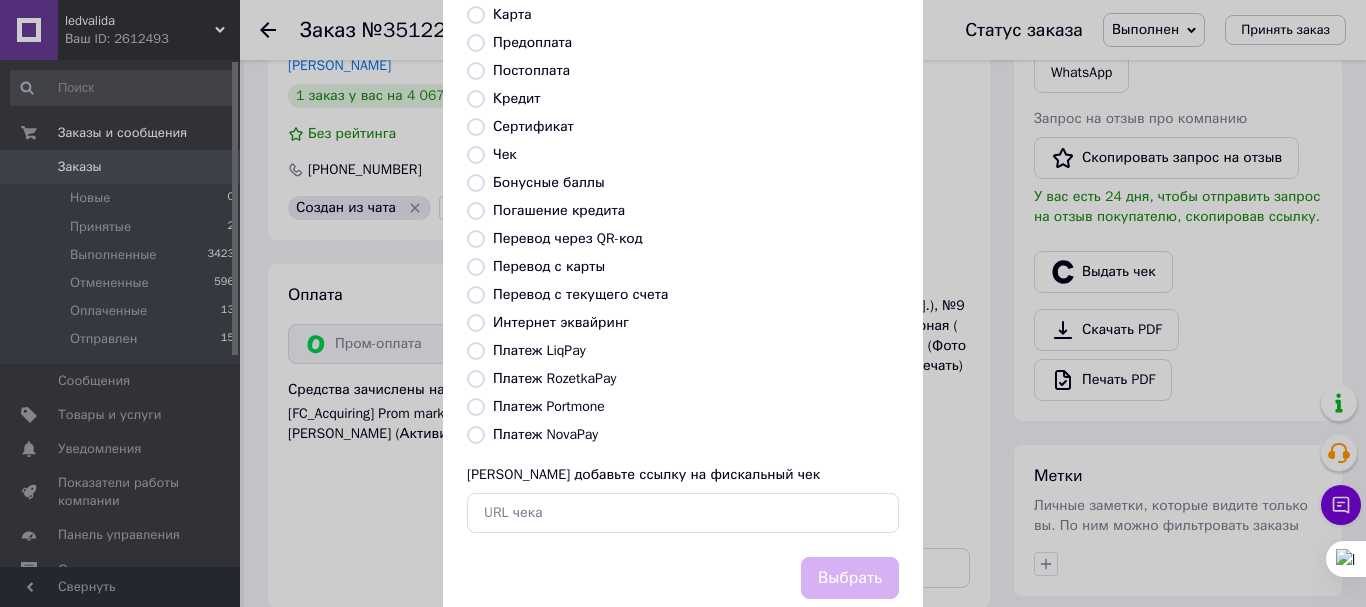 click on "Платеж RozetkaPay" at bounding box center (554, 378) 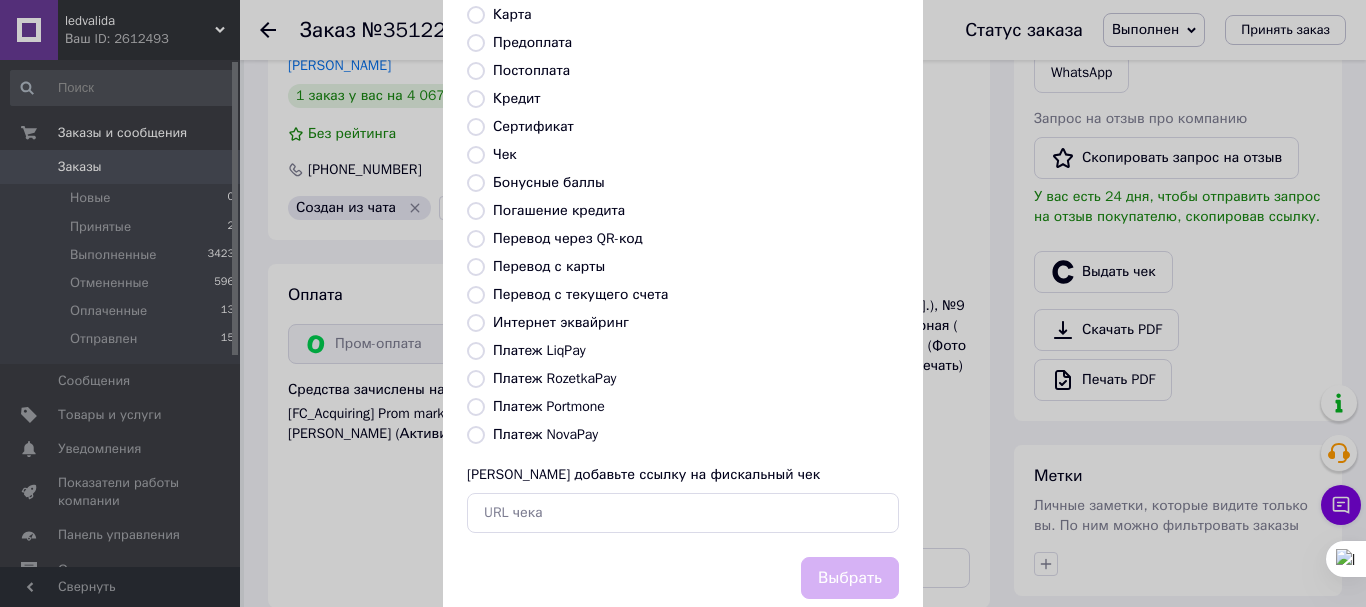 radio on "true" 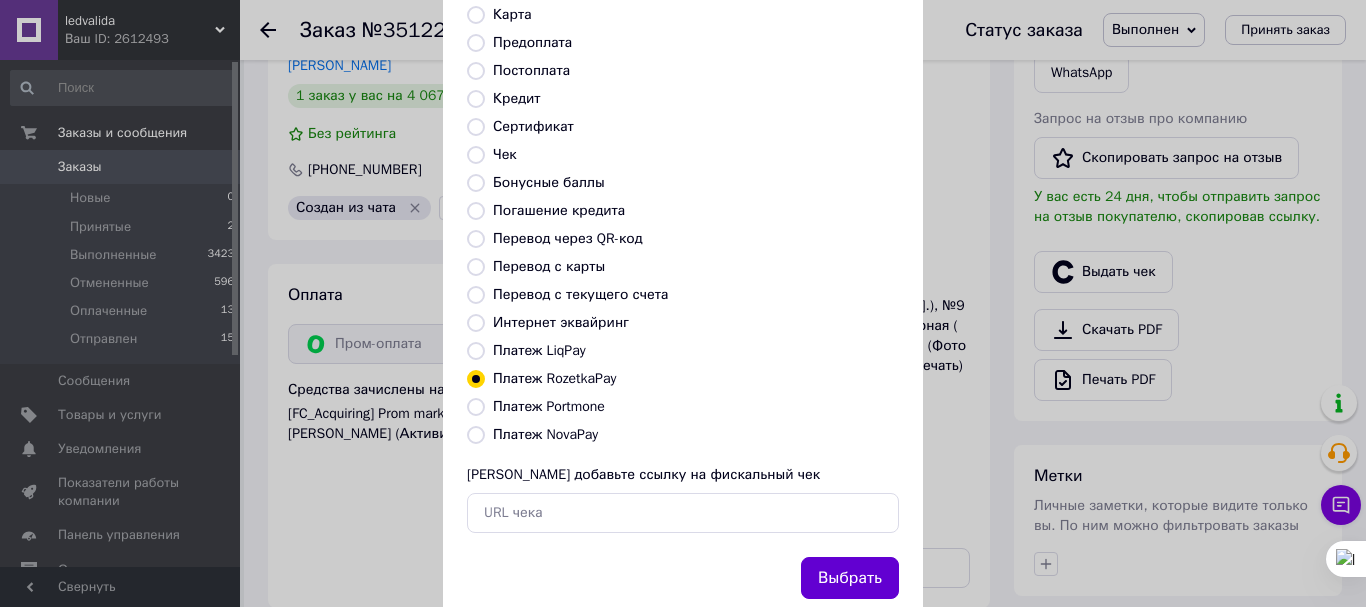 click on "Выбрать" at bounding box center [850, 578] 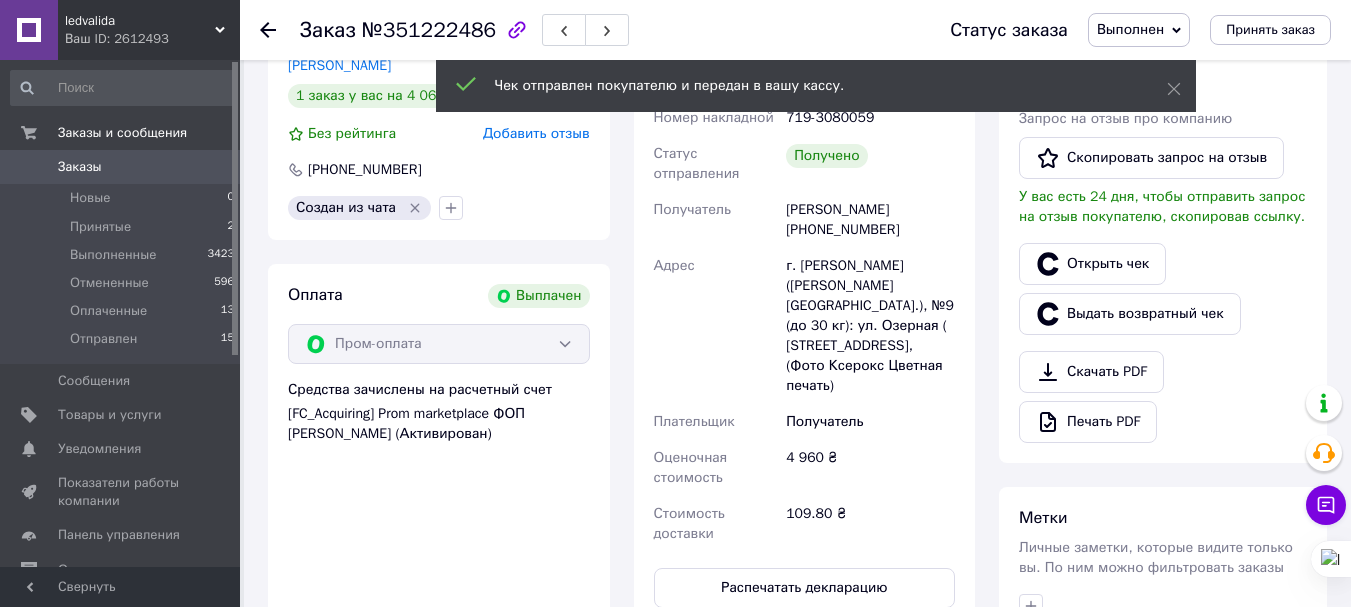 click 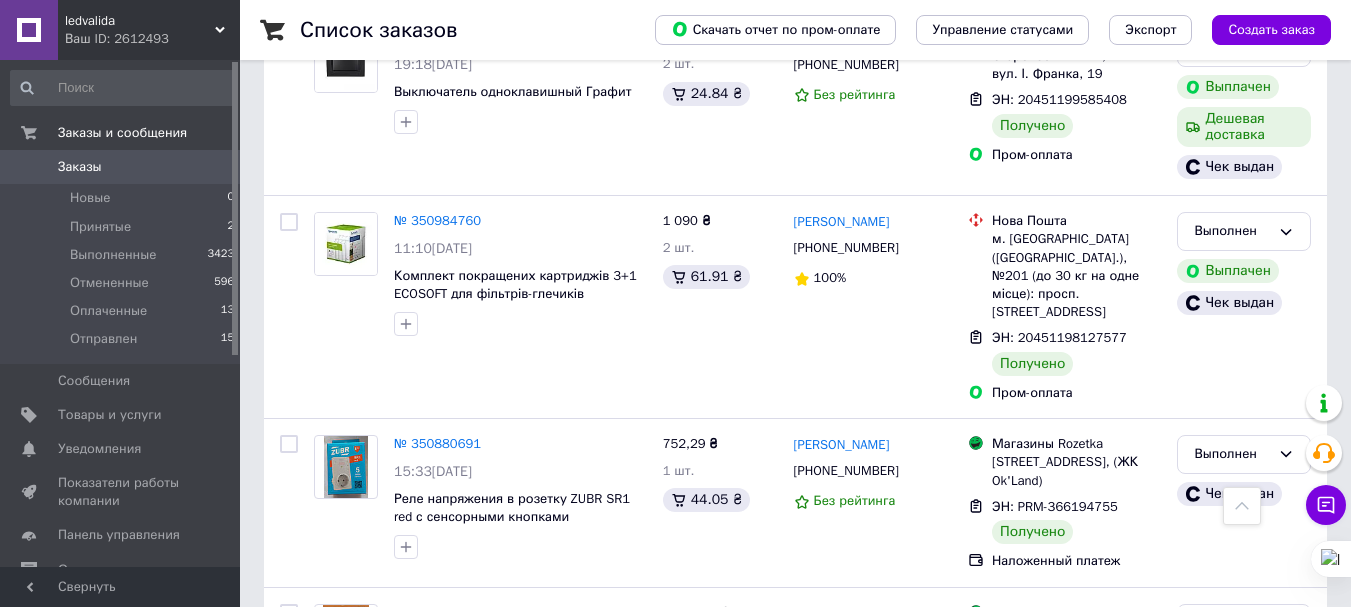 scroll, scrollTop: 3494, scrollLeft: 0, axis: vertical 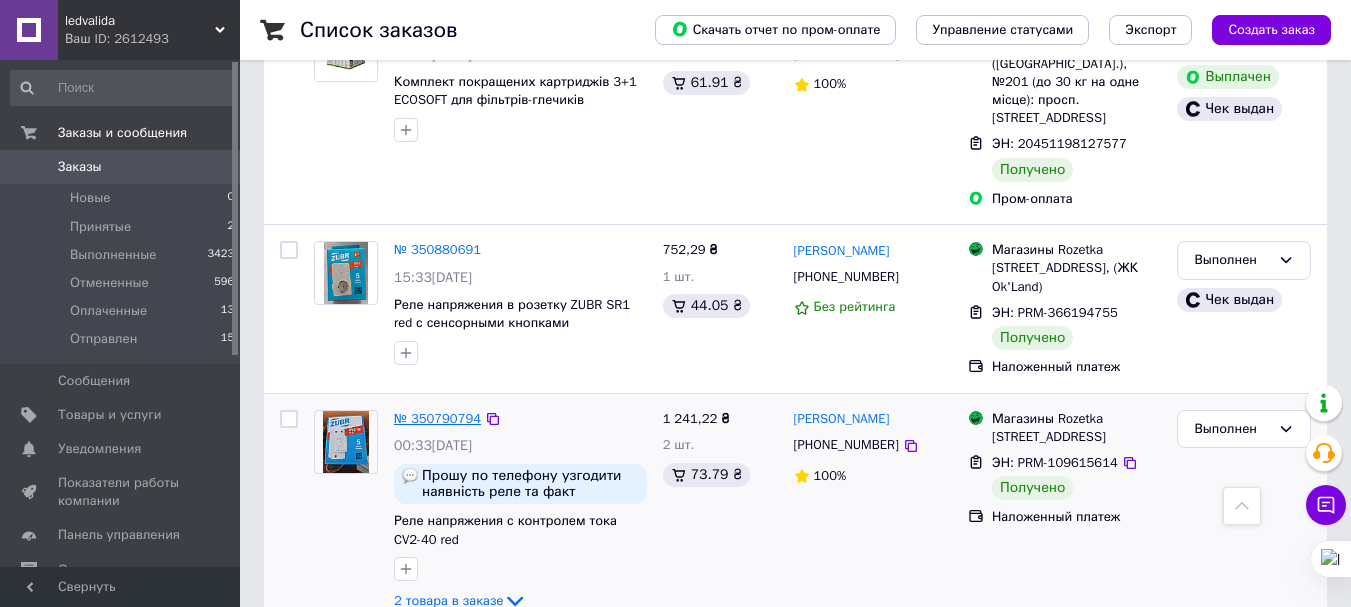 click on "№ 350790794" at bounding box center (437, 418) 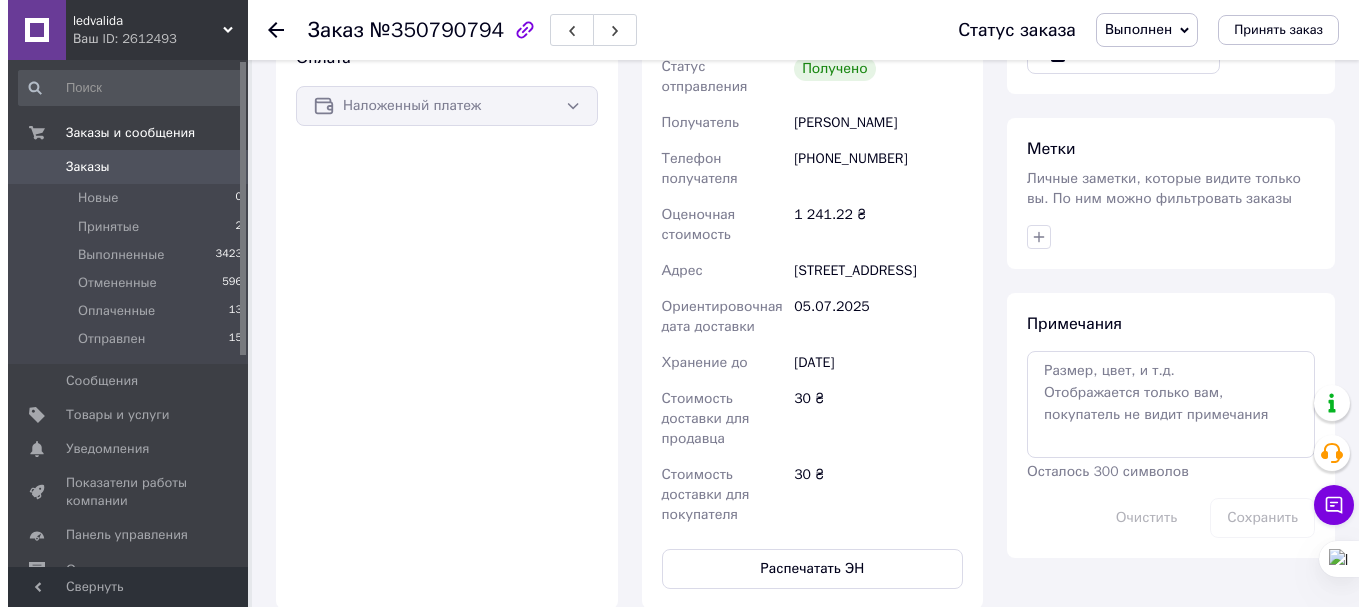 scroll, scrollTop: 700, scrollLeft: 0, axis: vertical 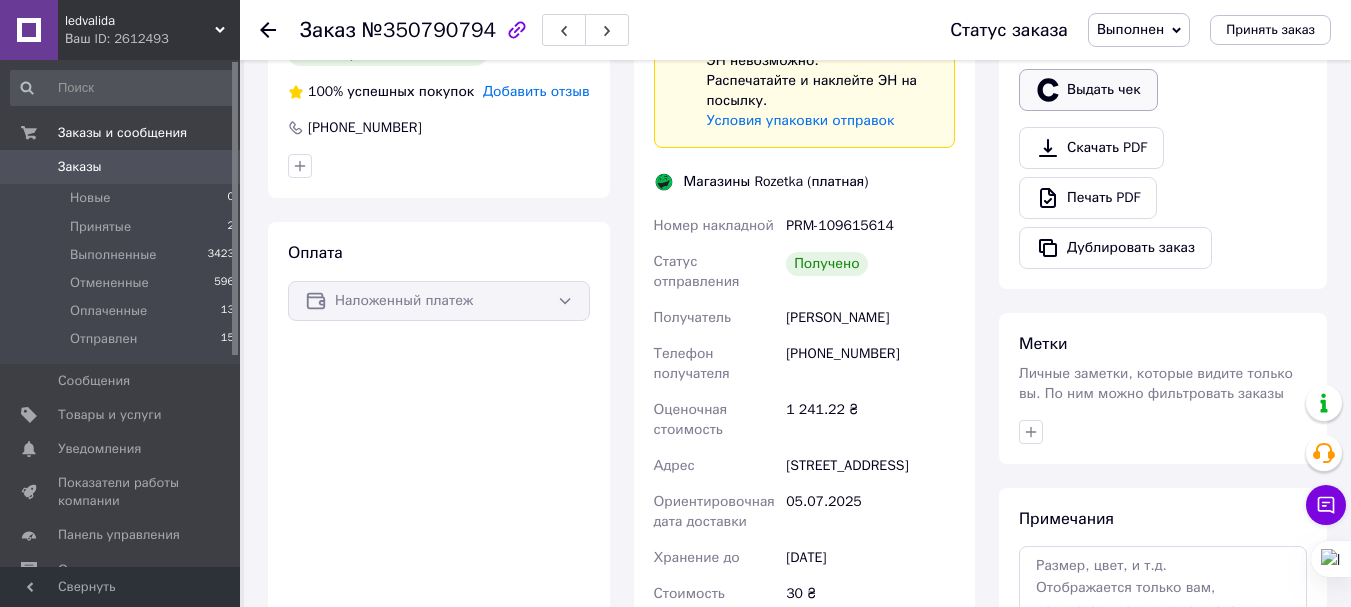 click on "Выдать чек" at bounding box center (1088, 90) 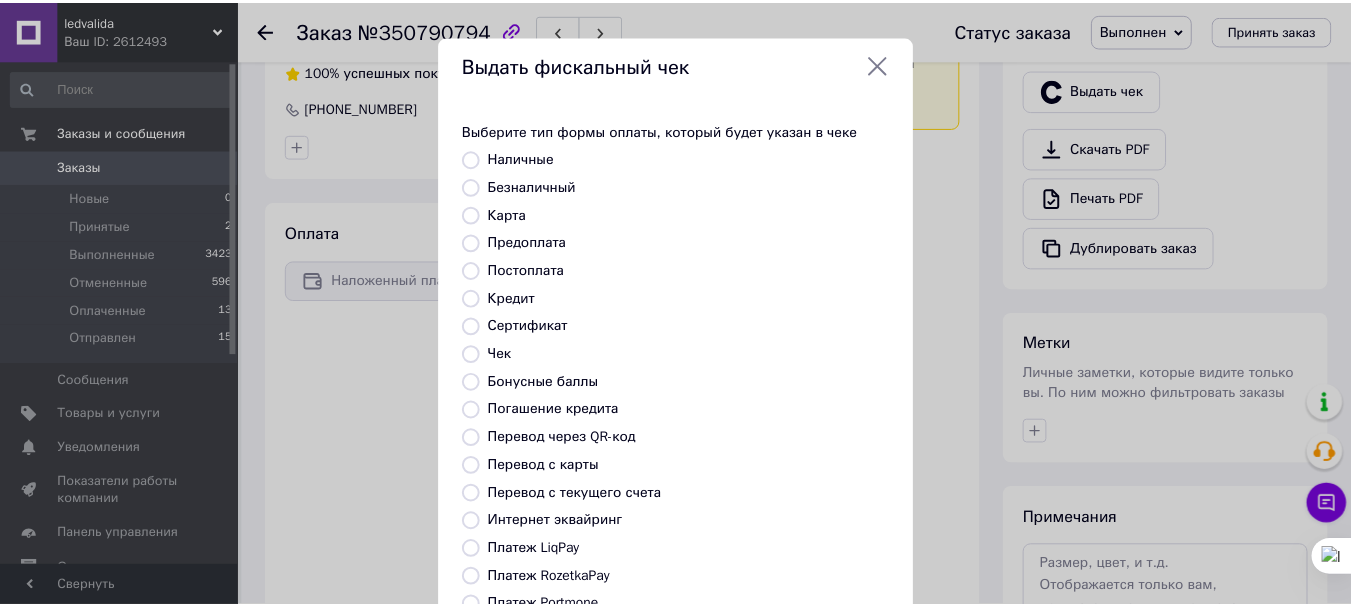 scroll, scrollTop: 200, scrollLeft: 0, axis: vertical 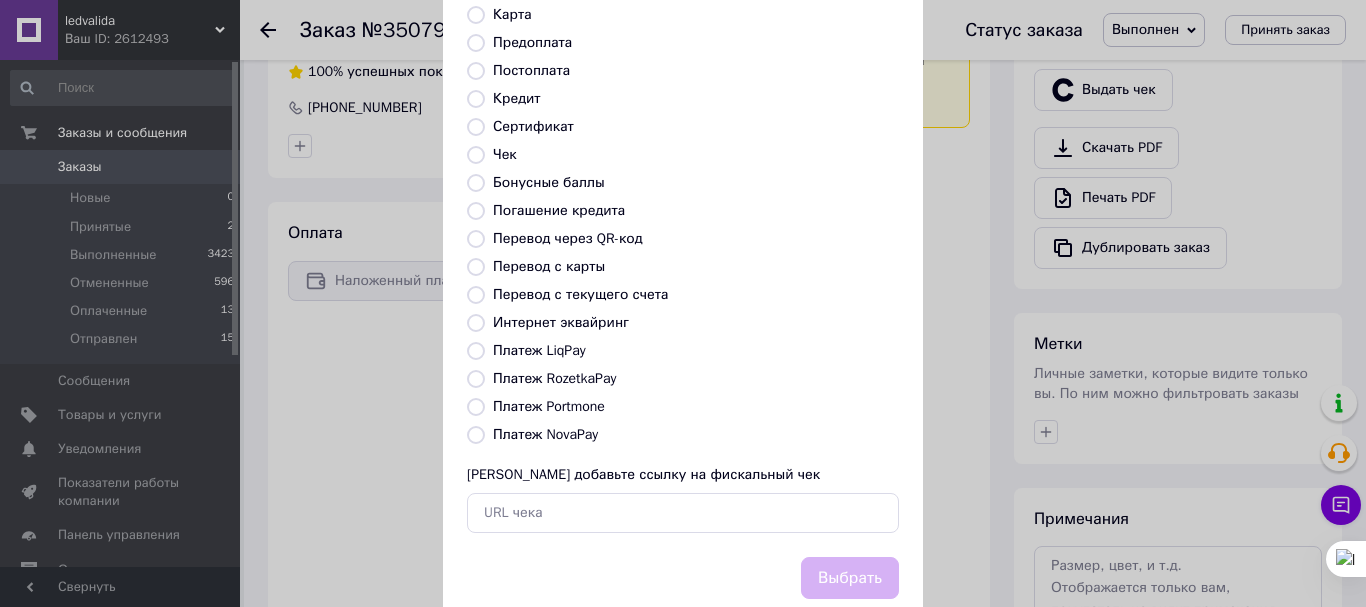 click on "Платеж RozetkaPay" at bounding box center (554, 378) 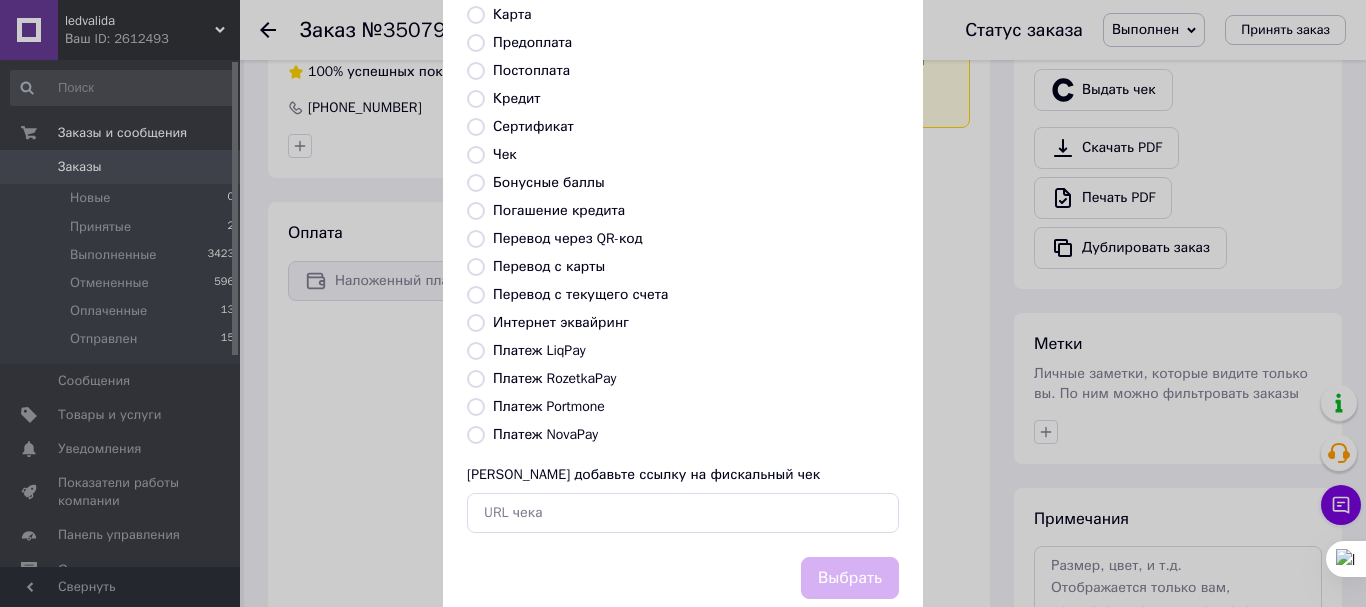 radio on "true" 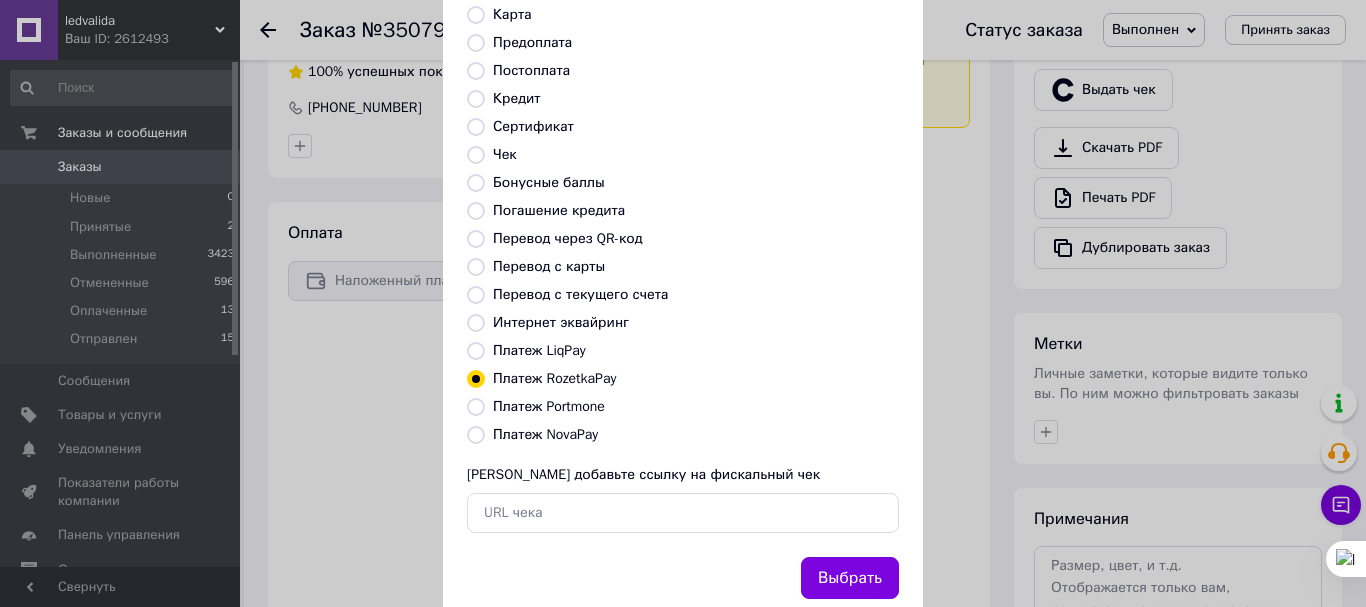 click on "Выбрать" at bounding box center [850, 578] 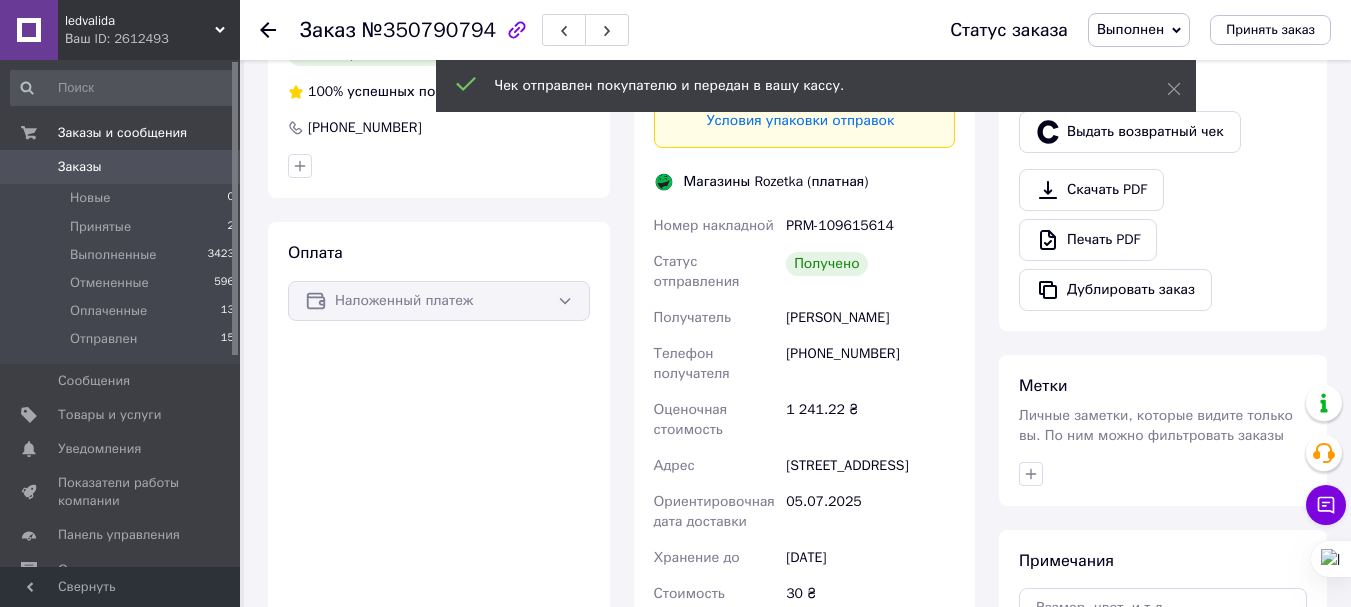 click 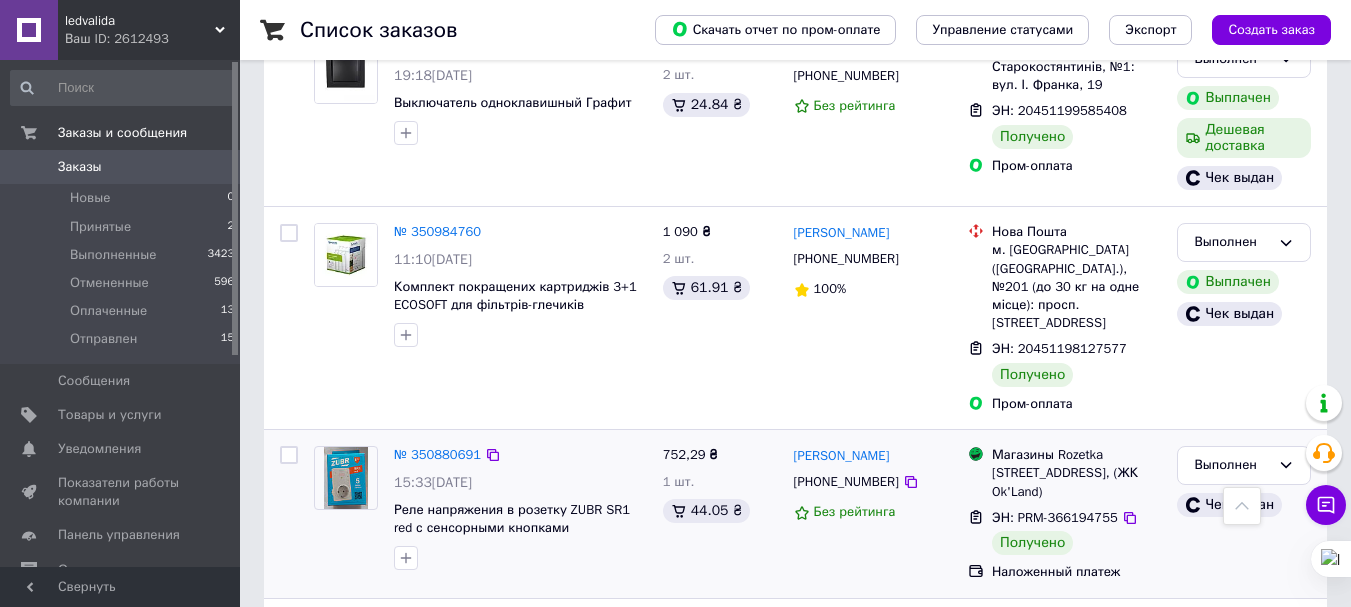 scroll, scrollTop: 3494, scrollLeft: 0, axis: vertical 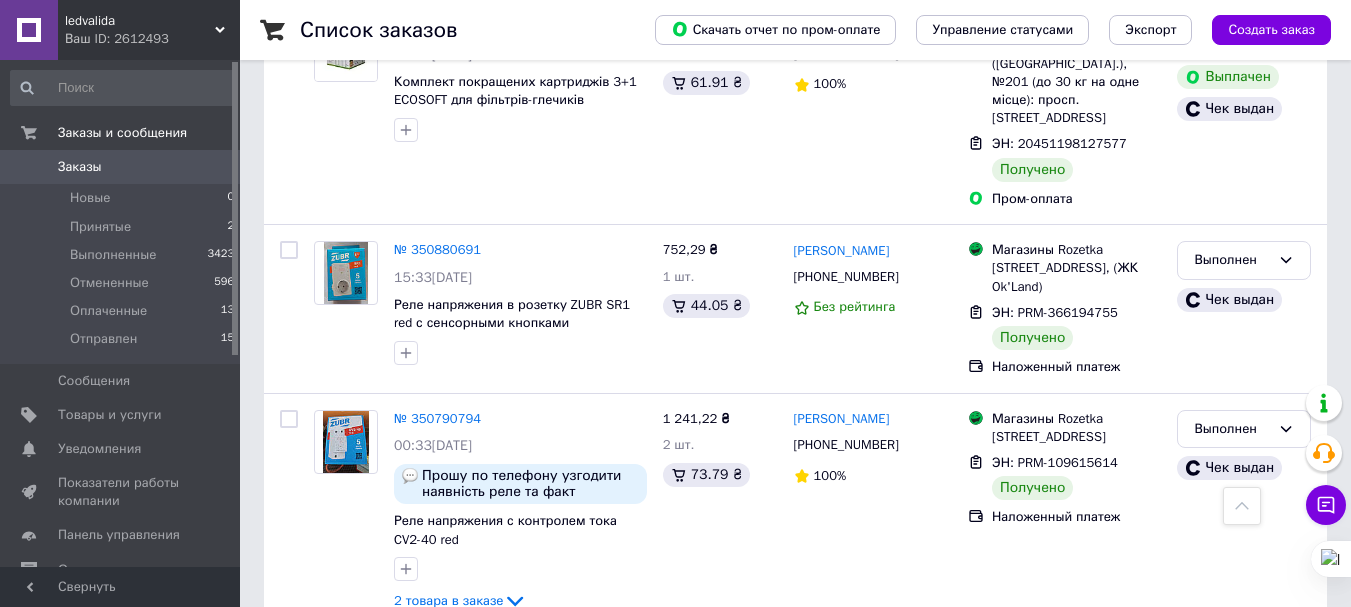 click on "3" at bounding box center (505, 674) 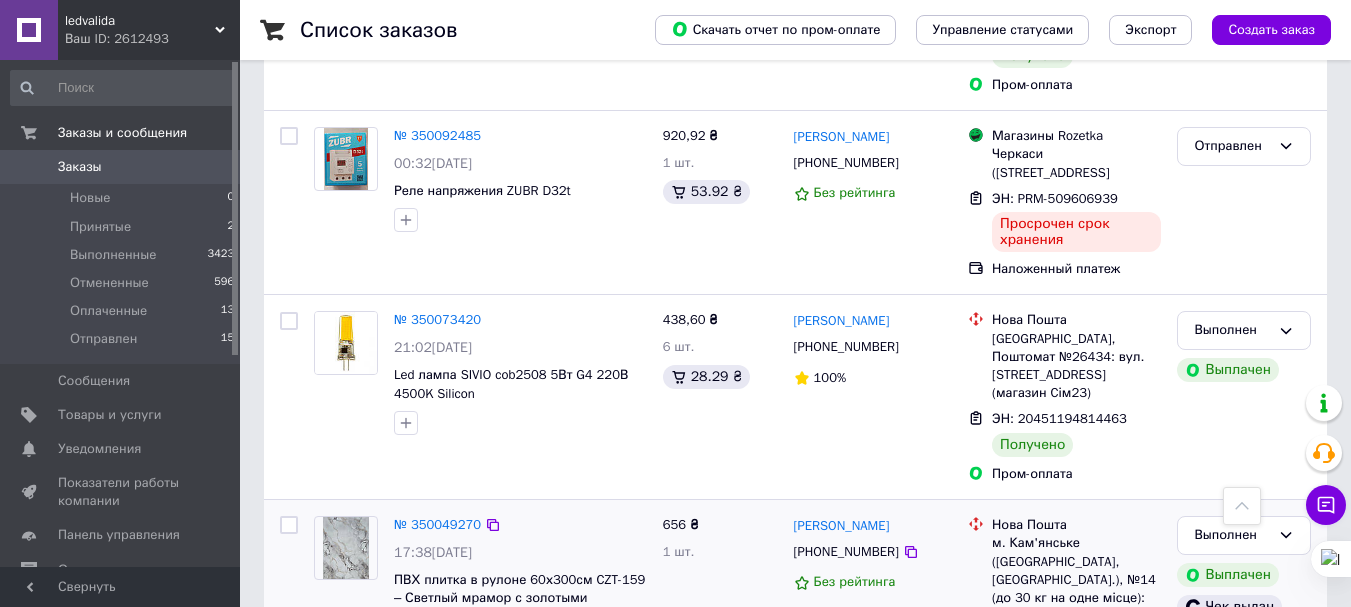 scroll, scrollTop: 3617, scrollLeft: 0, axis: vertical 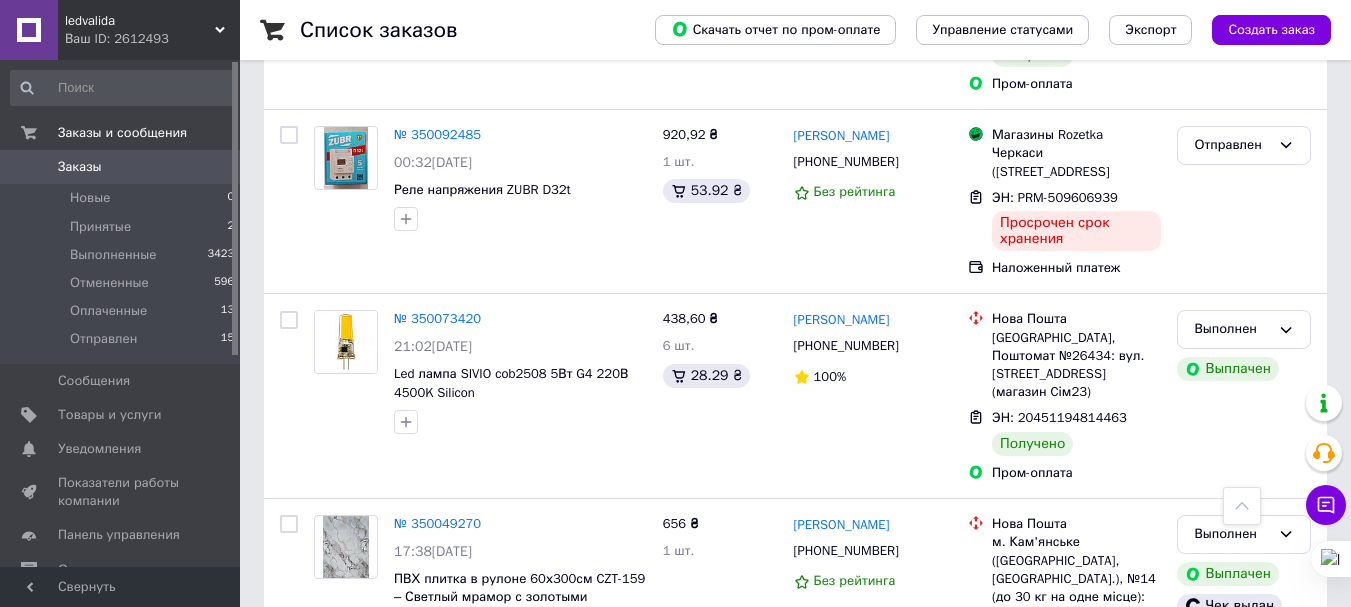 click on "1" at bounding box center [415, 766] 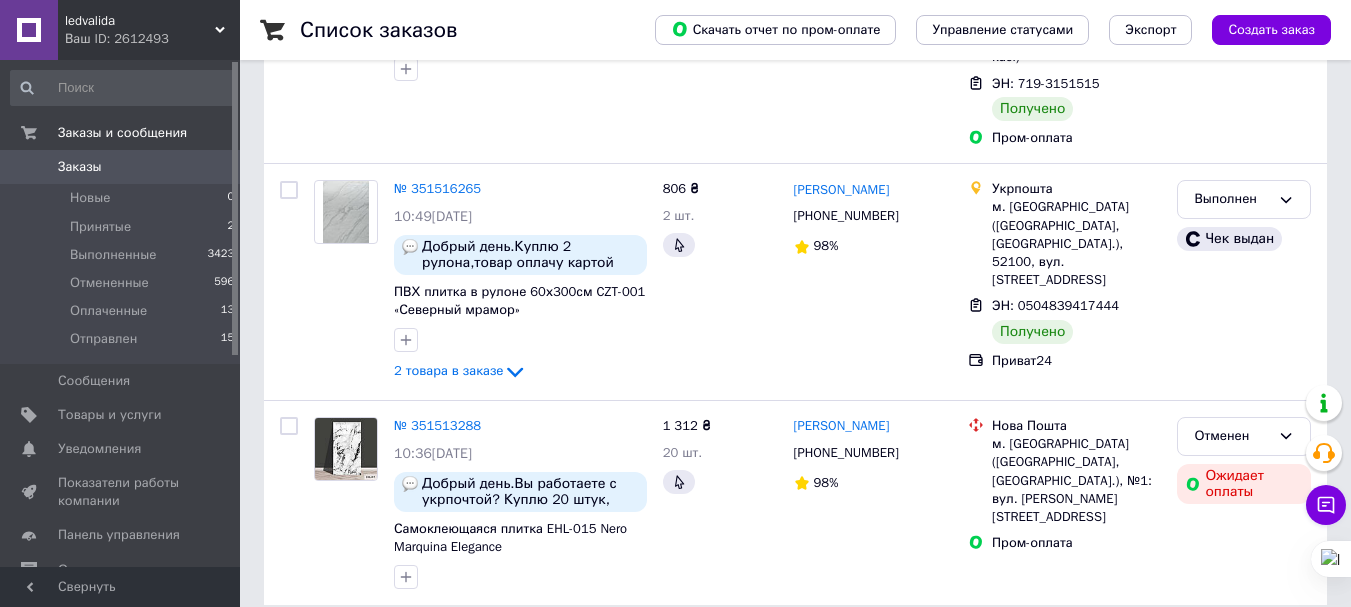 scroll, scrollTop: 0, scrollLeft: 0, axis: both 